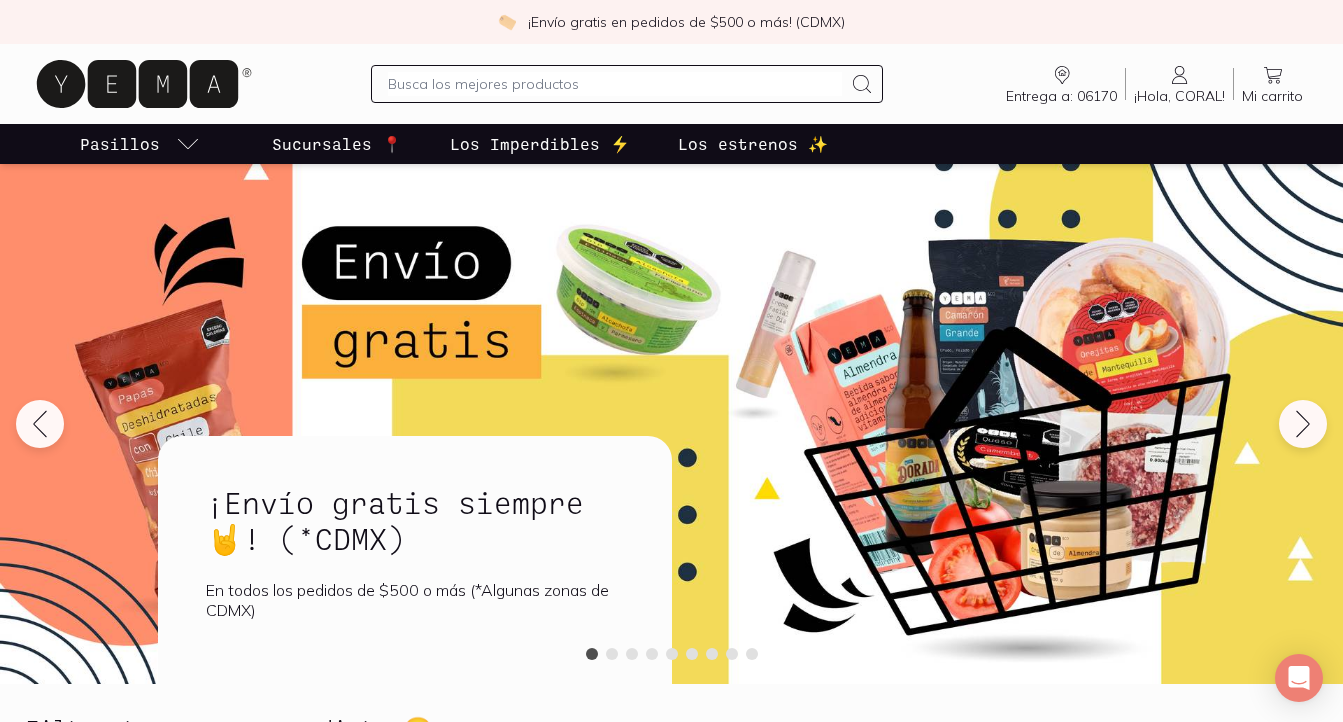 scroll, scrollTop: 0, scrollLeft: 0, axis: both 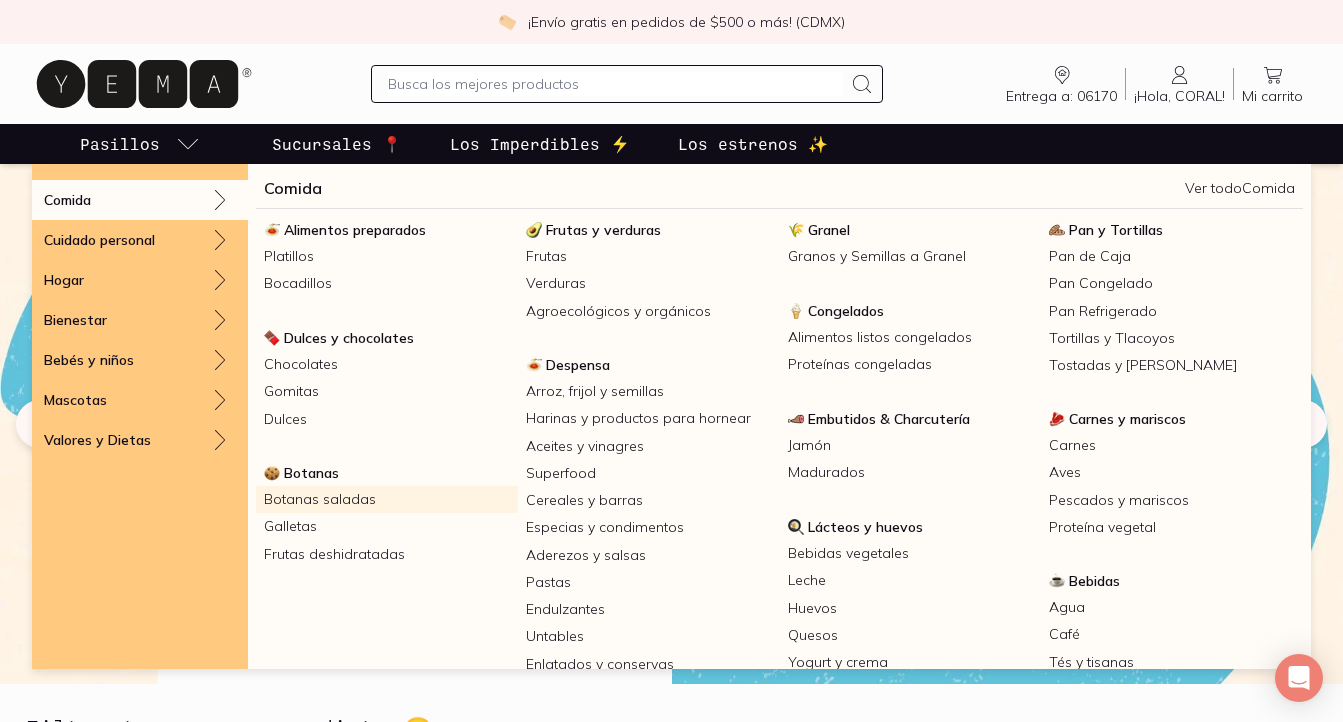 click on "Botanas saladas" at bounding box center (387, 499) 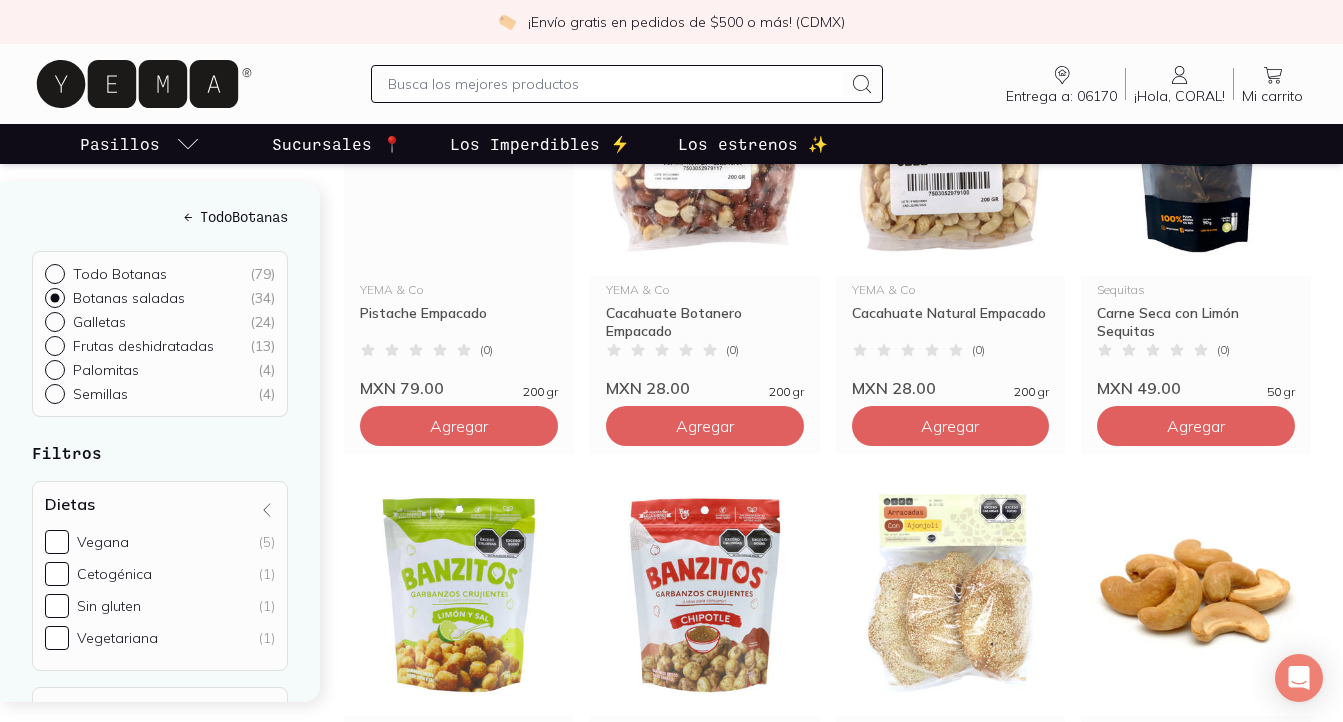 scroll, scrollTop: 1294, scrollLeft: 0, axis: vertical 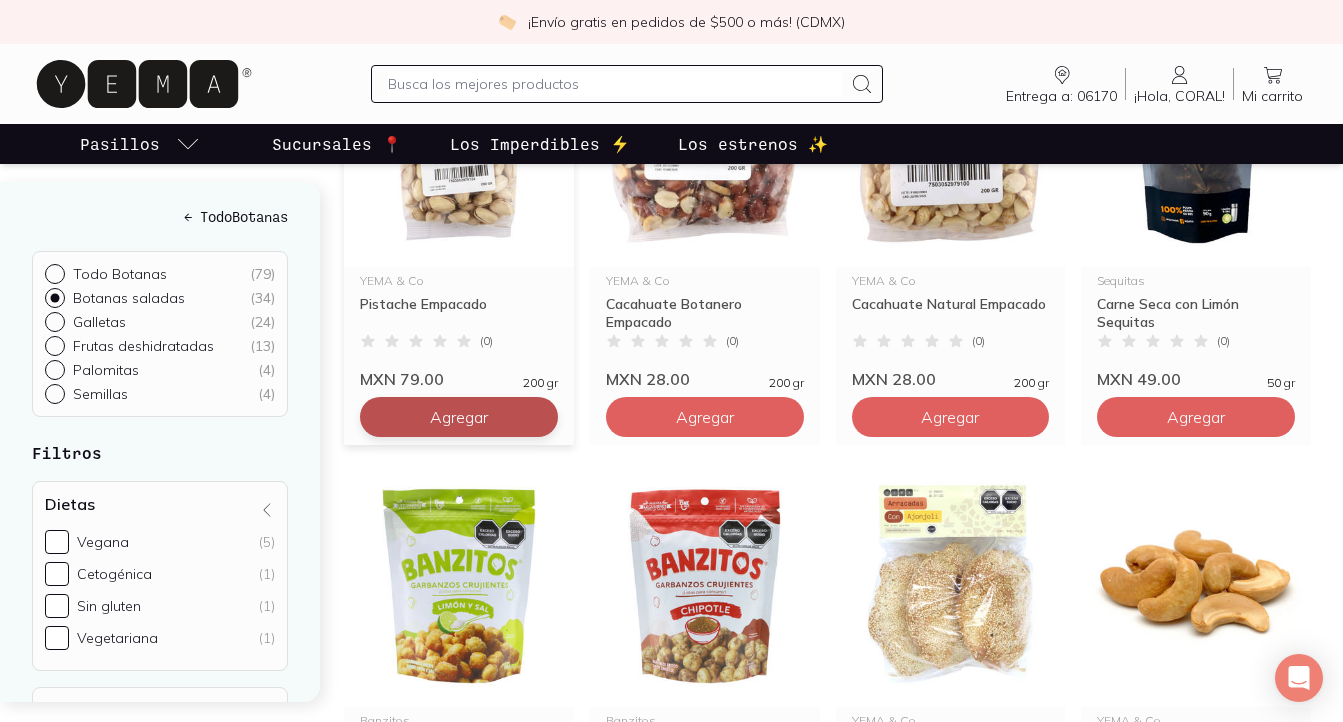 click on "Agregar" at bounding box center (459, -463) 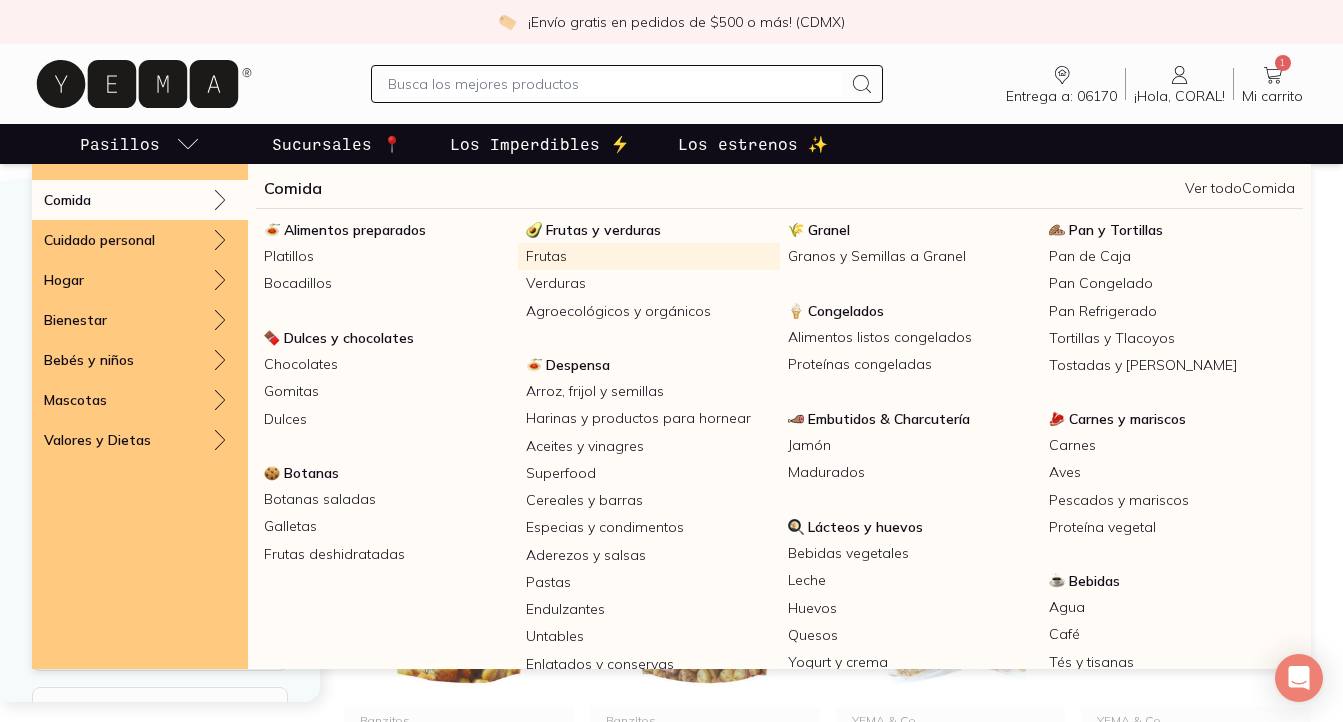 click on "Frutas" at bounding box center [649, 256] 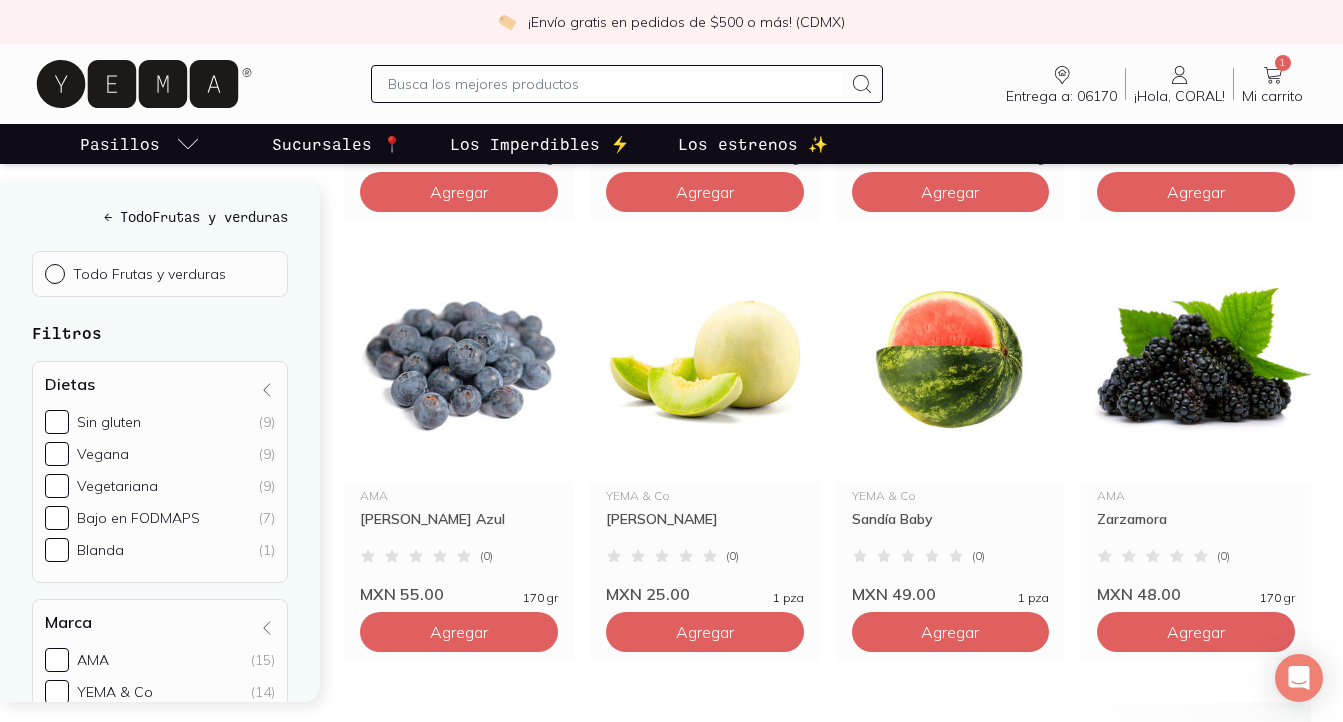 scroll, scrollTop: 1583, scrollLeft: 0, axis: vertical 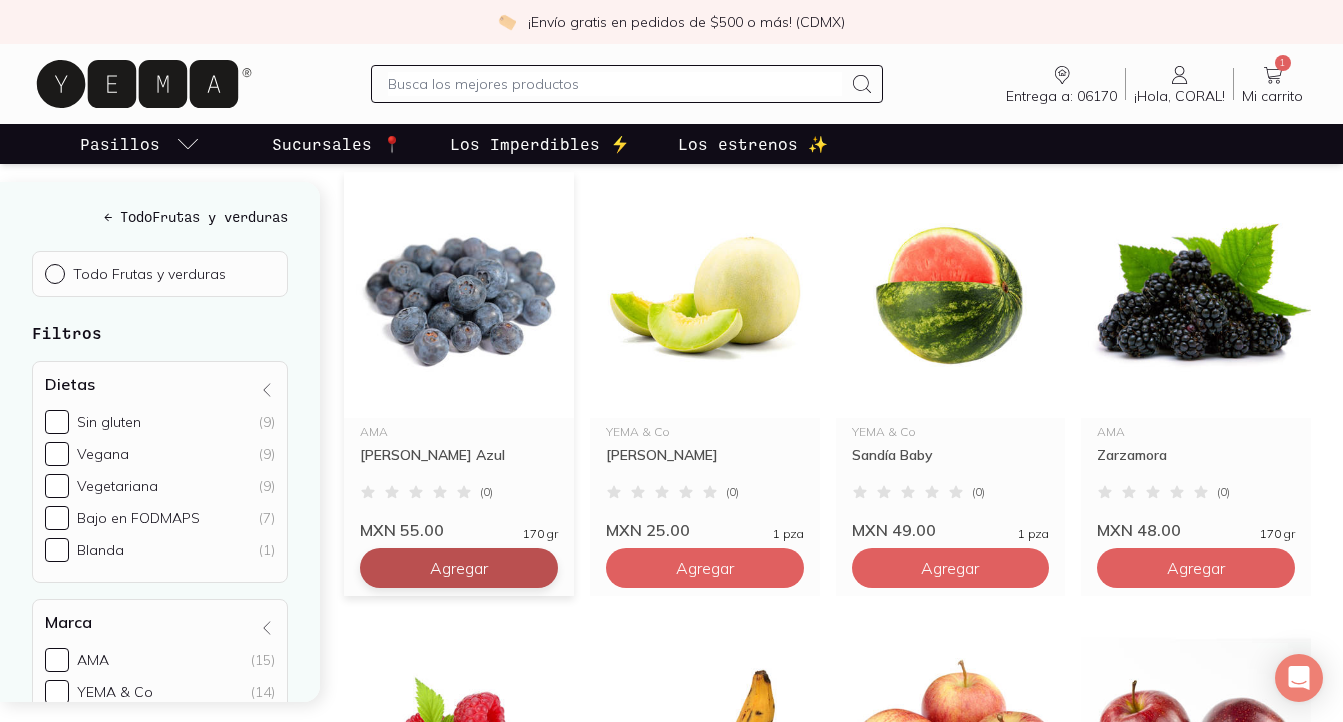 click on "Agregar" at bounding box center (459, -752) 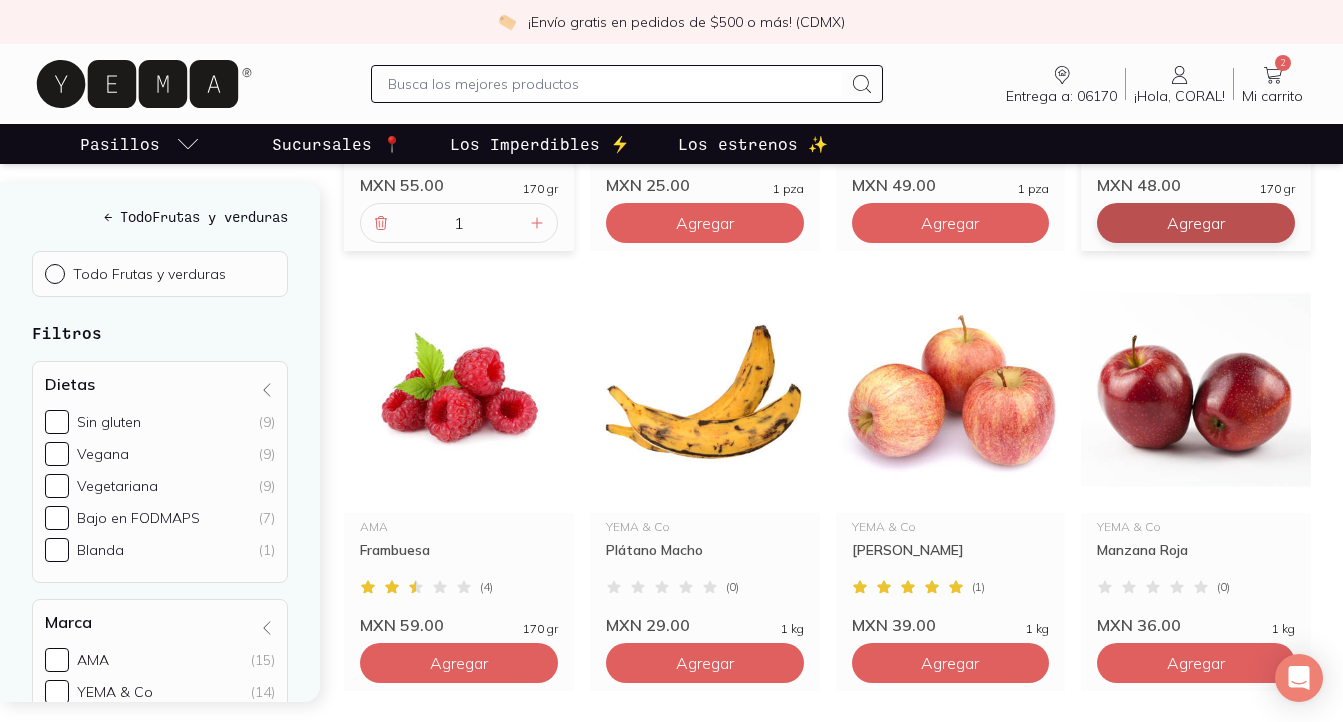 scroll, scrollTop: 1941, scrollLeft: 0, axis: vertical 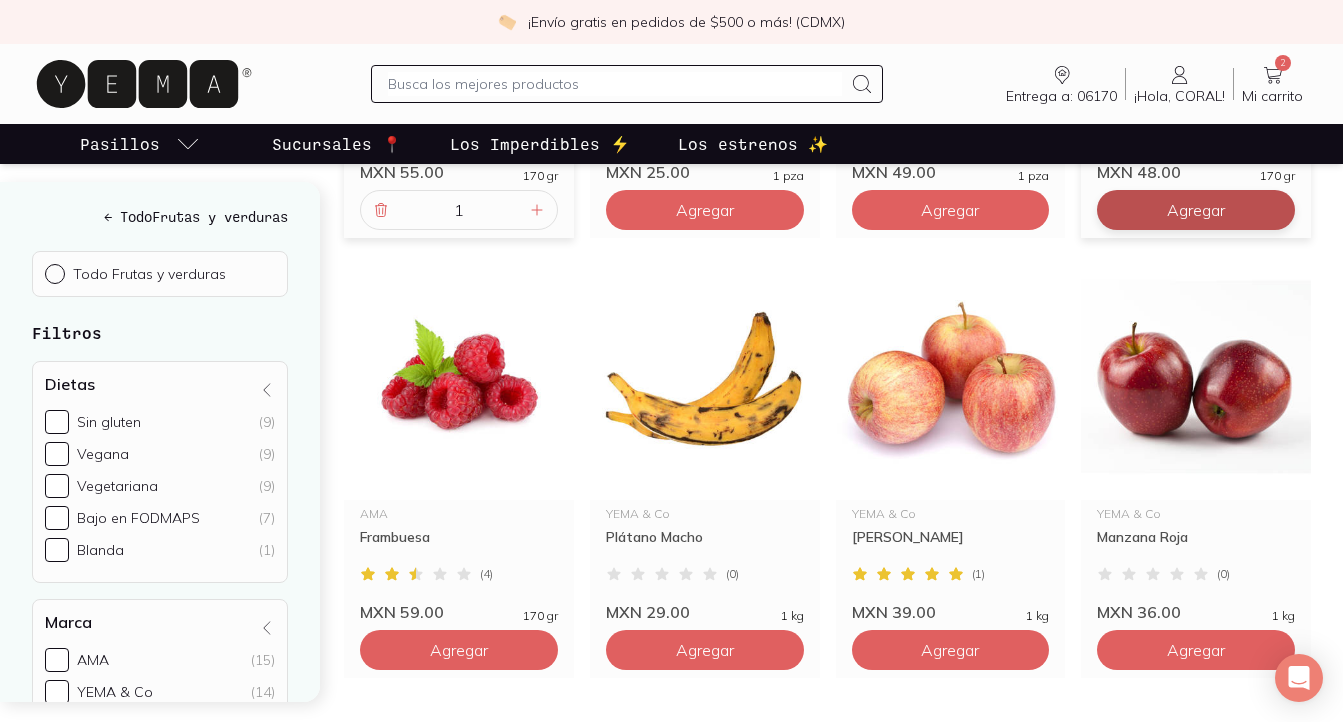 click on "Agregar" at bounding box center (459, -1110) 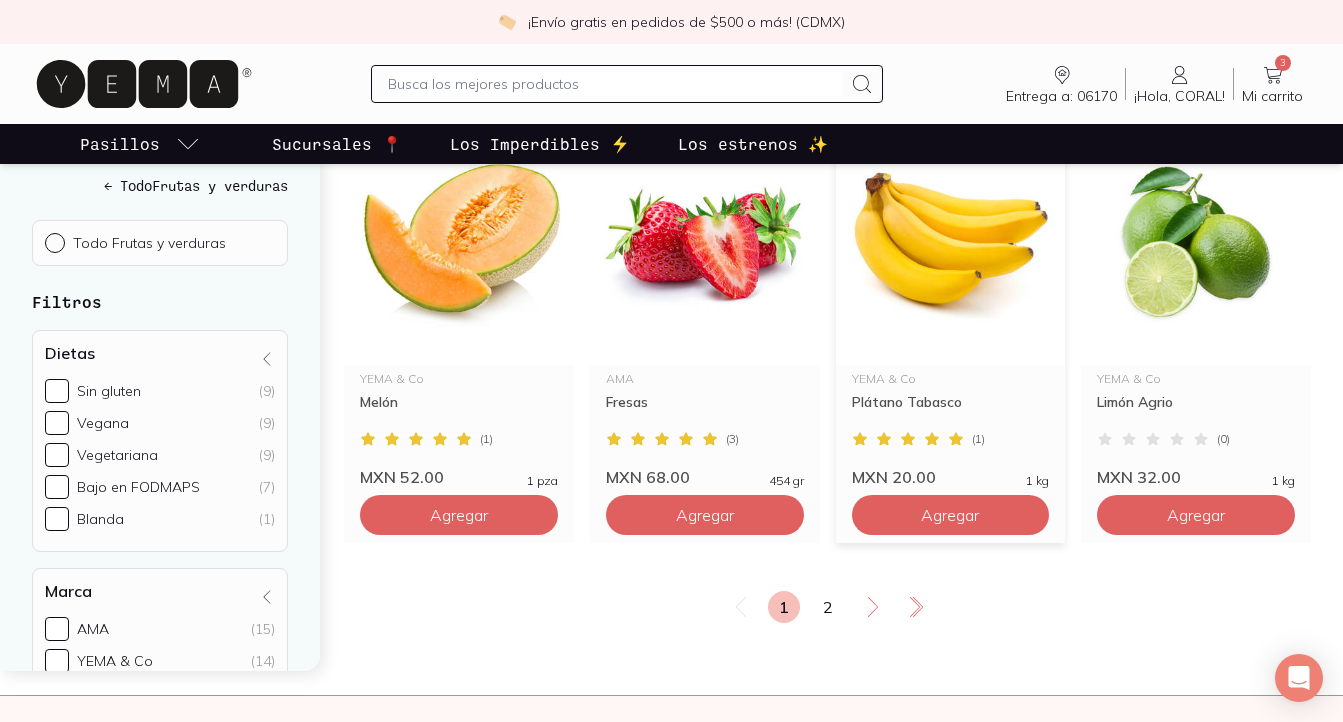 scroll, scrollTop: 2515, scrollLeft: 0, axis: vertical 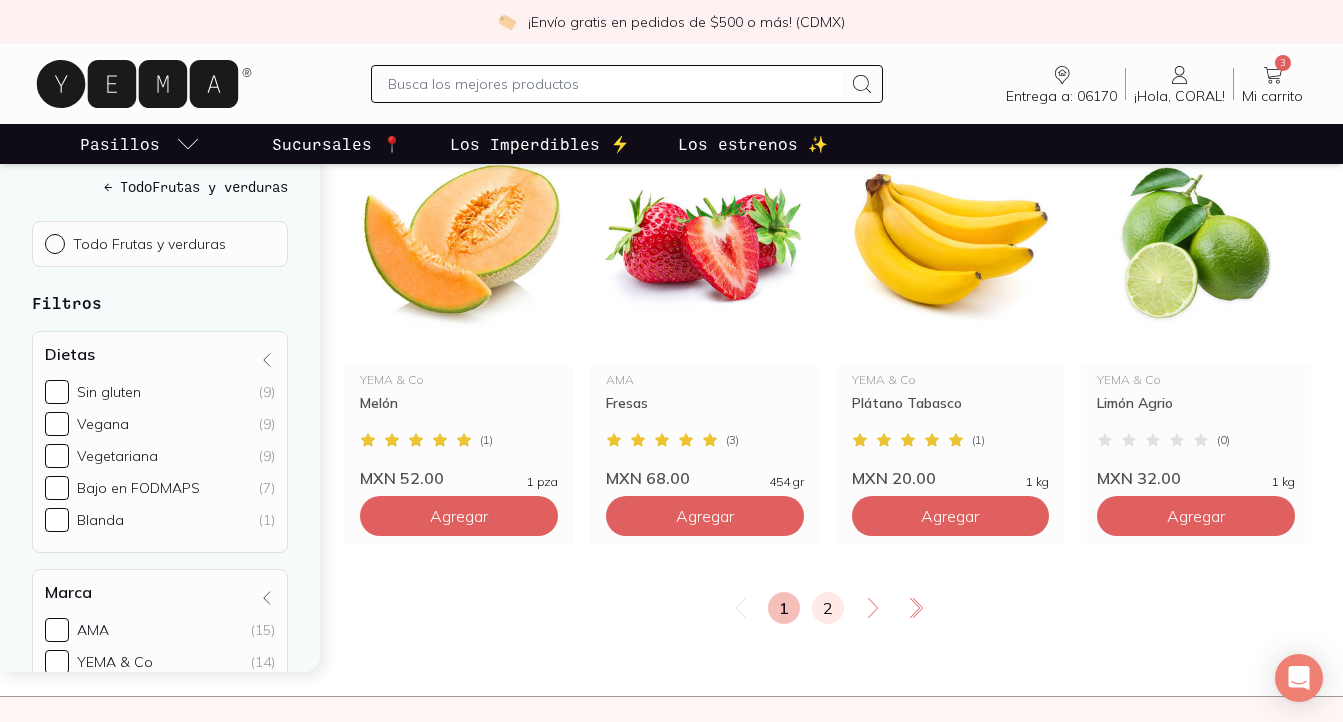 click on "2" at bounding box center [828, 608] 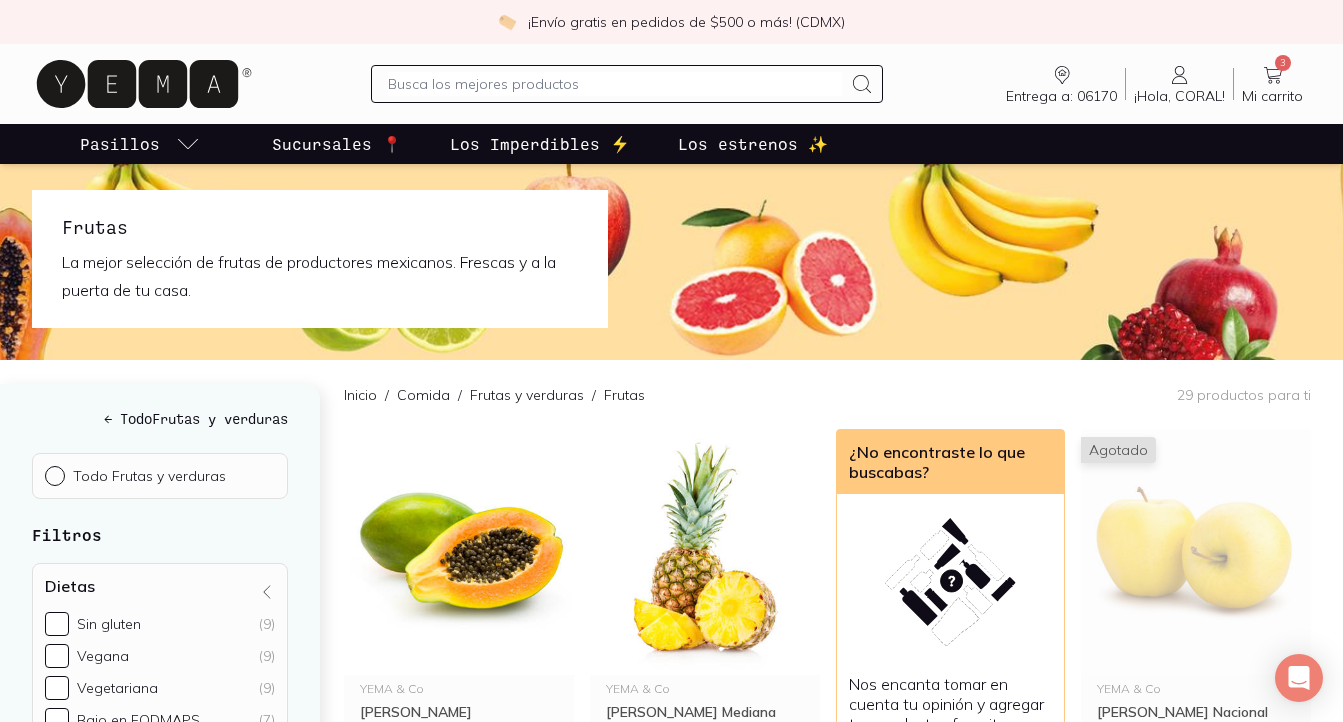 scroll, scrollTop: 0, scrollLeft: 0, axis: both 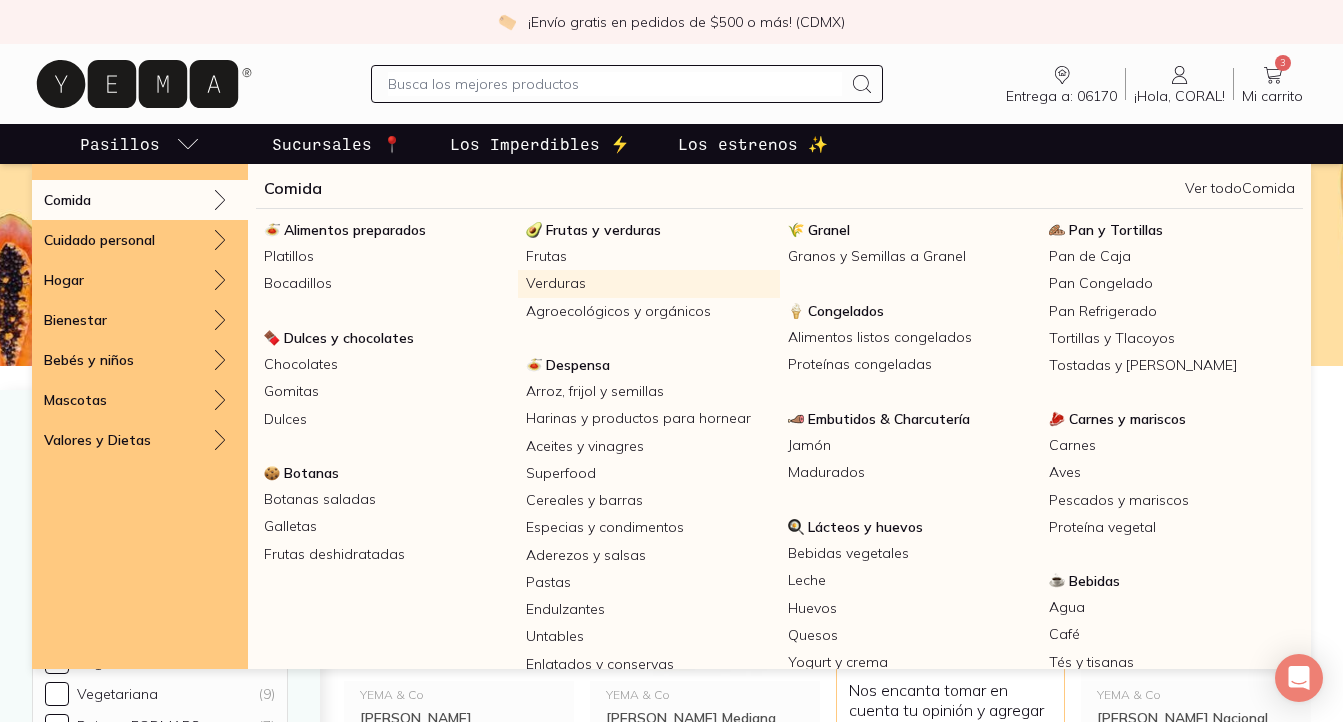 click on "Verduras" at bounding box center [649, 283] 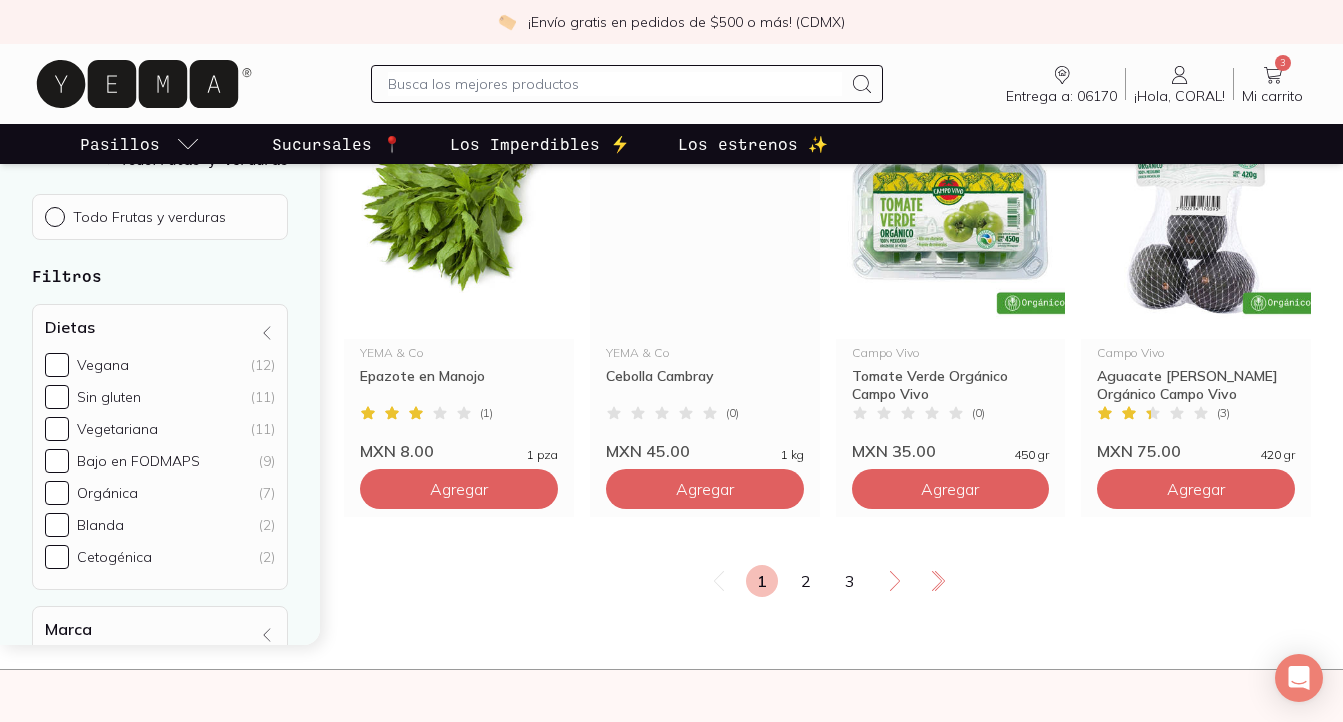 scroll, scrollTop: 2540, scrollLeft: 0, axis: vertical 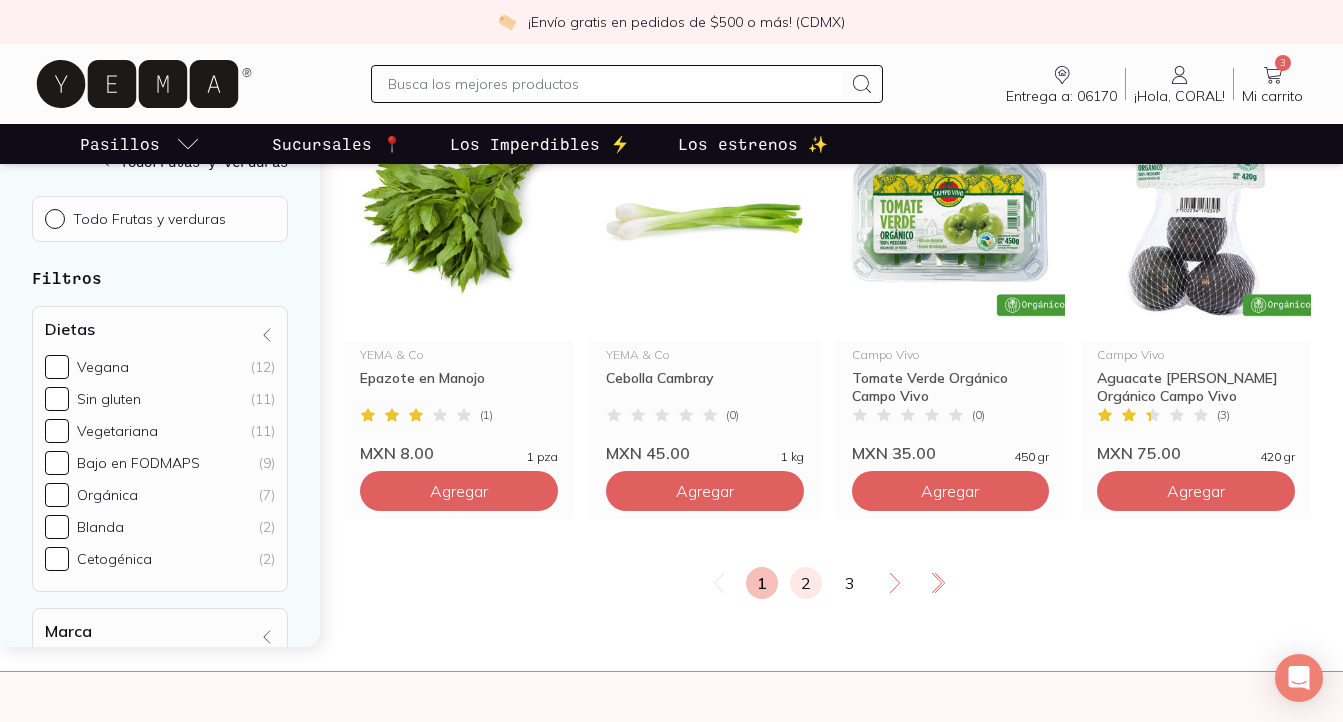 click on "2" at bounding box center (806, 583) 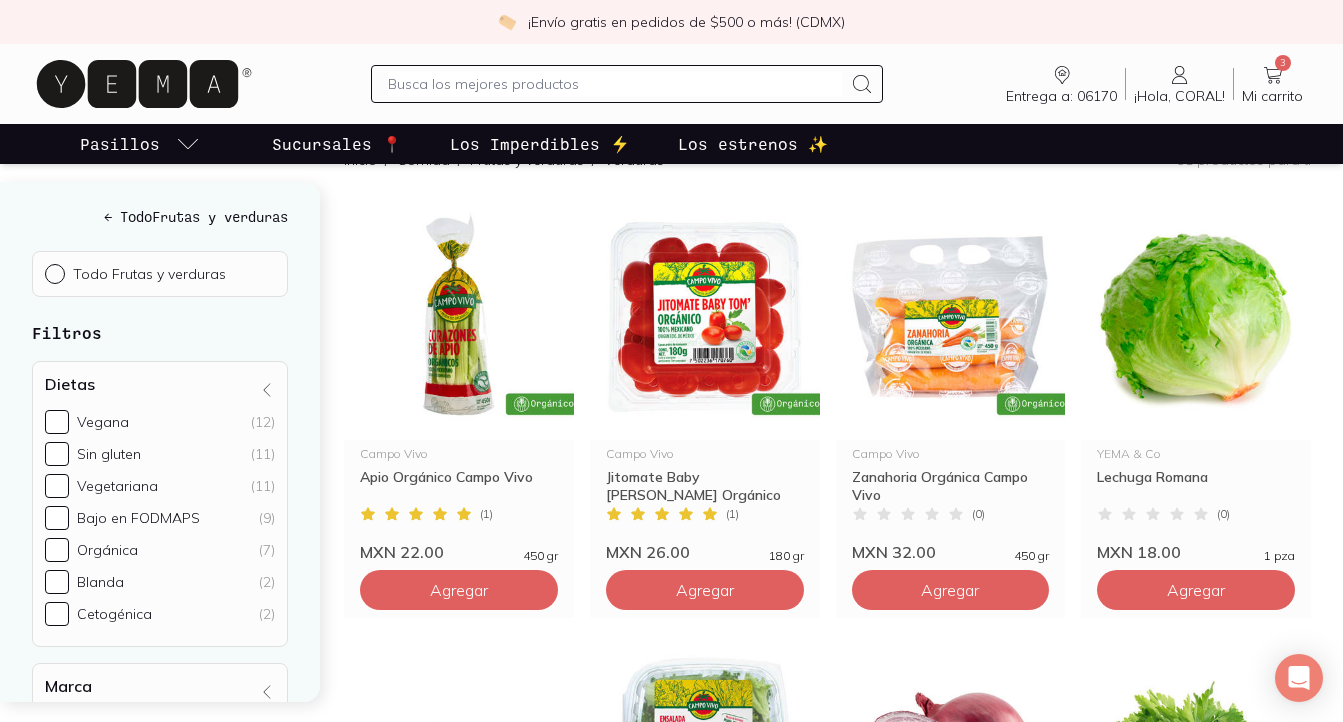 scroll, scrollTop: 243, scrollLeft: 0, axis: vertical 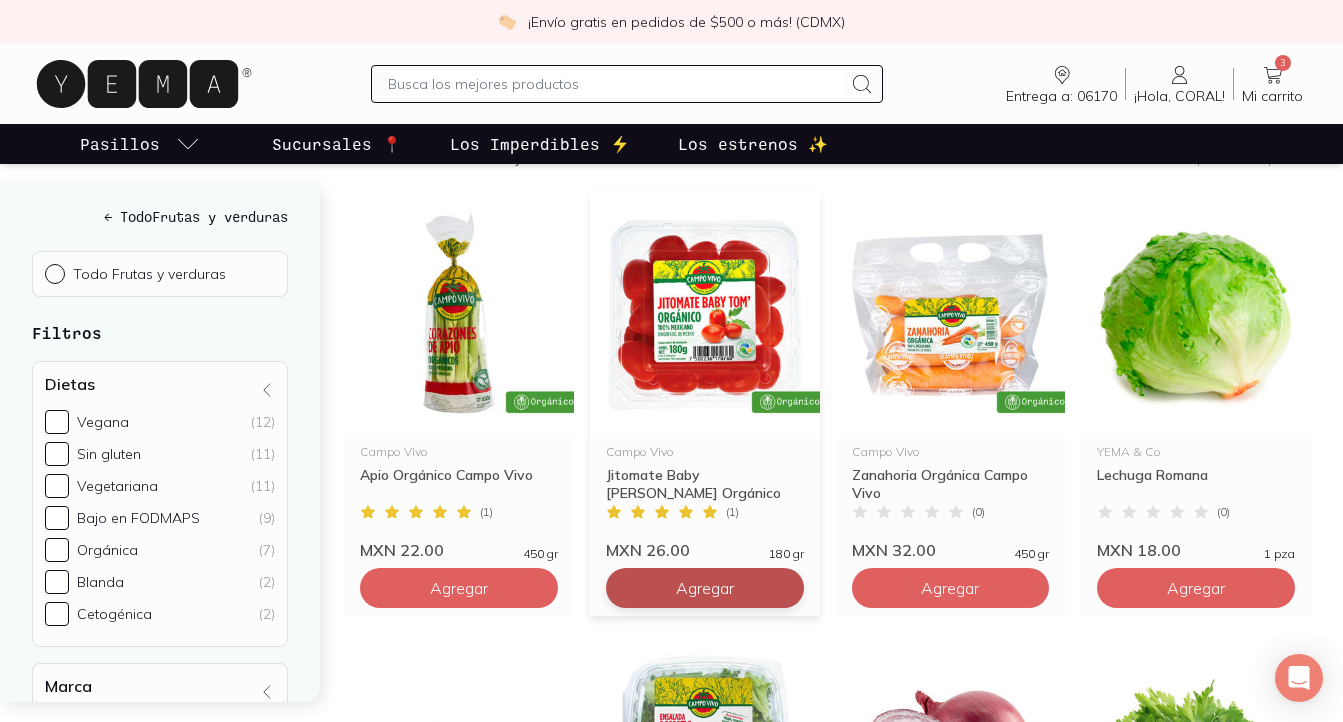 click on "Agregar" at bounding box center (459, 588) 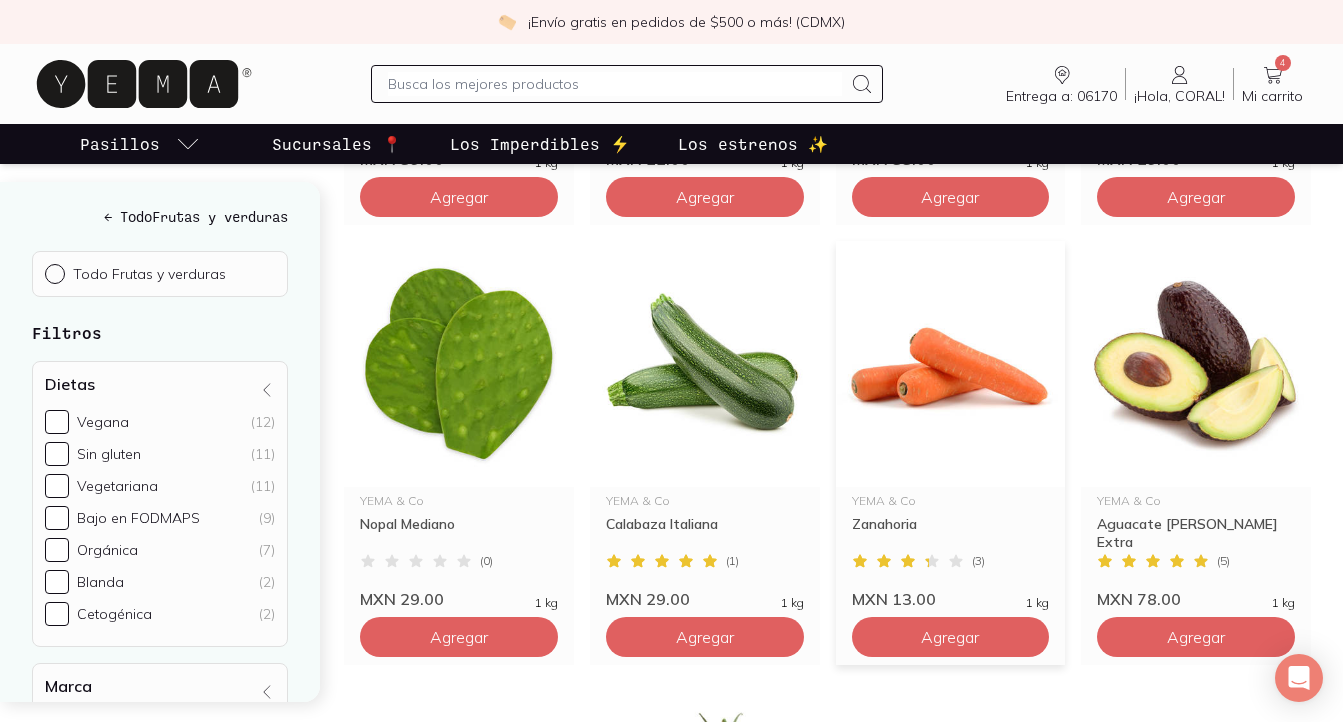 scroll, scrollTop: 1963, scrollLeft: 0, axis: vertical 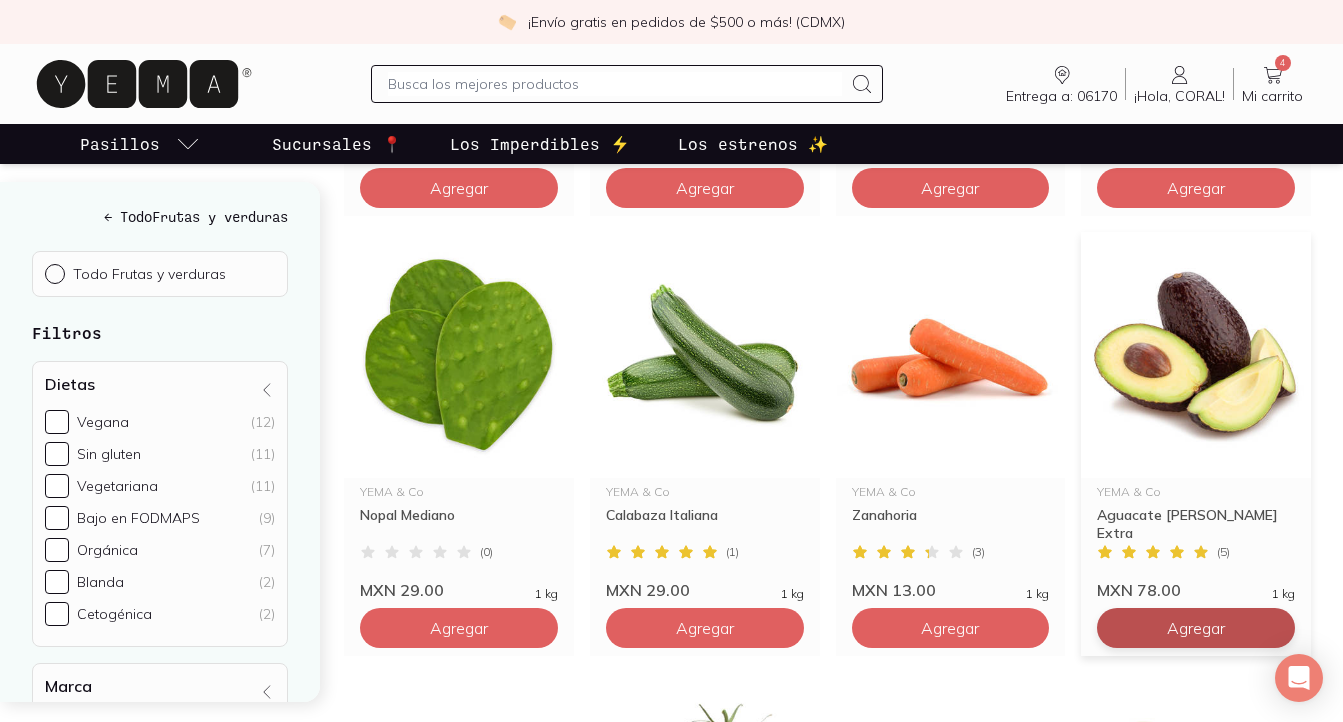 click on "Agregar" at bounding box center [459, -1132] 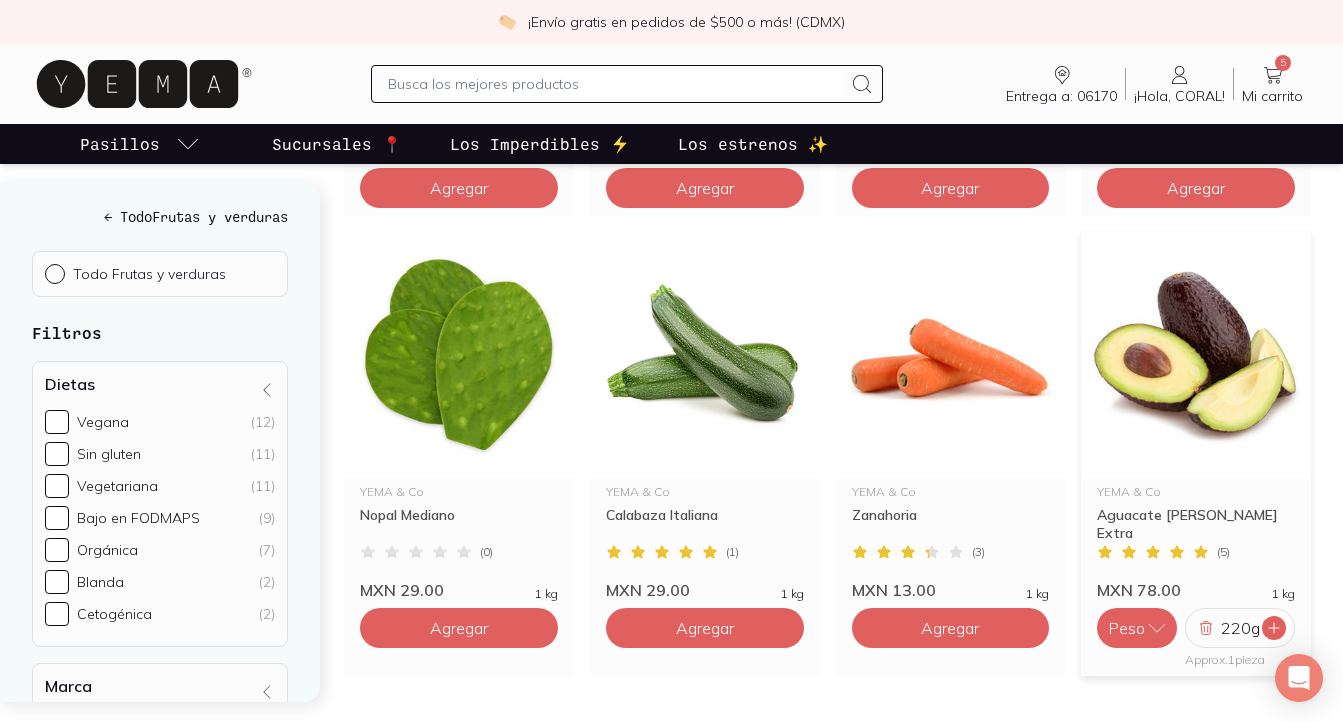 click 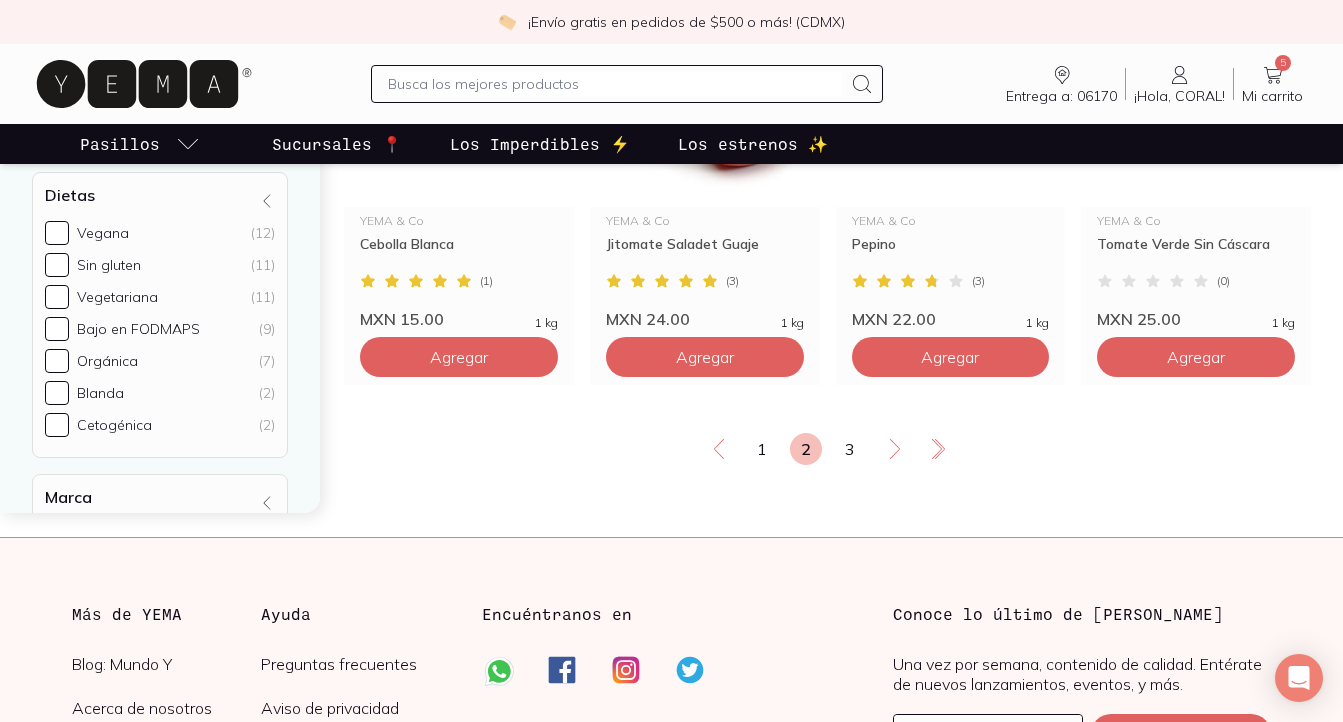 scroll, scrollTop: 2712, scrollLeft: 0, axis: vertical 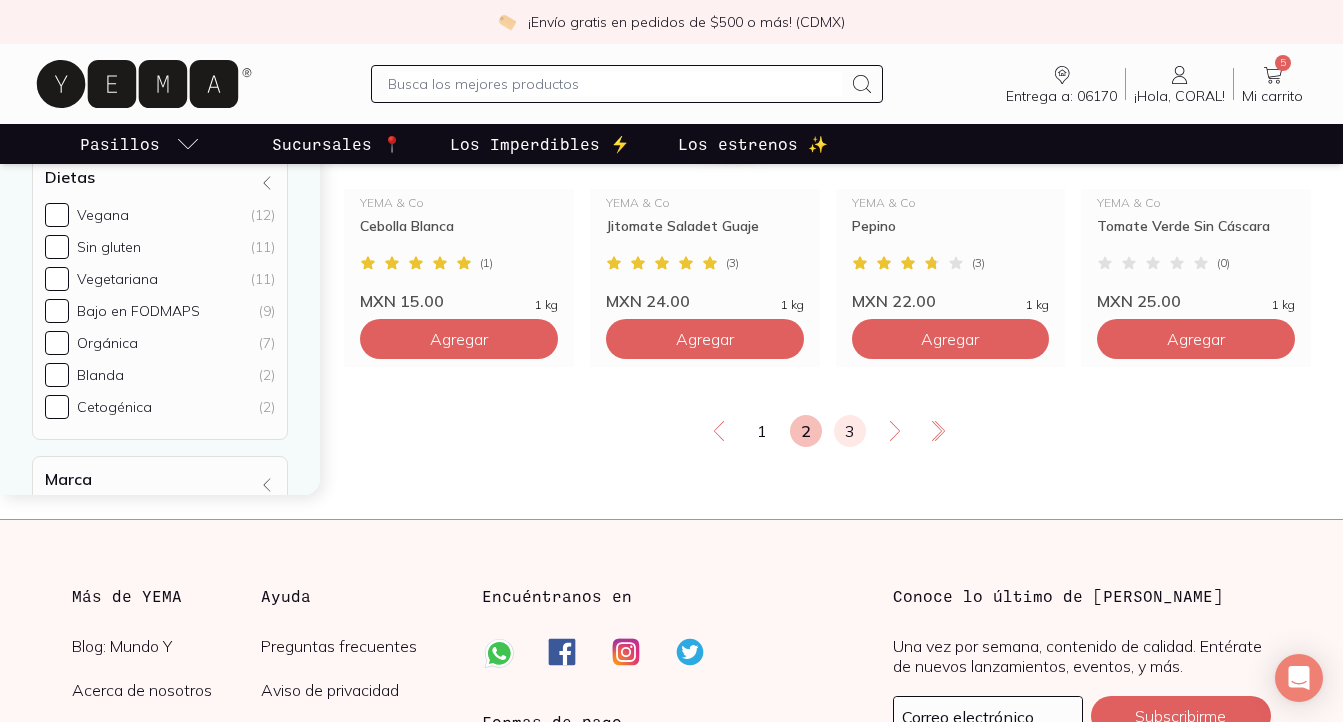 click on "3" at bounding box center (850, 431) 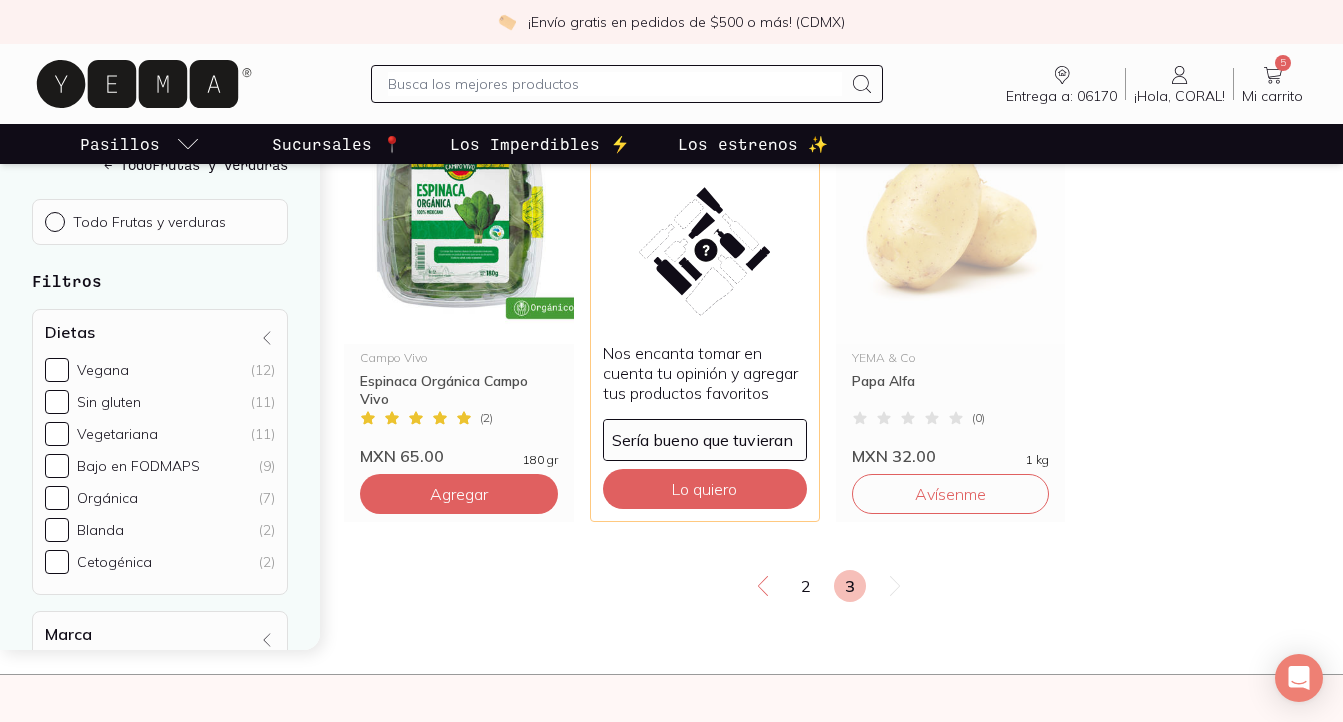 scroll, scrollTop: 344, scrollLeft: 0, axis: vertical 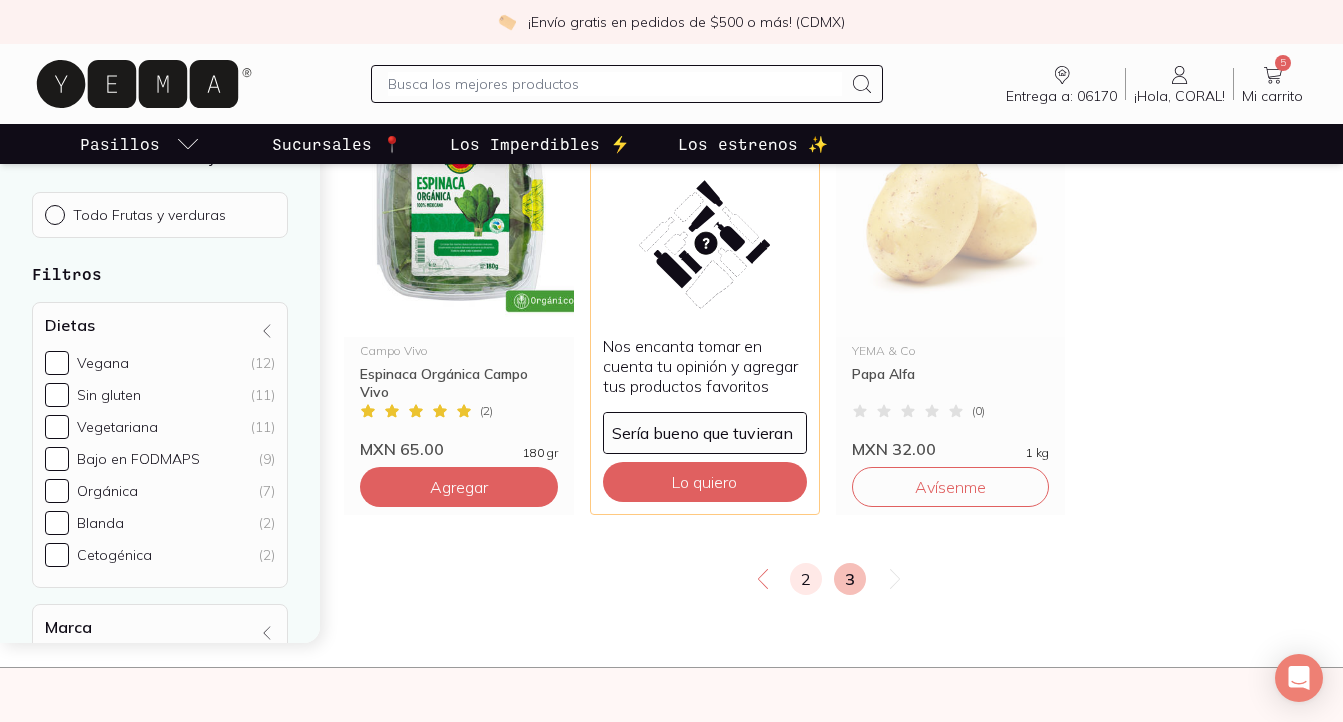 click on "2" at bounding box center (806, 579) 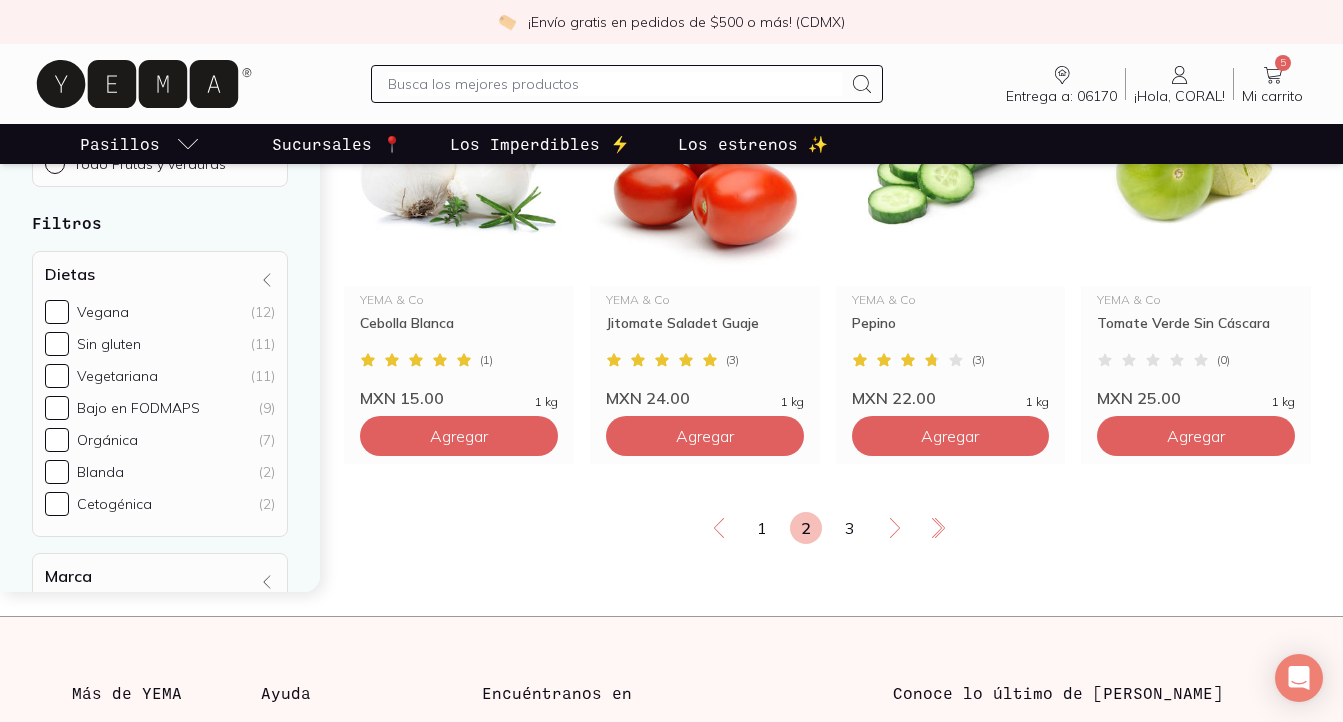 scroll, scrollTop: 2618, scrollLeft: 0, axis: vertical 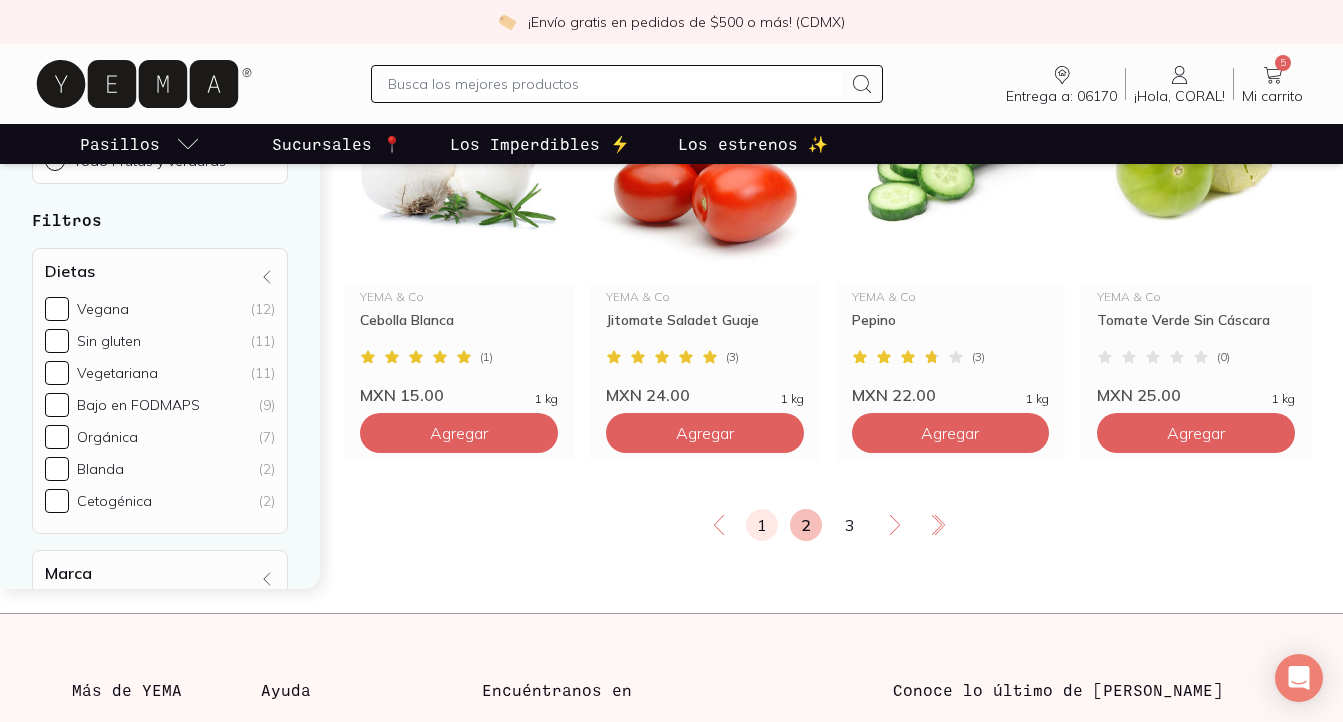 click on "1" at bounding box center (762, 525) 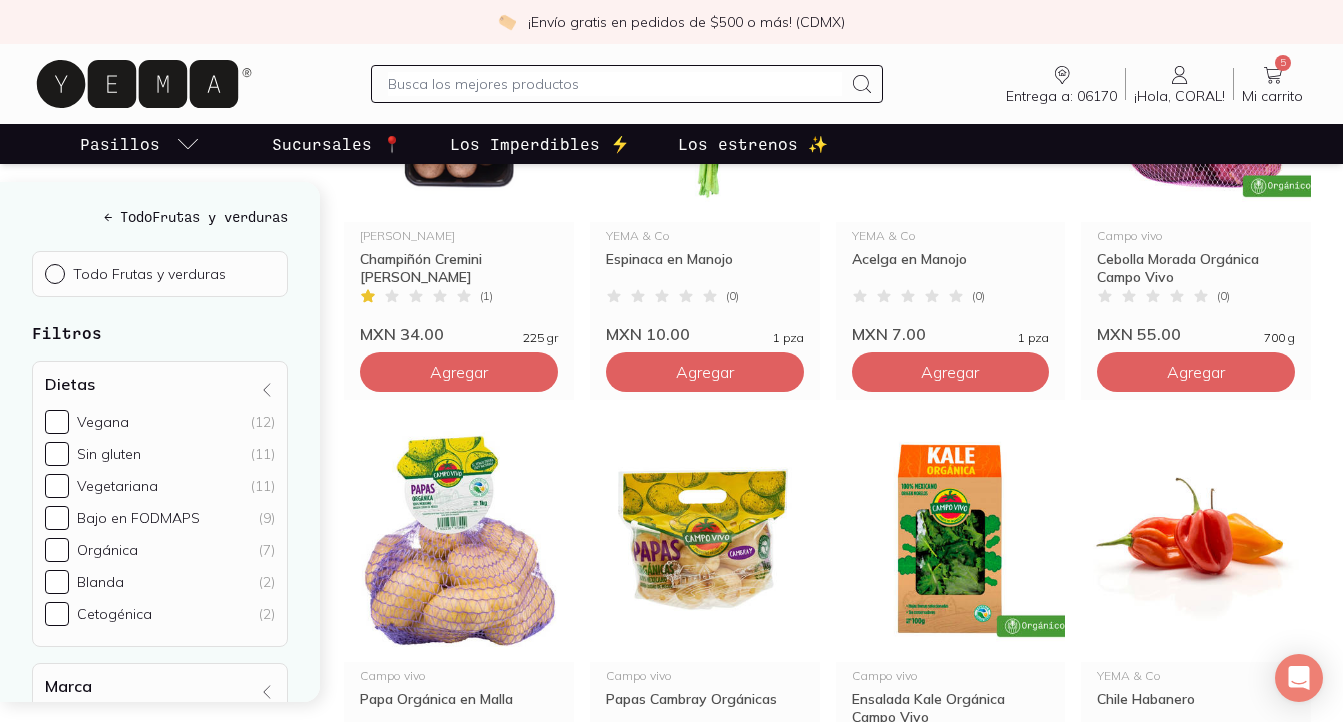 scroll, scrollTop: 879, scrollLeft: 0, axis: vertical 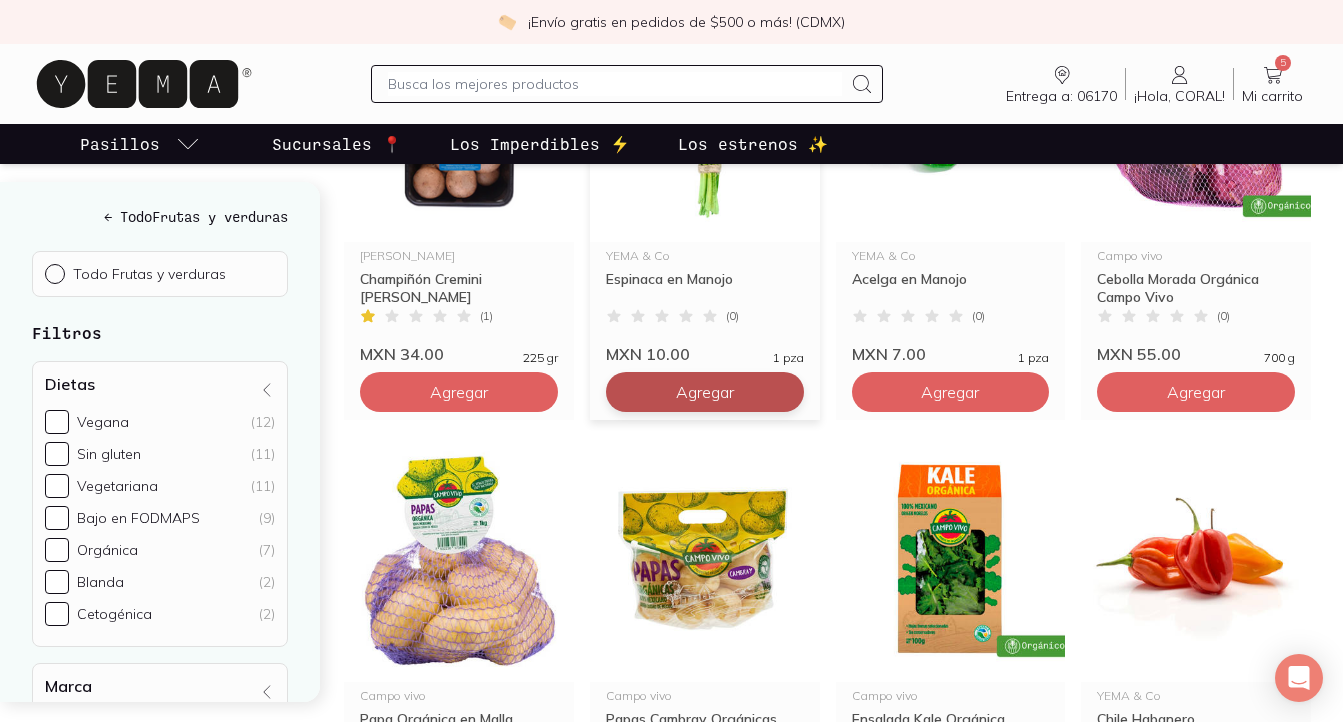 click on "Agregar" at bounding box center (459, -48) 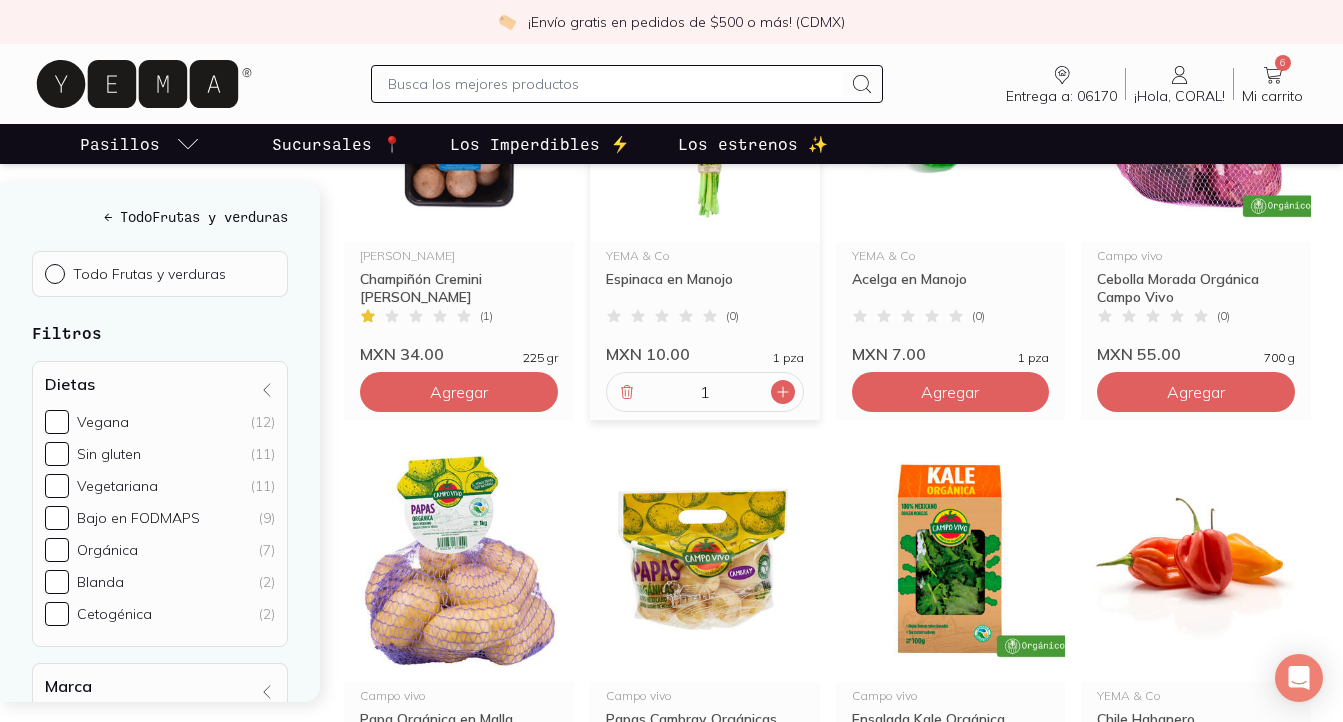 click 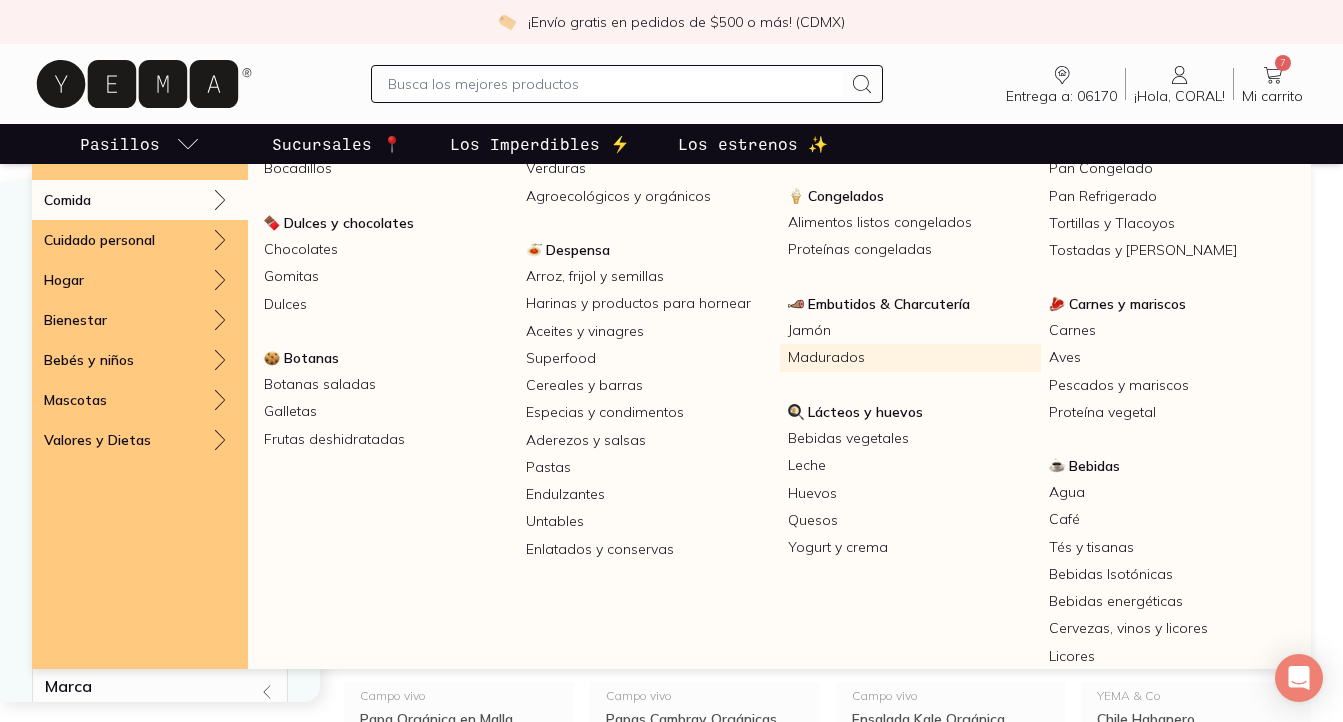scroll, scrollTop: 112, scrollLeft: 0, axis: vertical 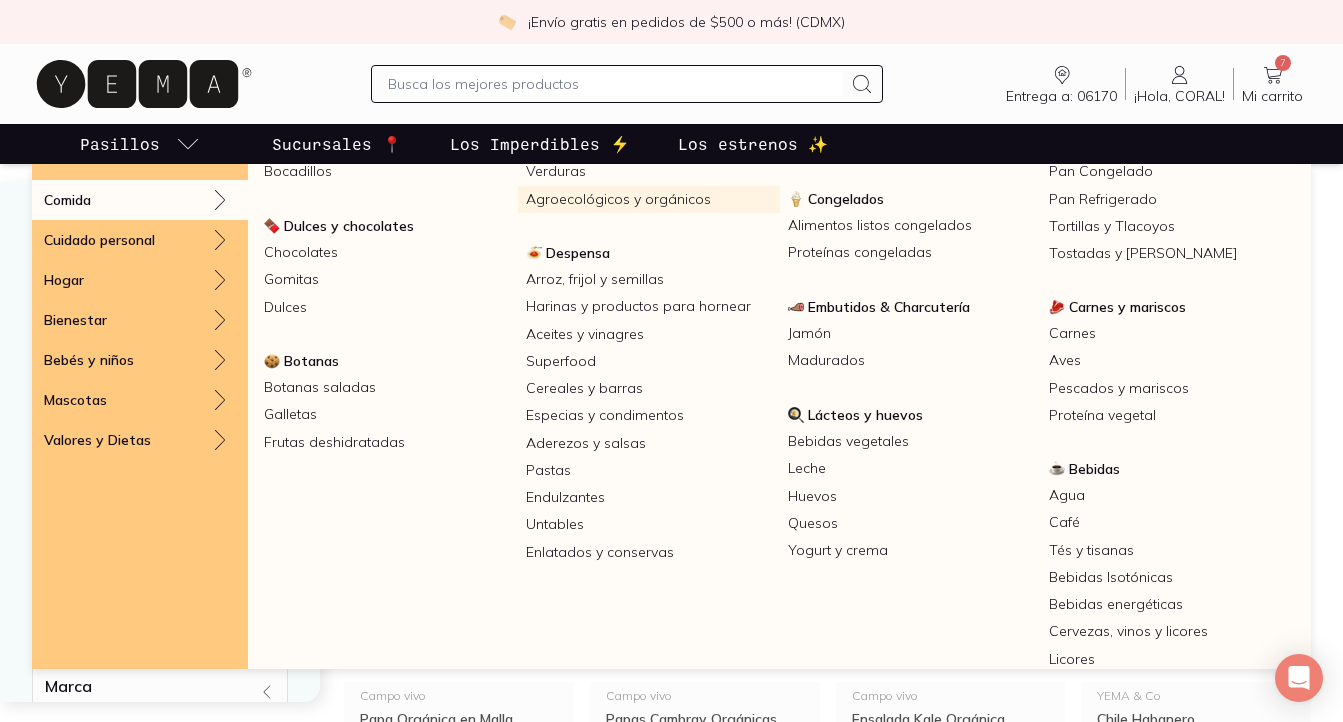 click on "Agroecológicos y orgánicos" at bounding box center (649, 199) 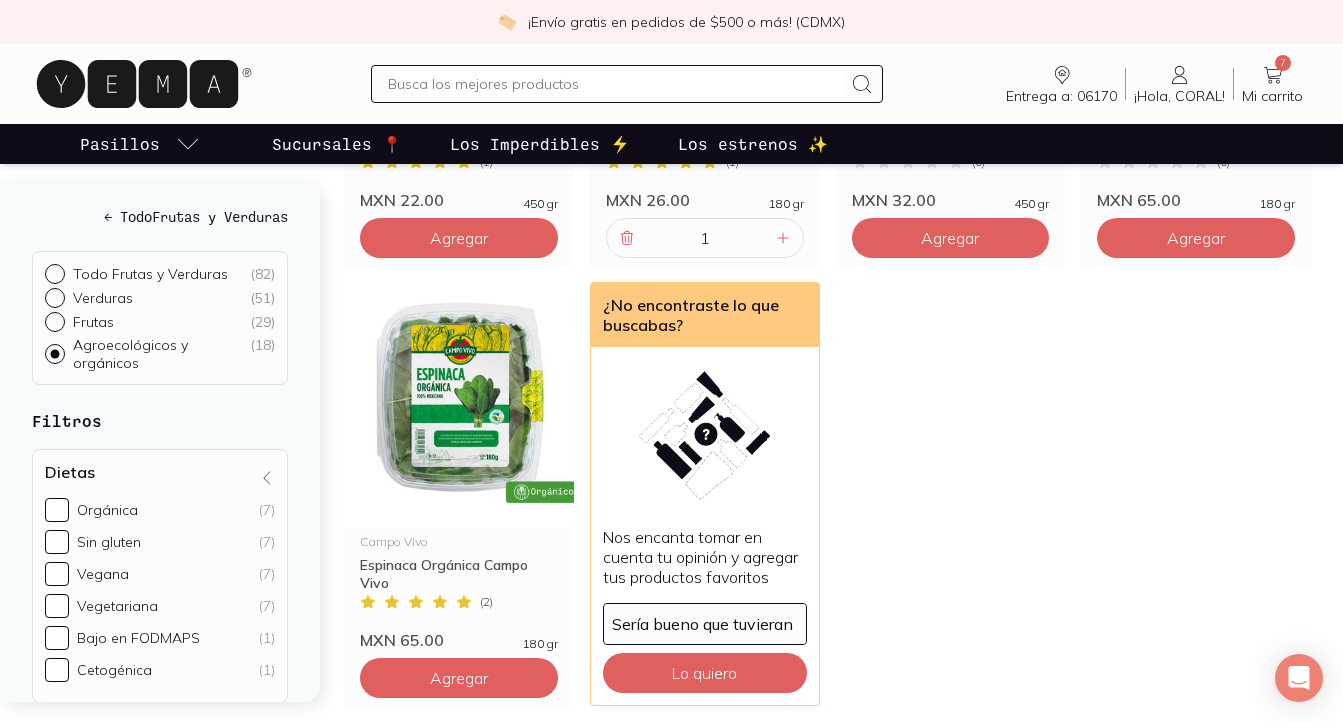 scroll, scrollTop: 1858, scrollLeft: 0, axis: vertical 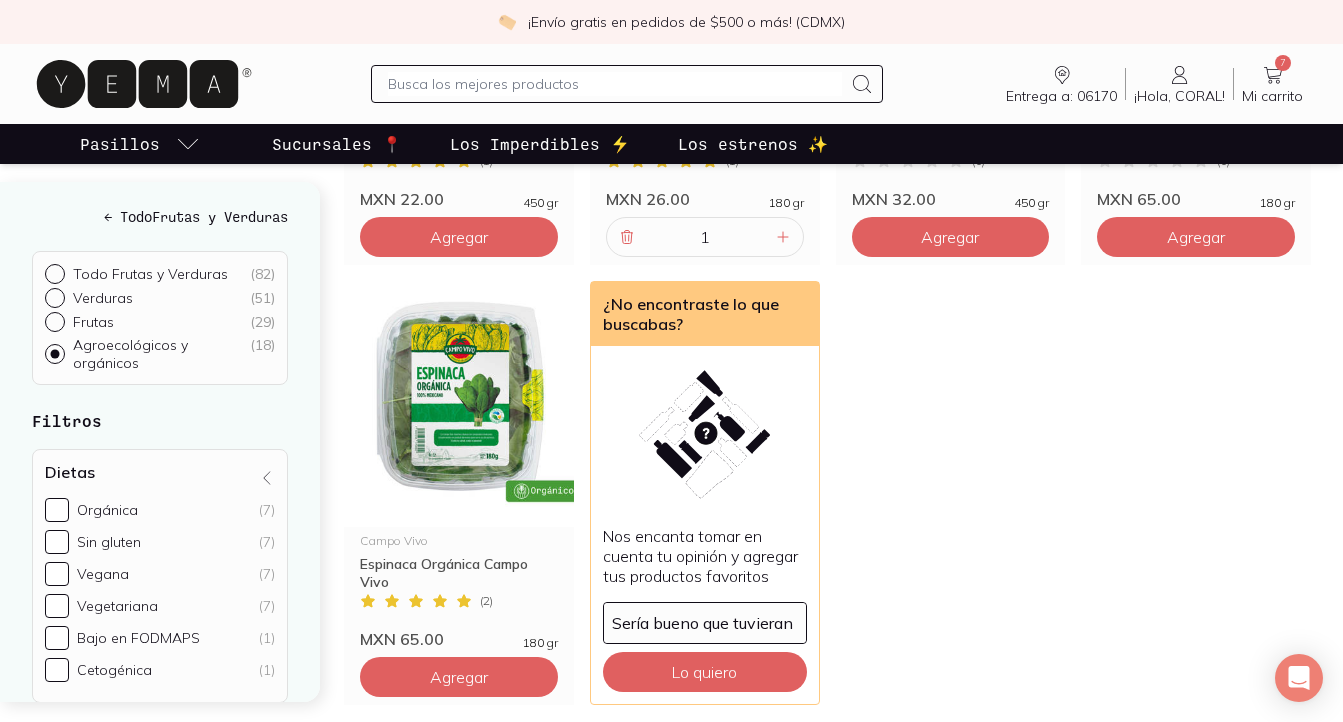 click at bounding box center [615, 84] 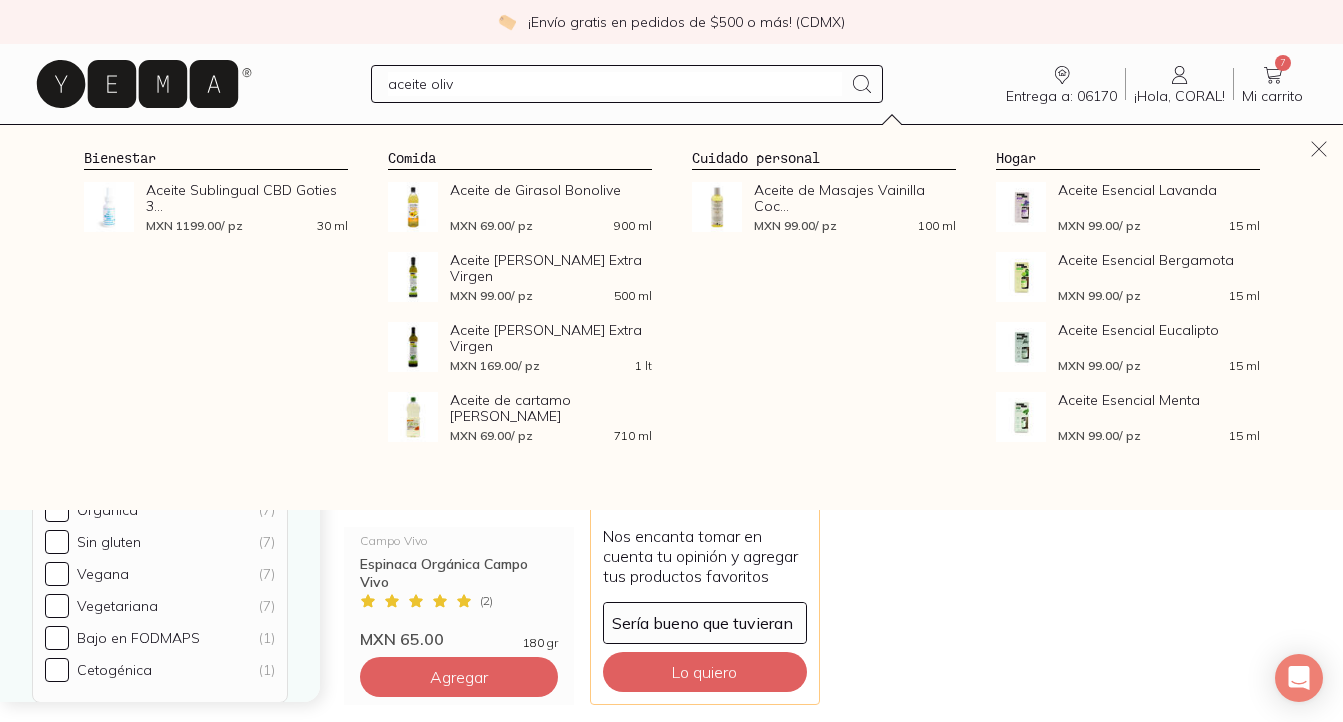 type on "aceite oliva" 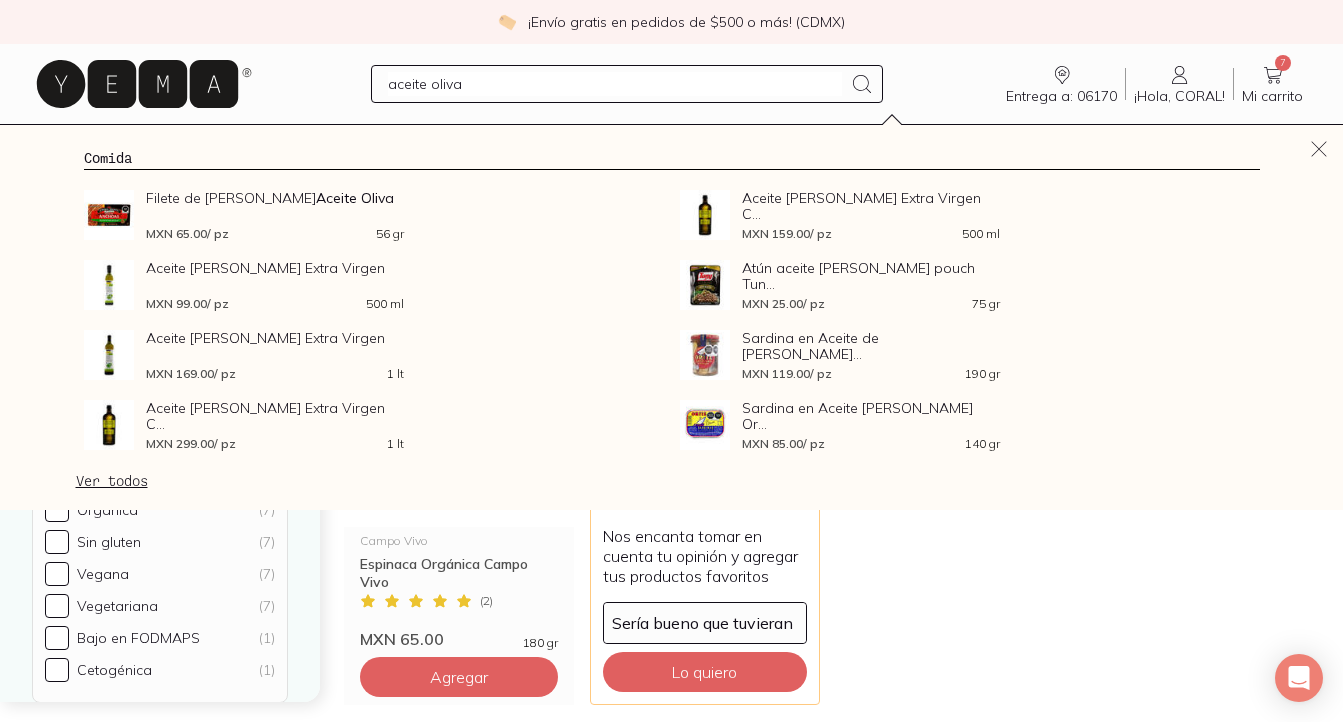 type 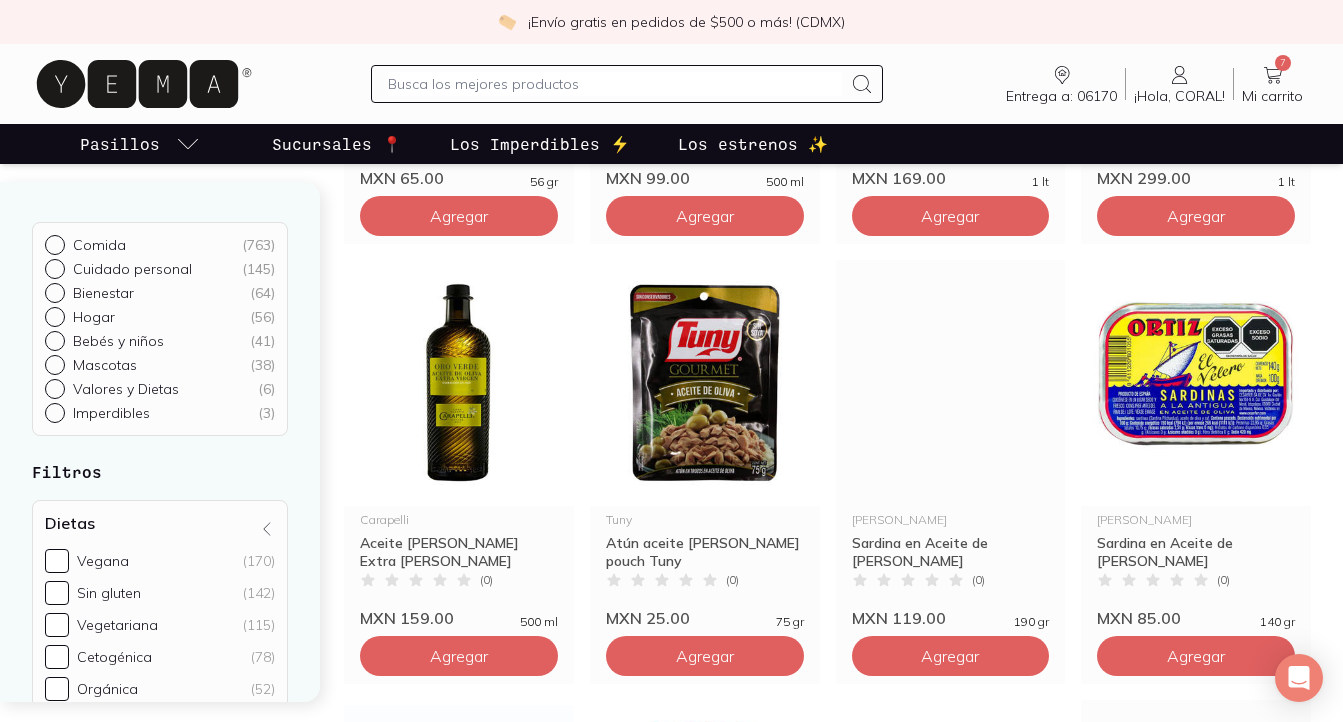 scroll, scrollTop: 580, scrollLeft: 0, axis: vertical 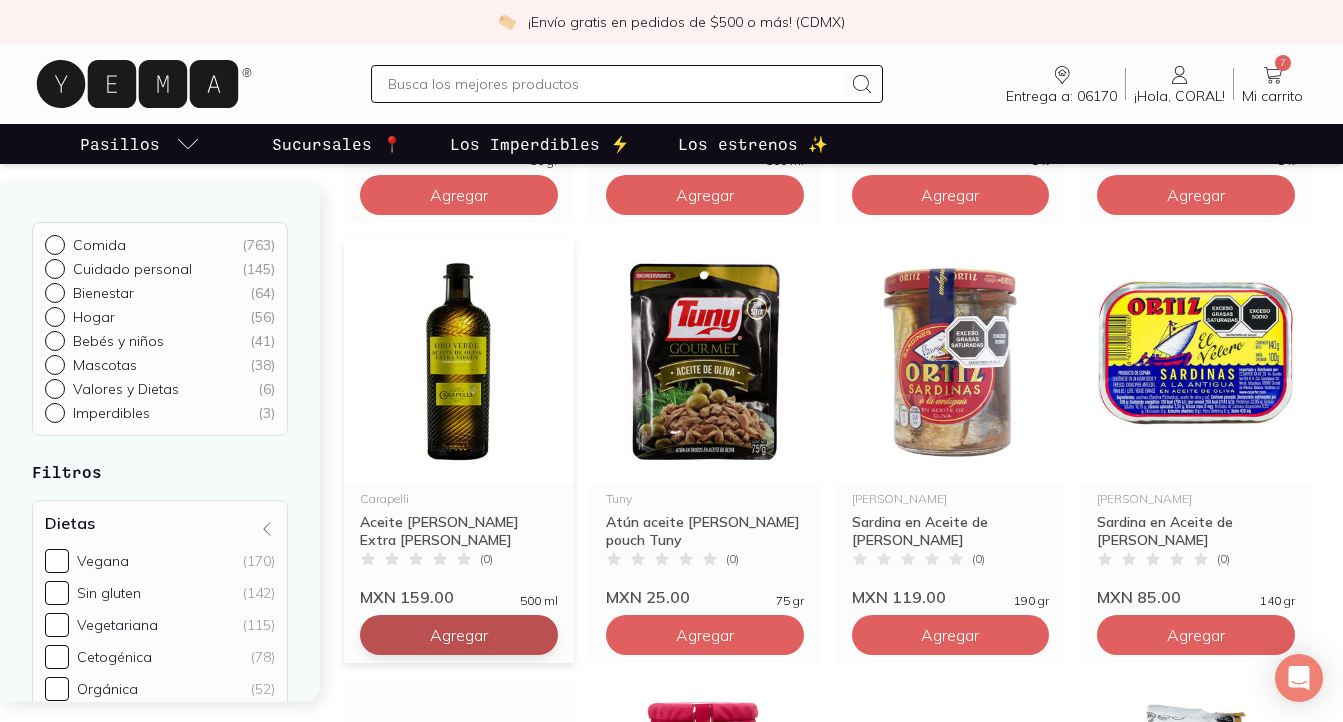 click on "Agregar" at bounding box center [459, 195] 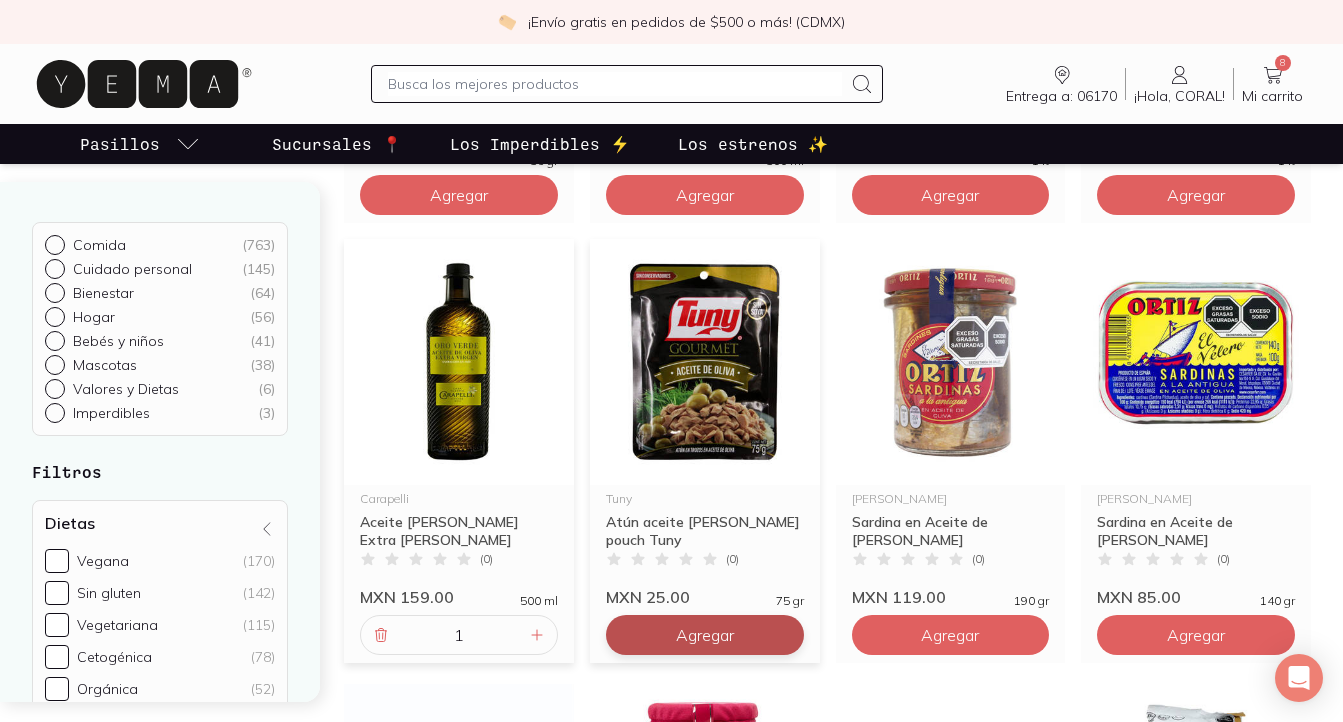 click on "Agregar" at bounding box center [459, 195] 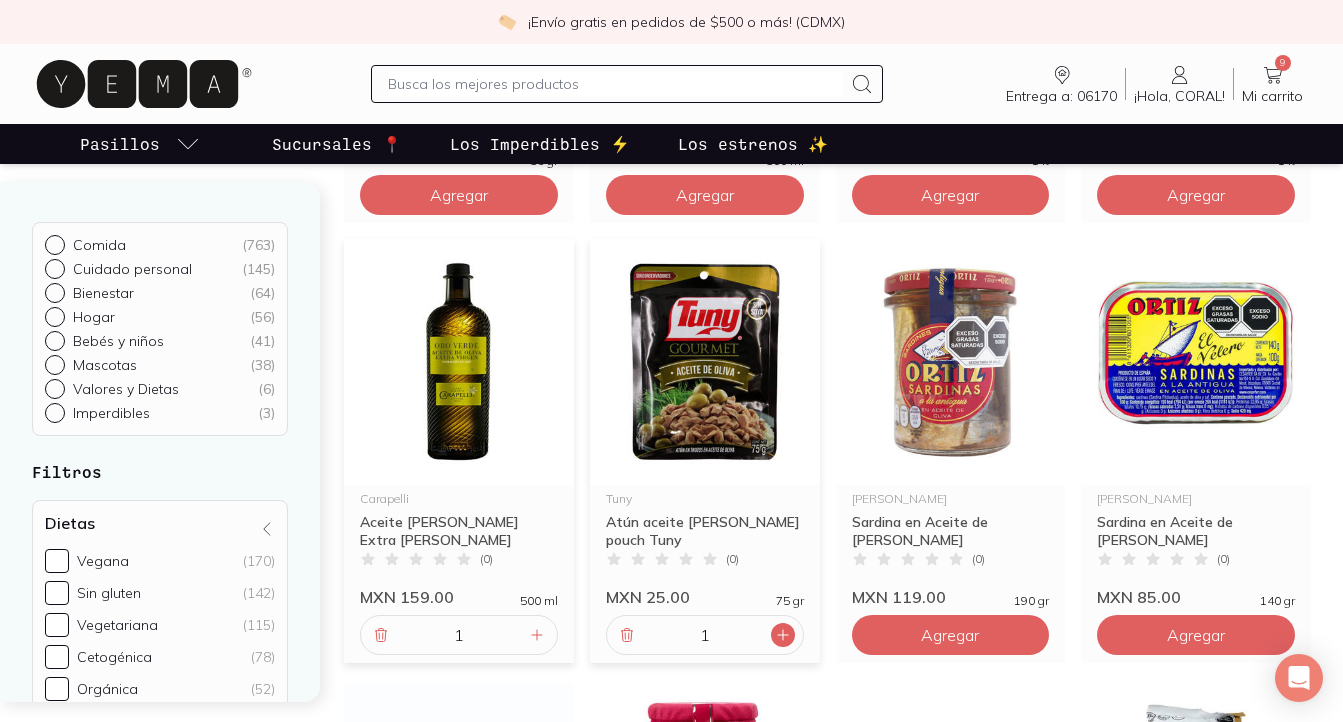 click 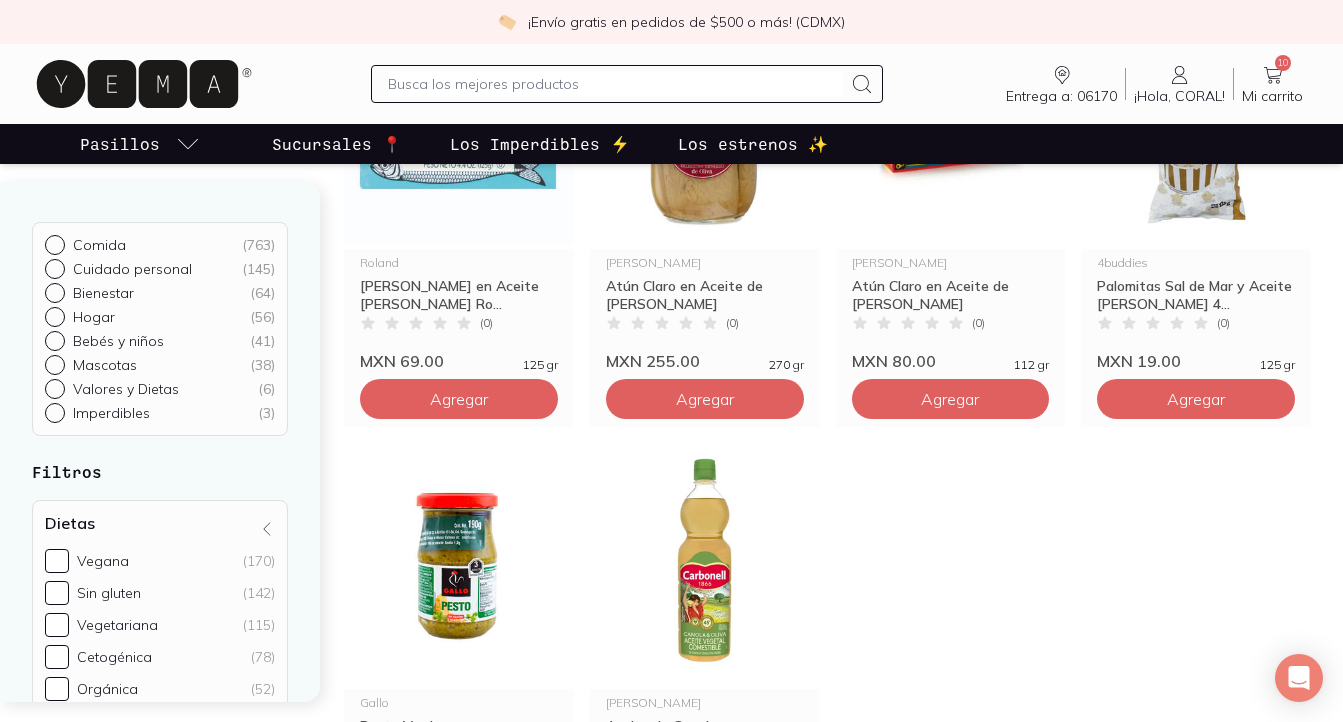 scroll, scrollTop: 1259, scrollLeft: 0, axis: vertical 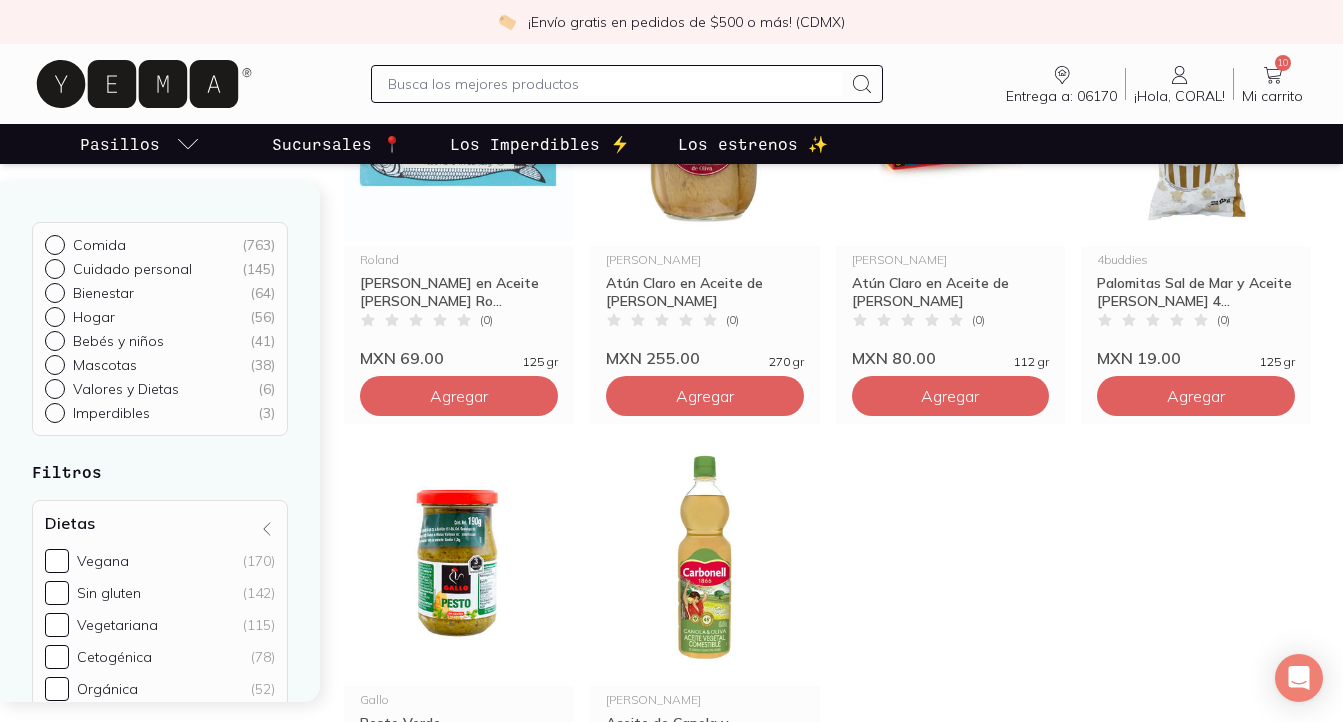 click at bounding box center [615, 84] 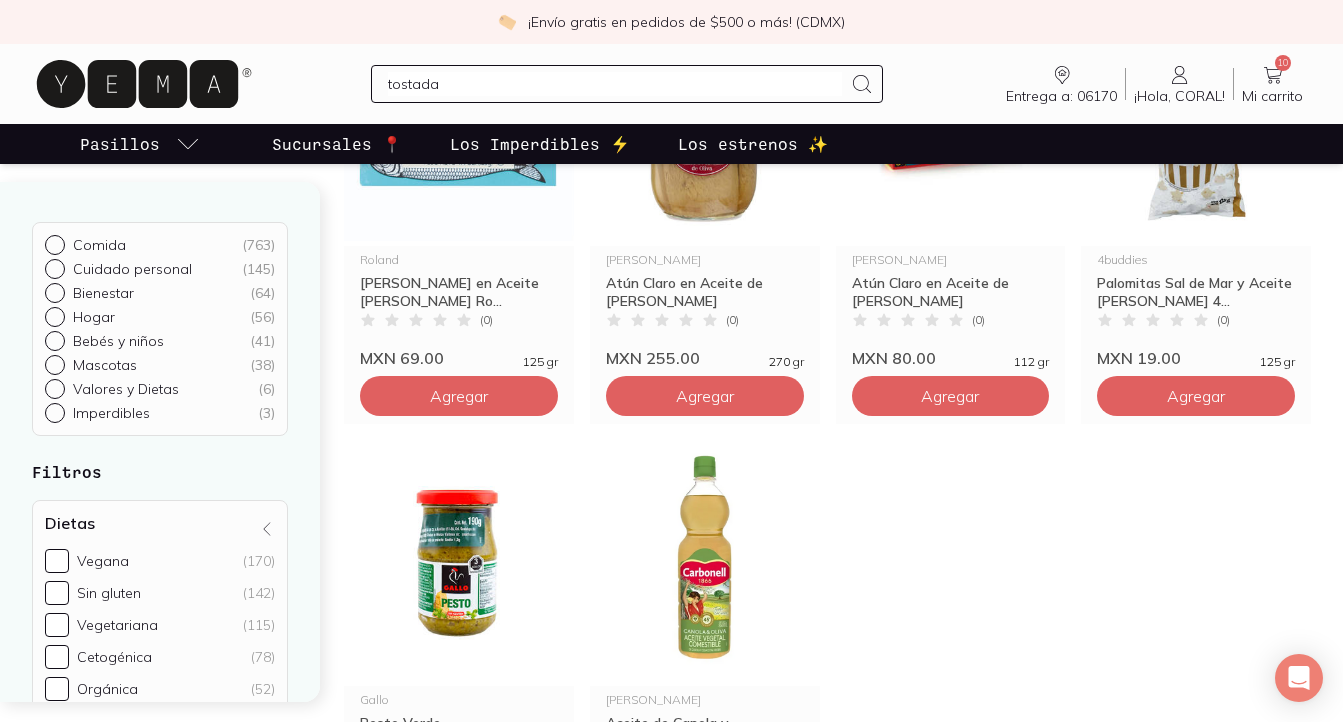 type on "tostadas" 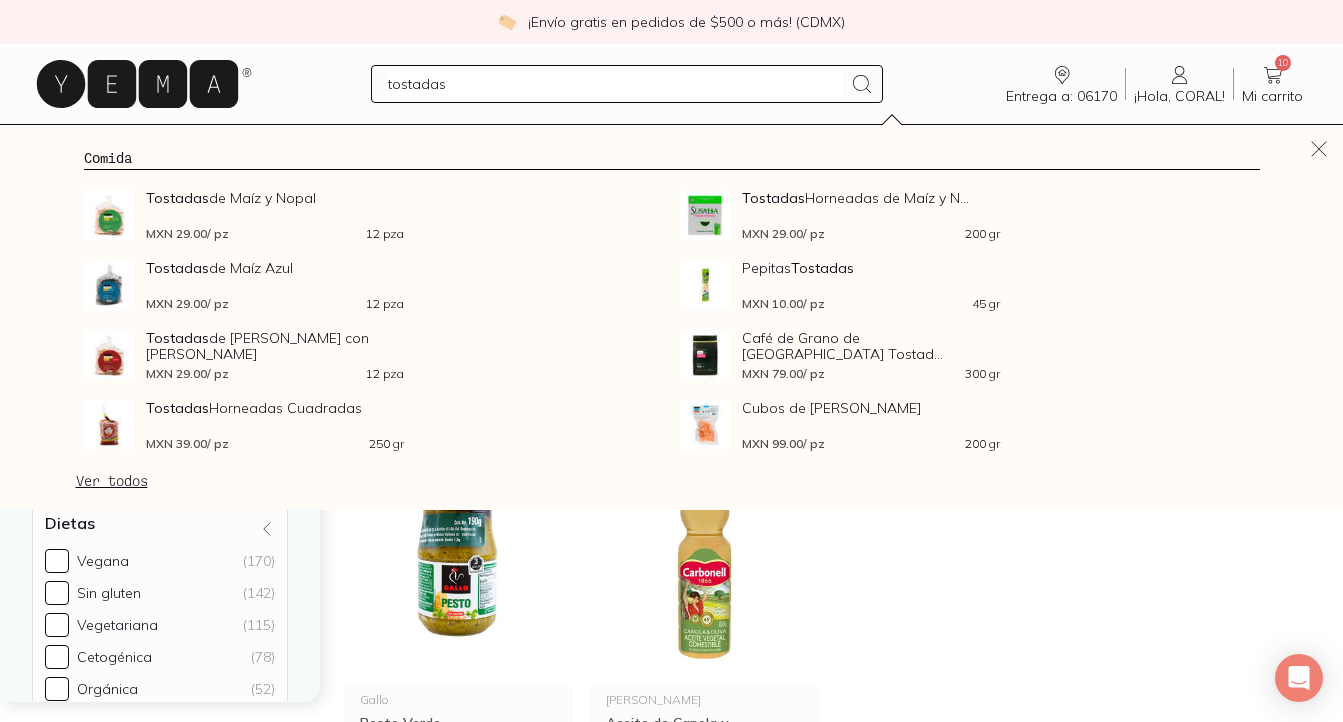 type 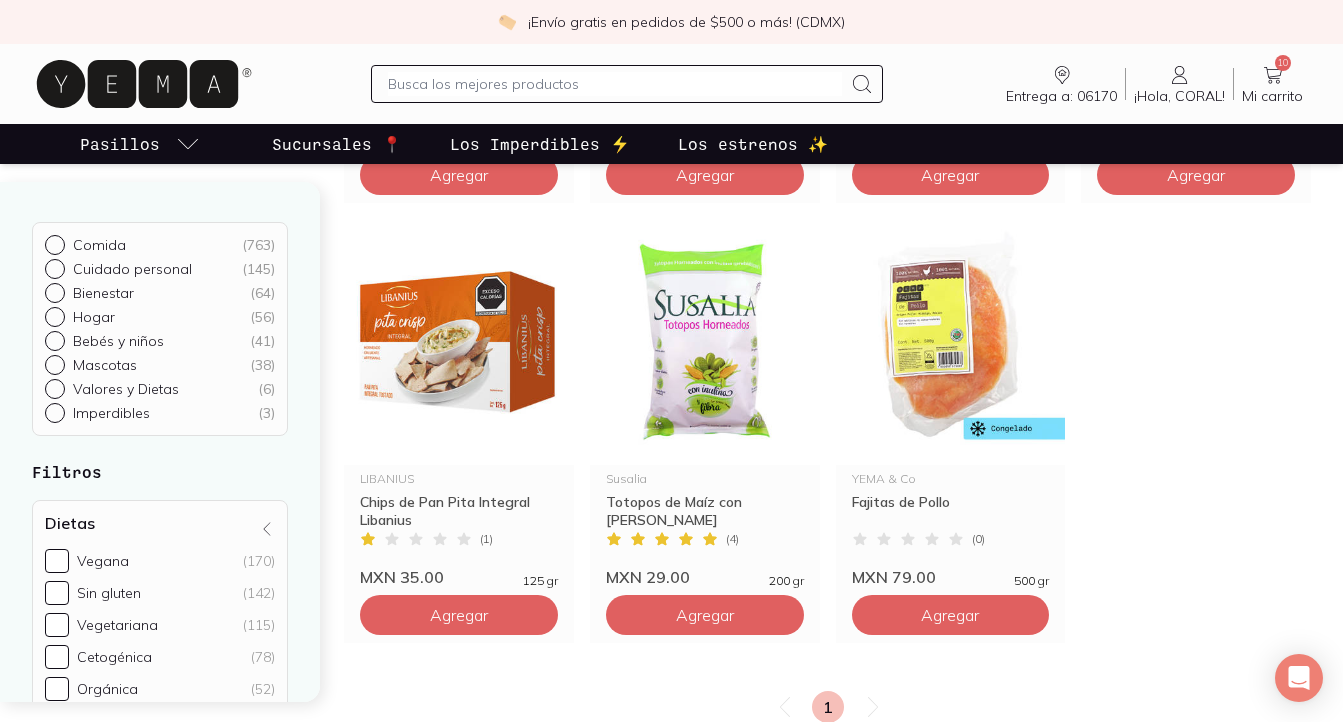 scroll, scrollTop: 1933, scrollLeft: 0, axis: vertical 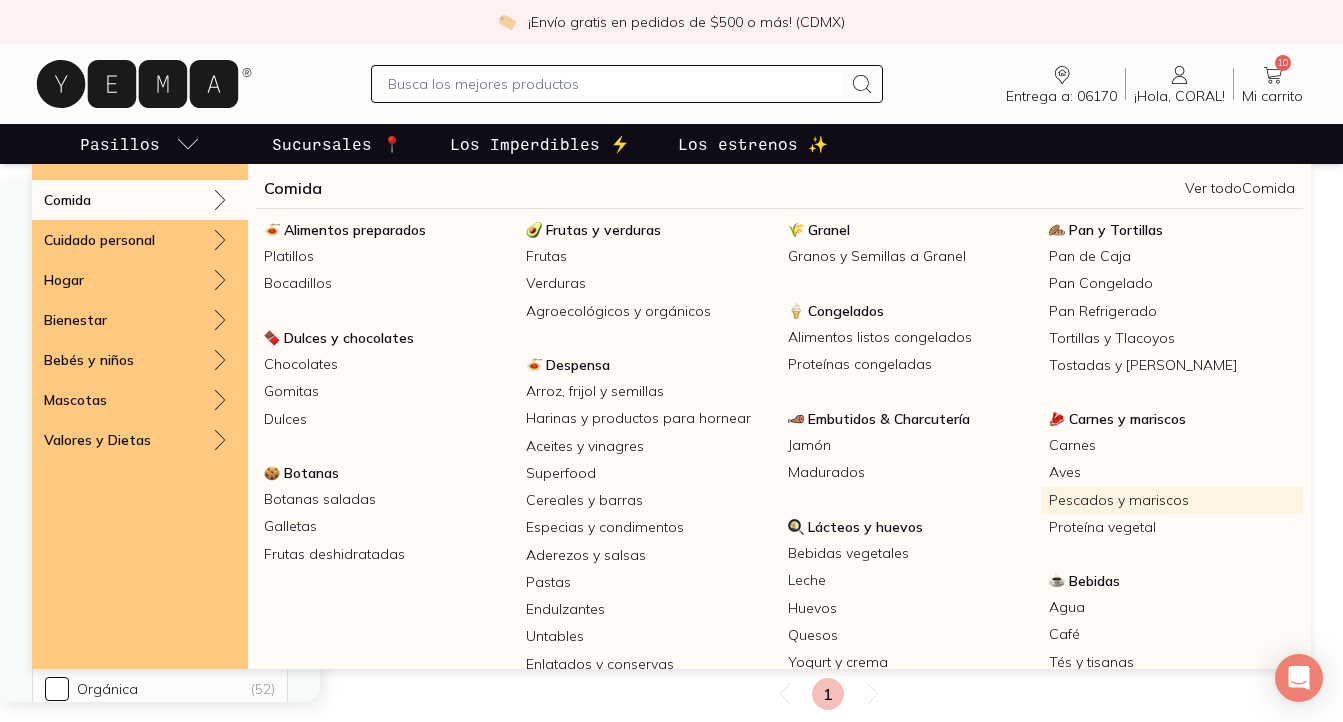 click on "Pescados y mariscos" at bounding box center [1172, 500] 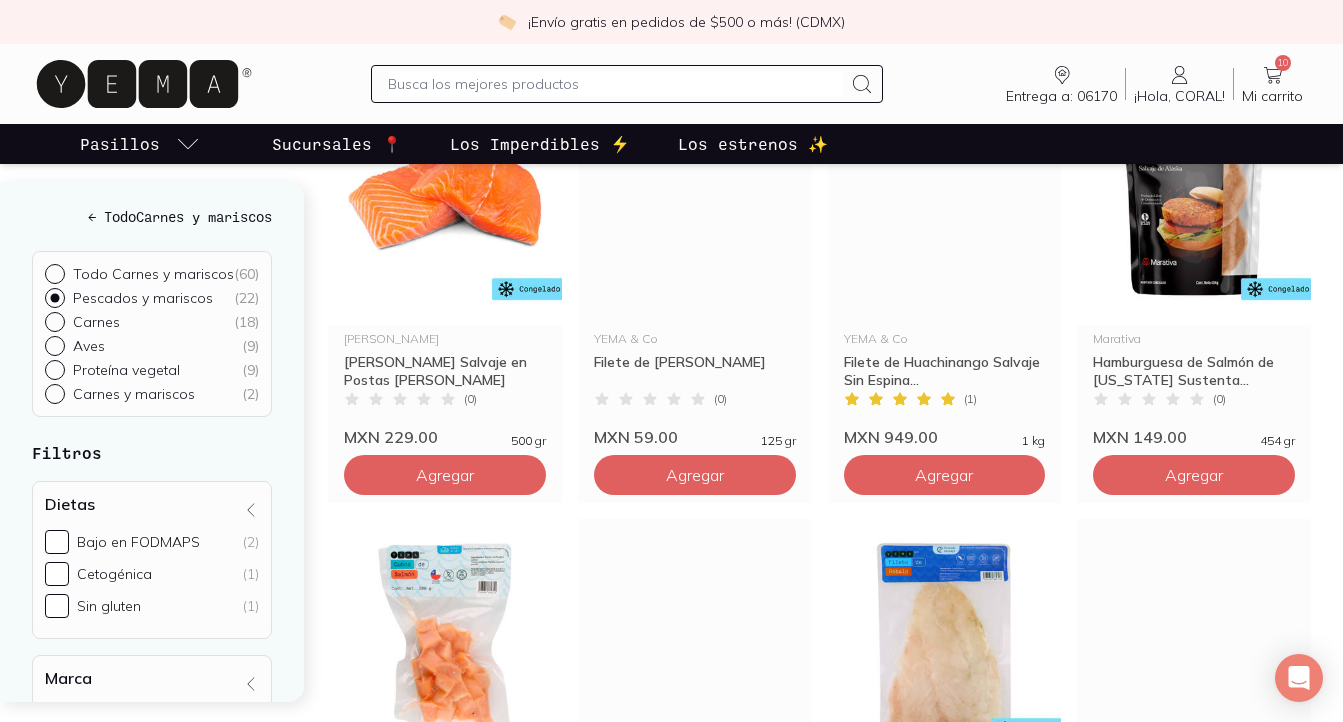 scroll, scrollTop: 1650, scrollLeft: 0, axis: vertical 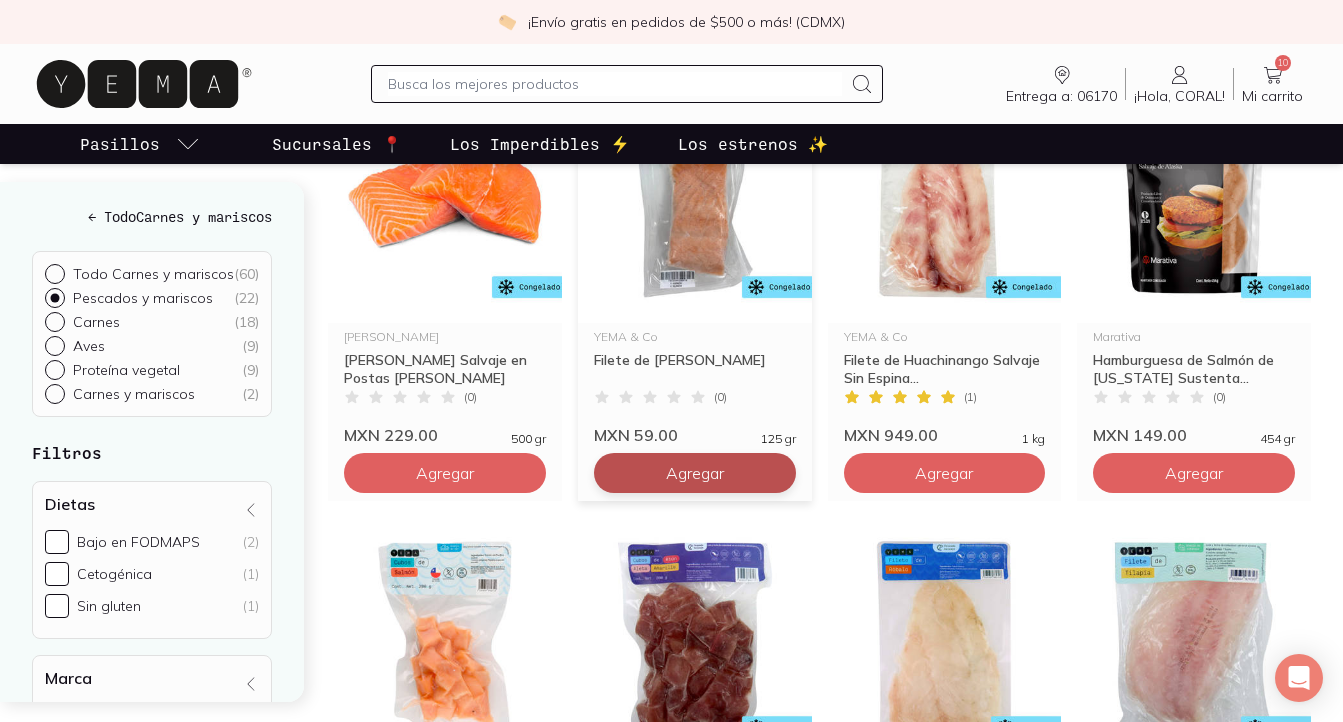 click on "Agregar" at bounding box center (445, -847) 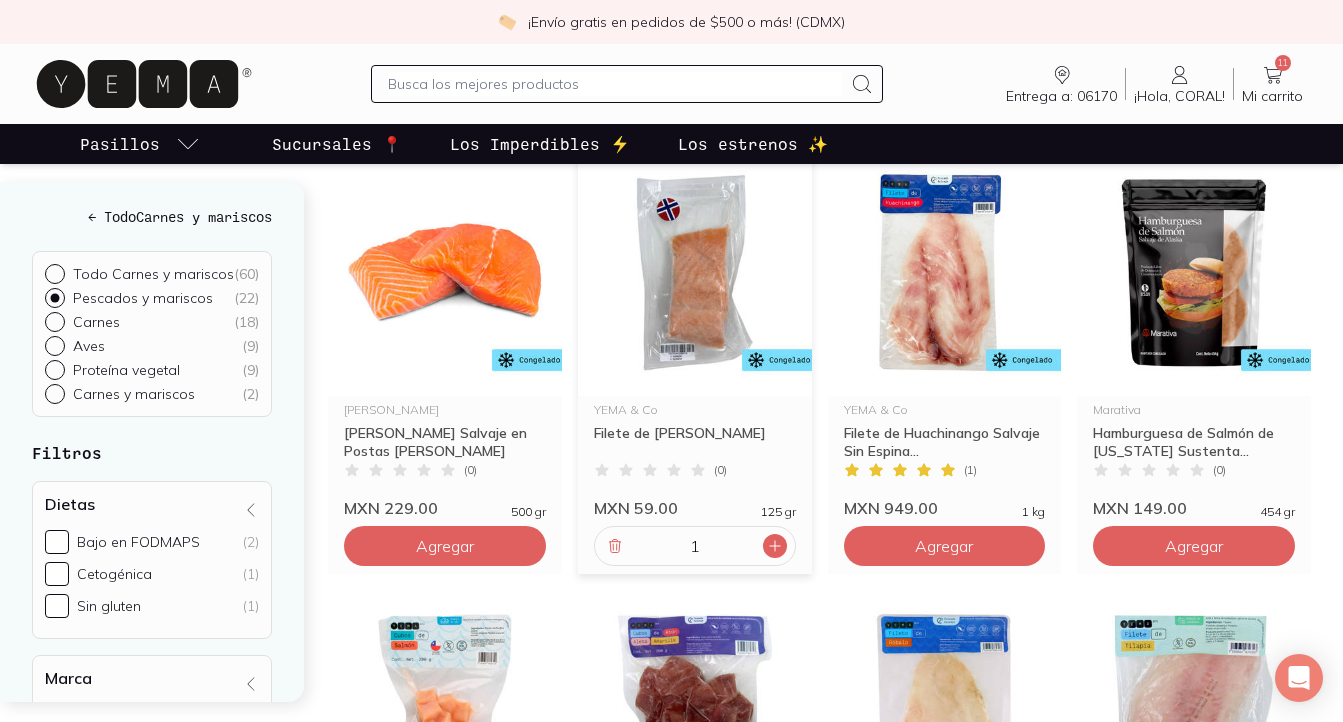 scroll, scrollTop: 1570, scrollLeft: 0, axis: vertical 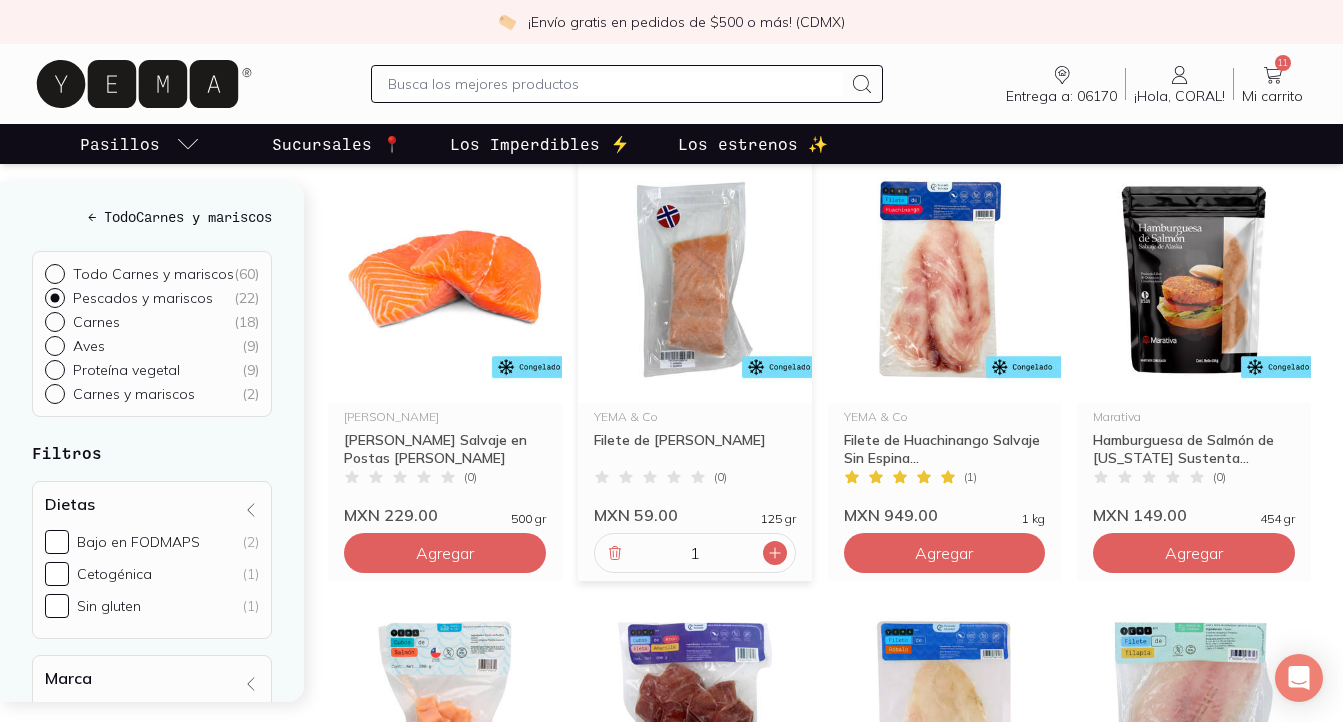 click 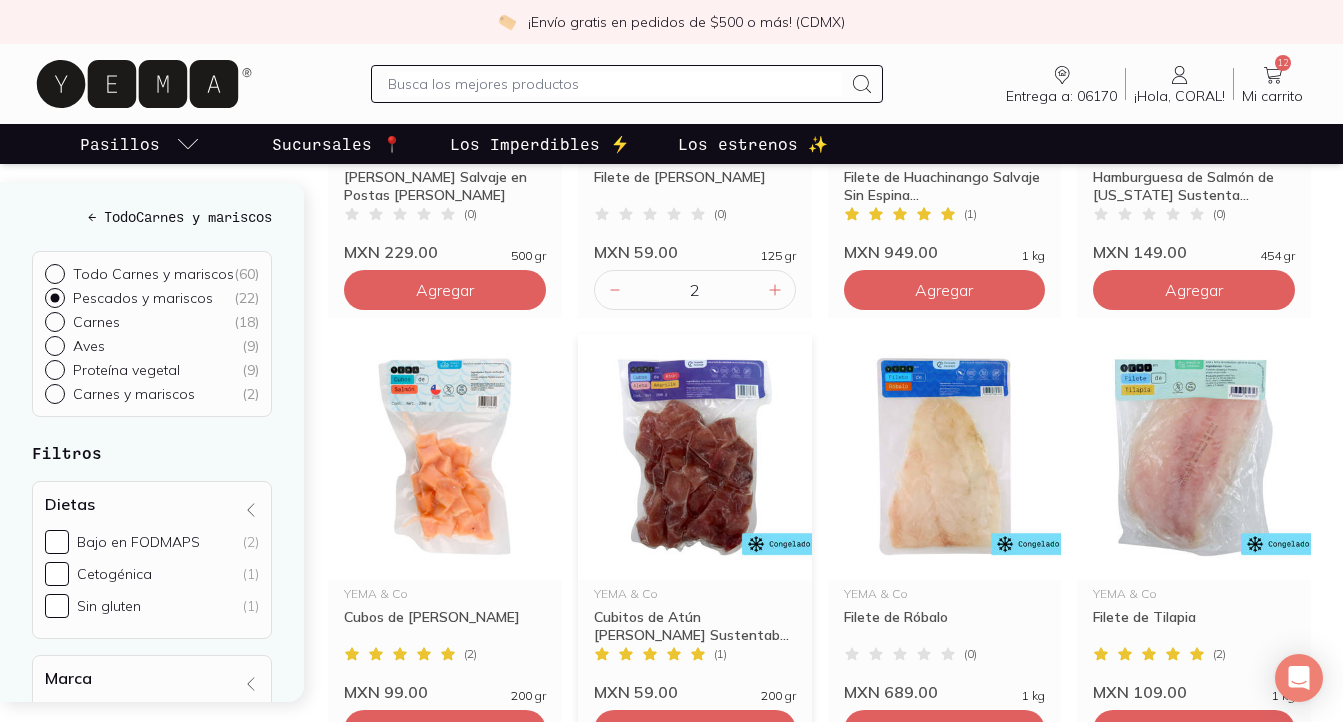 scroll, scrollTop: 1834, scrollLeft: 0, axis: vertical 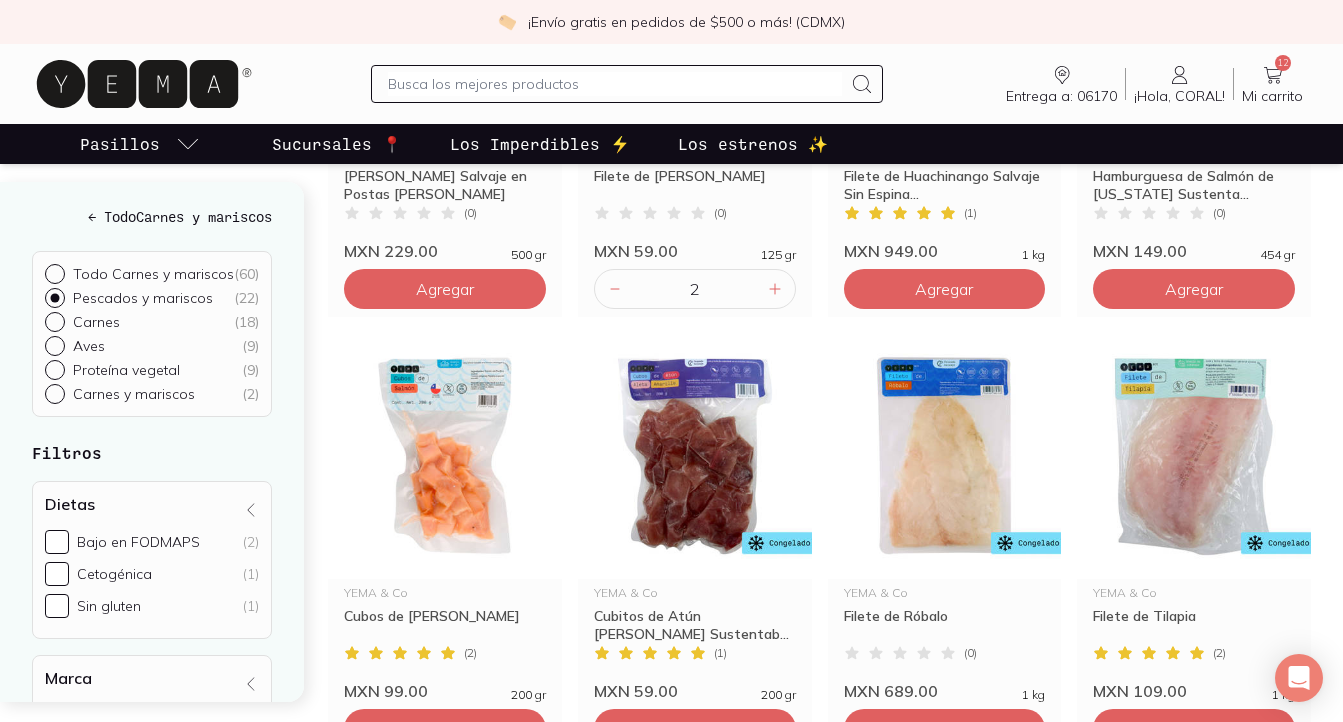click at bounding box center [615, 84] 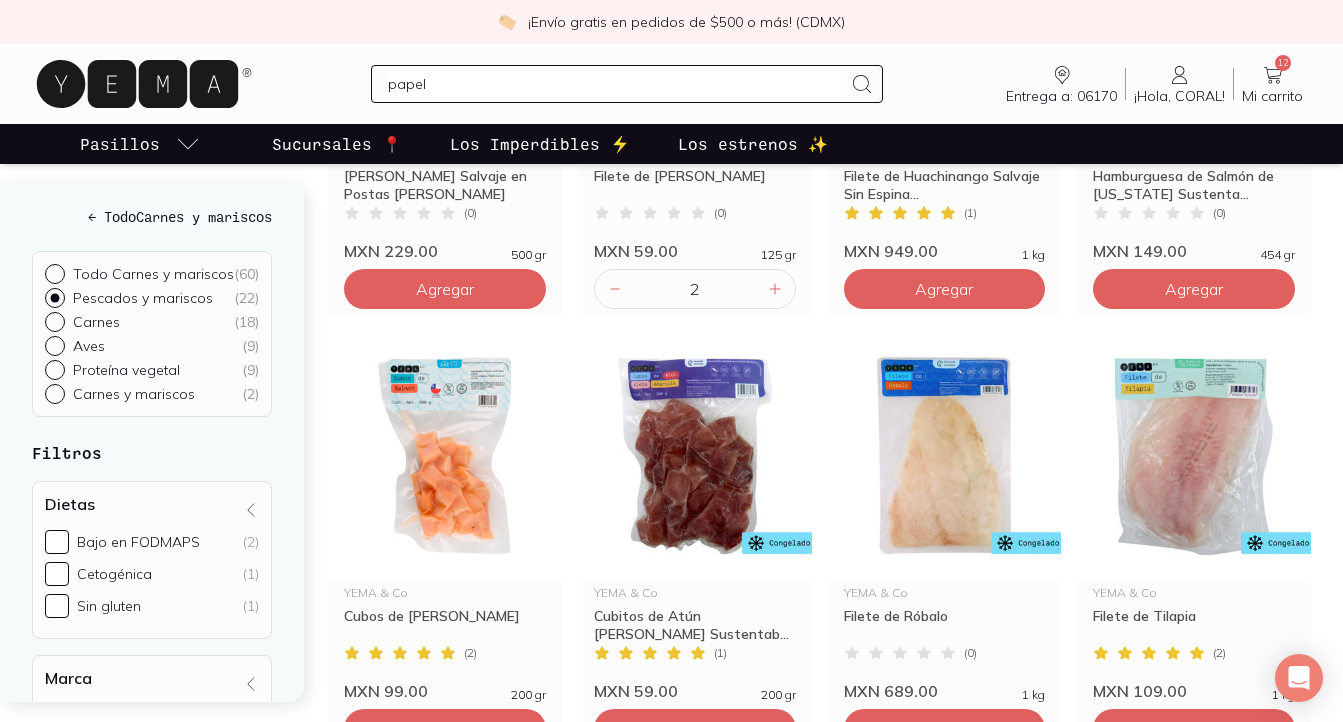 type on "papel" 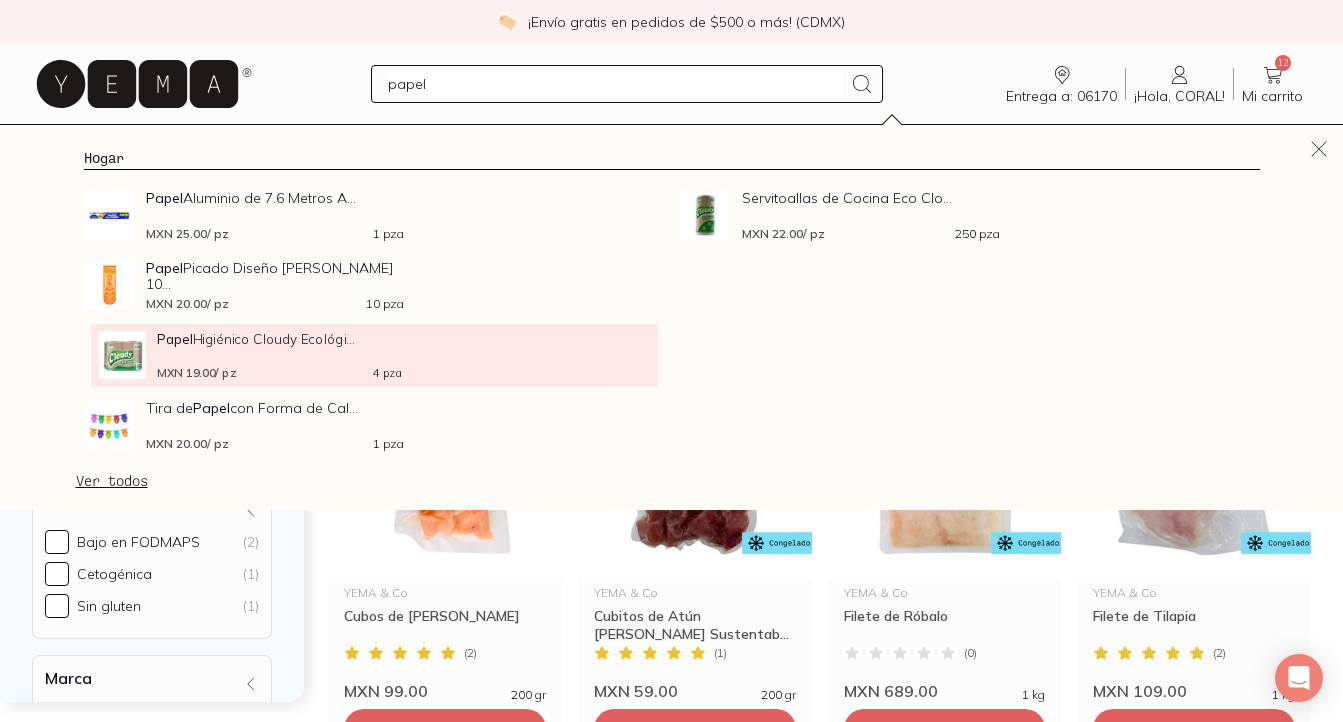 click on "MXN 19.00  / pz 4 pza" 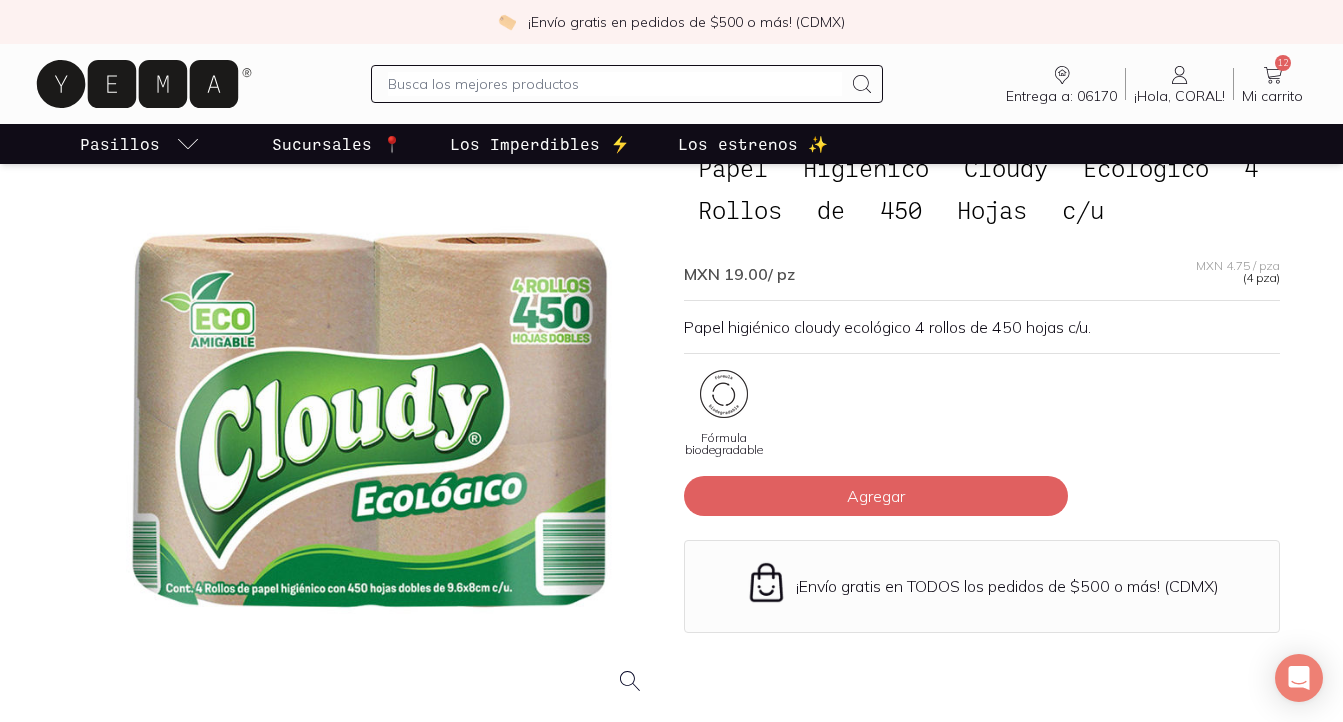 scroll, scrollTop: 116, scrollLeft: 0, axis: vertical 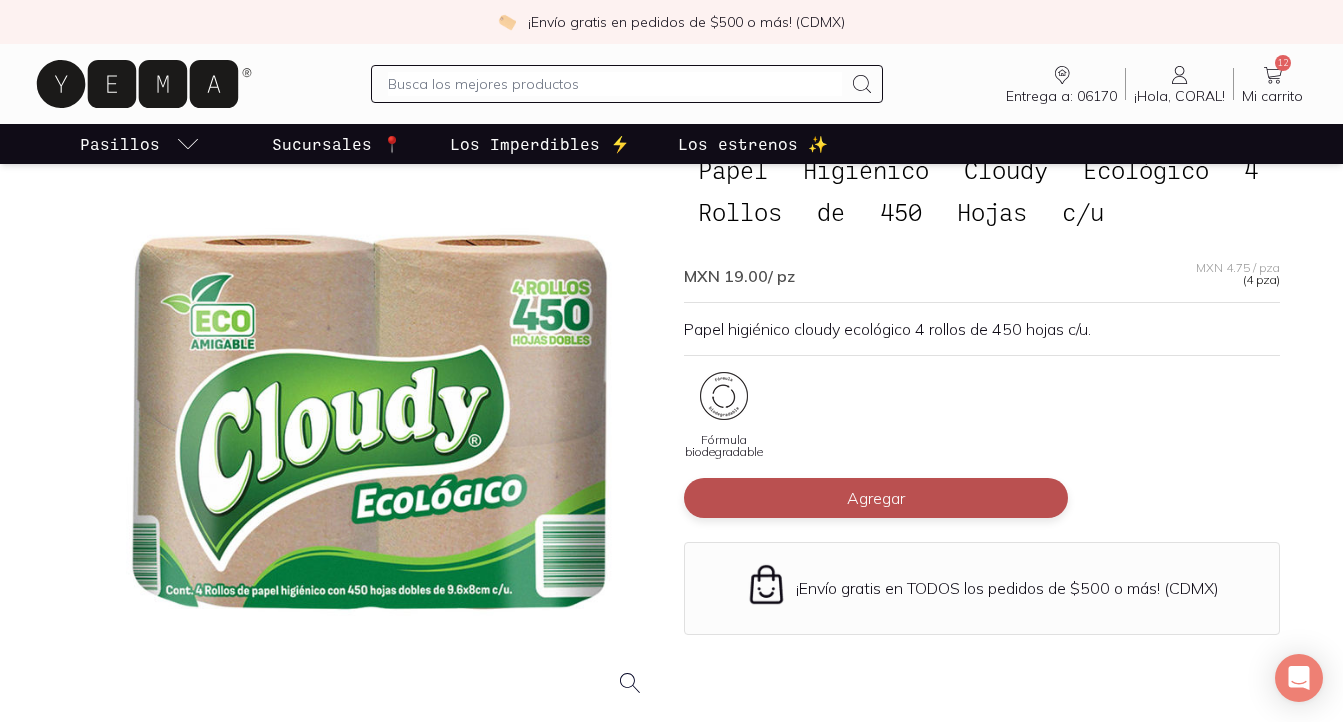 click on "Agregar" at bounding box center [876, 498] 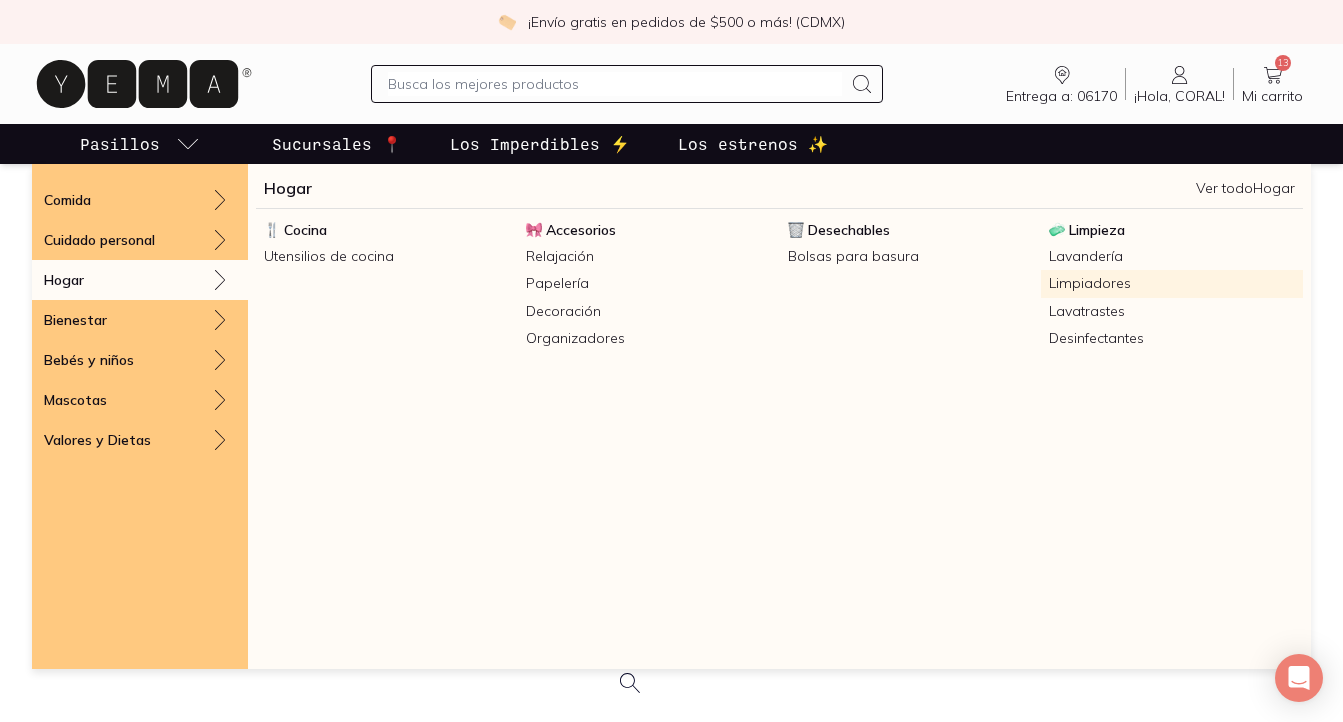 click on "Limpiadores" at bounding box center [1172, 283] 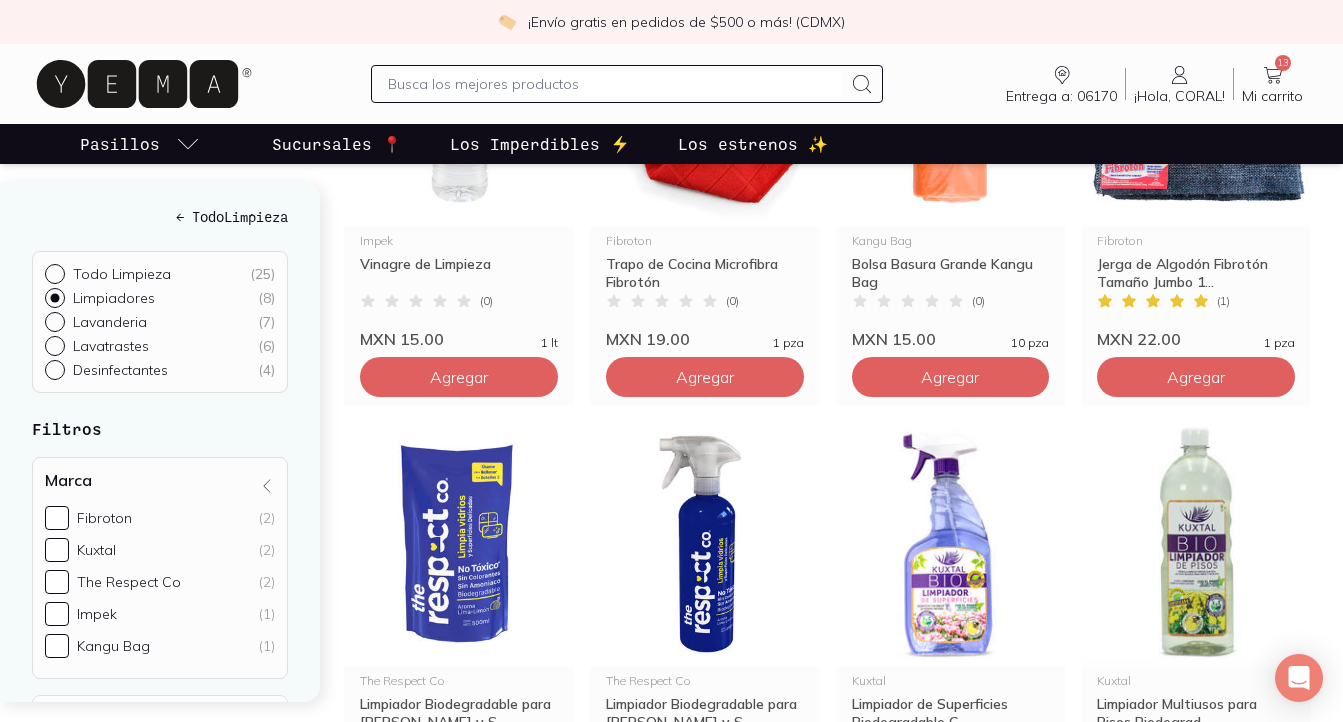 scroll, scrollTop: 376, scrollLeft: 0, axis: vertical 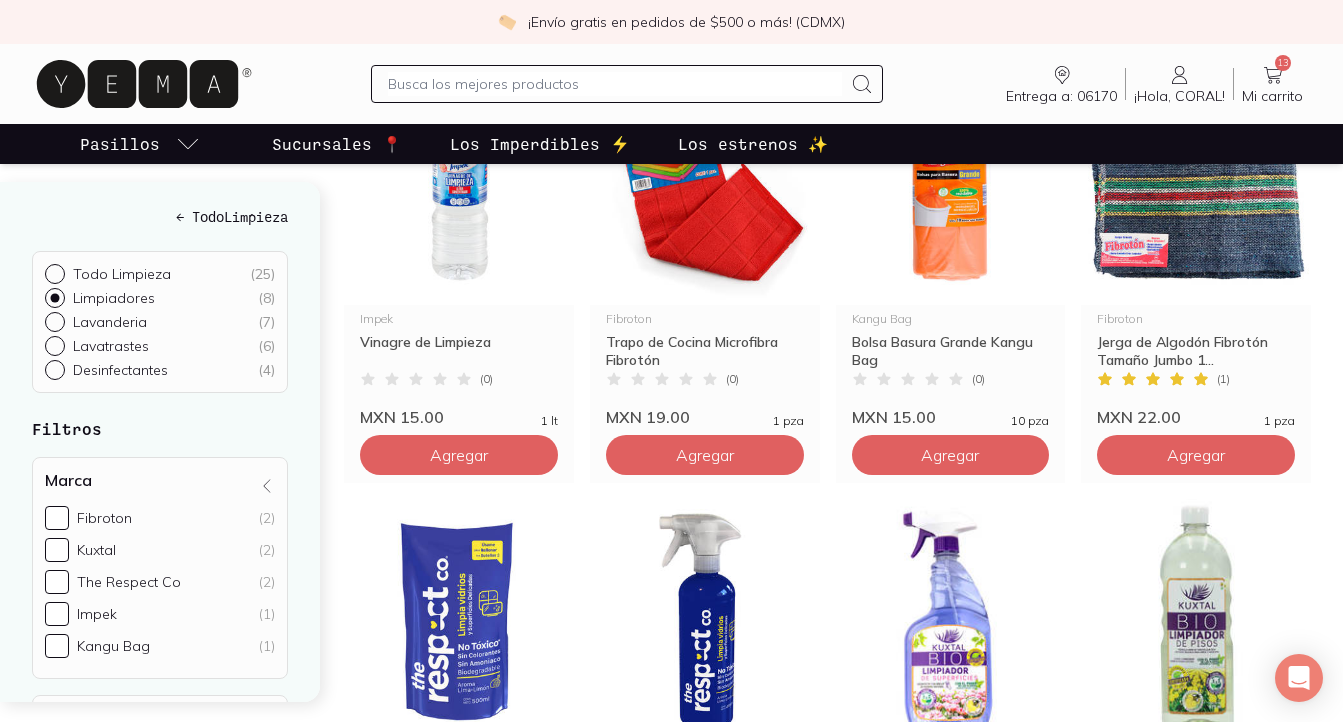 click at bounding box center [615, 84] 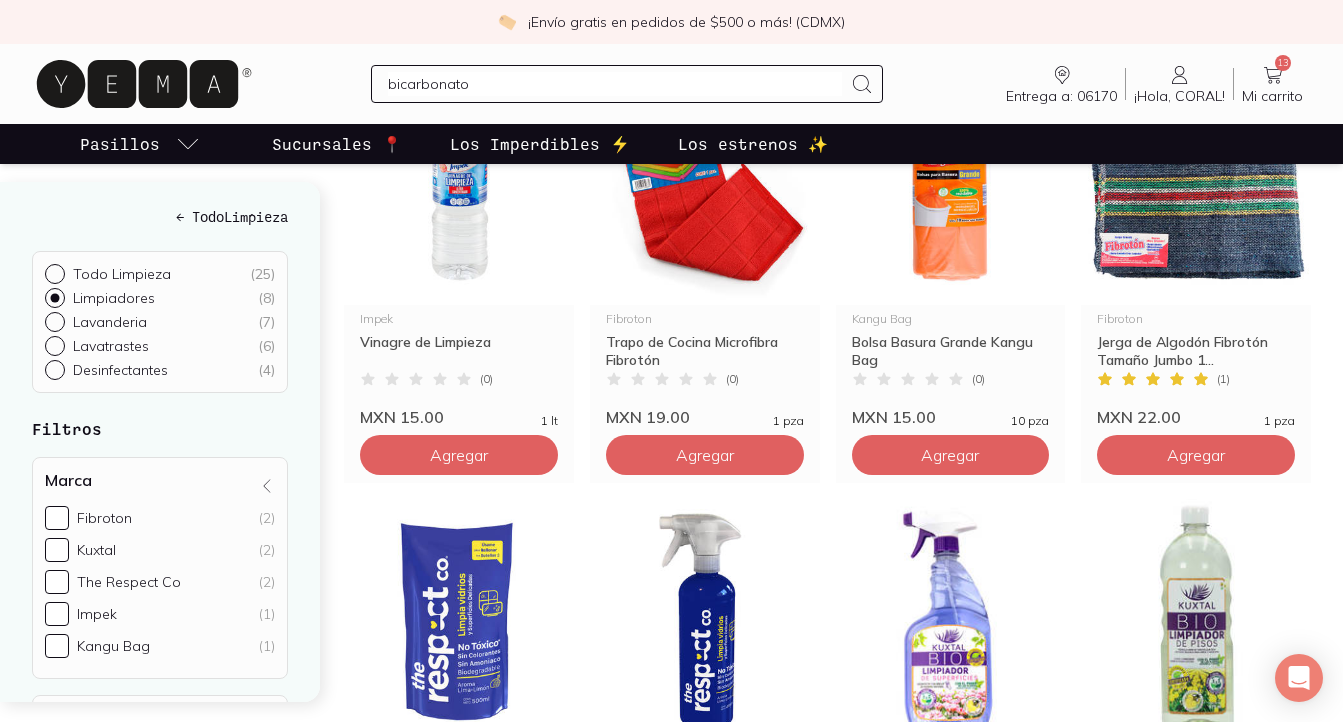type on "bicarbonato" 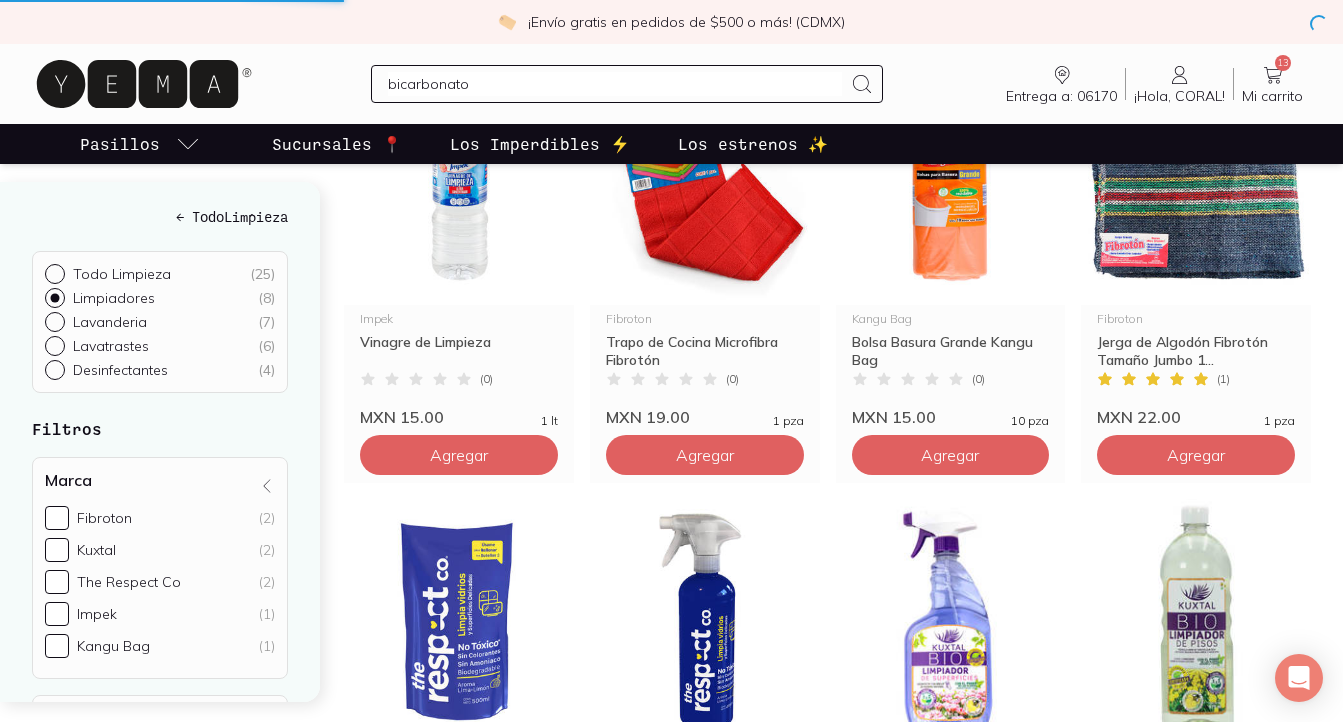 click on "Todo Limpieza ( 25 )" at bounding box center [53, 272] 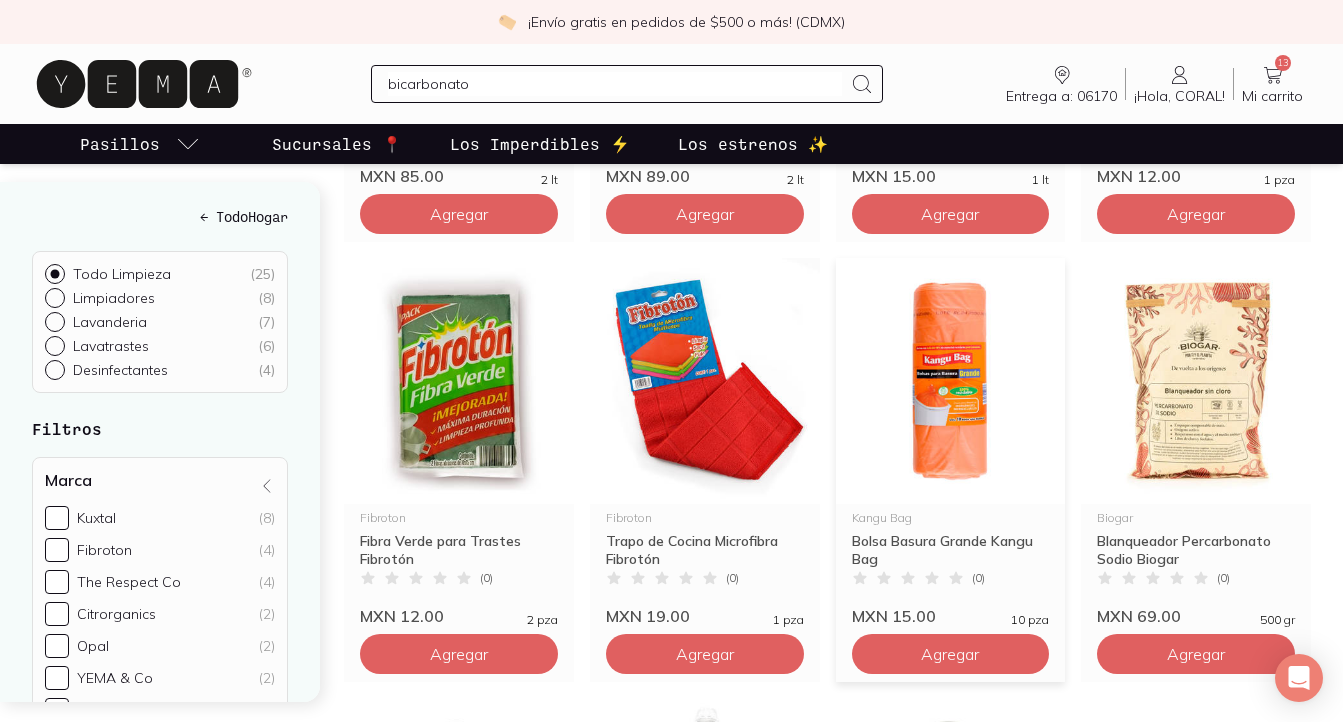 scroll, scrollTop: 721, scrollLeft: 0, axis: vertical 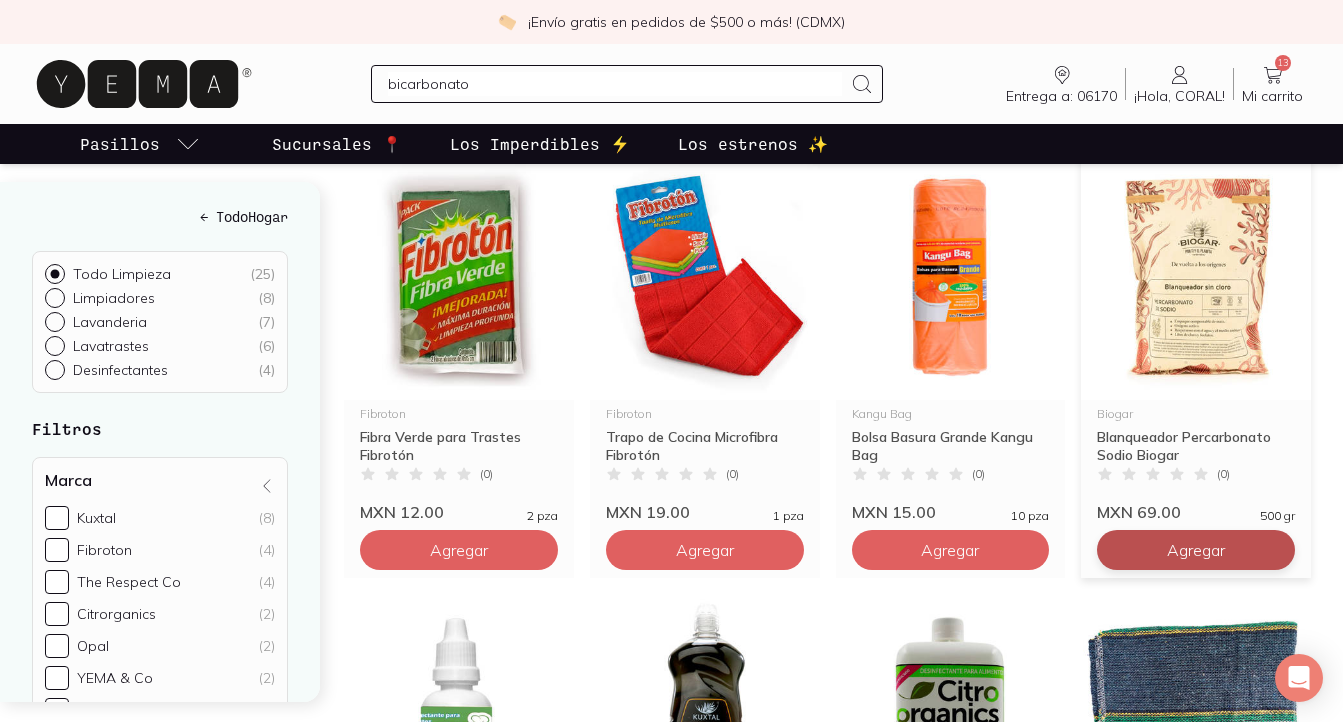 click on "Agregar" at bounding box center [459, 110] 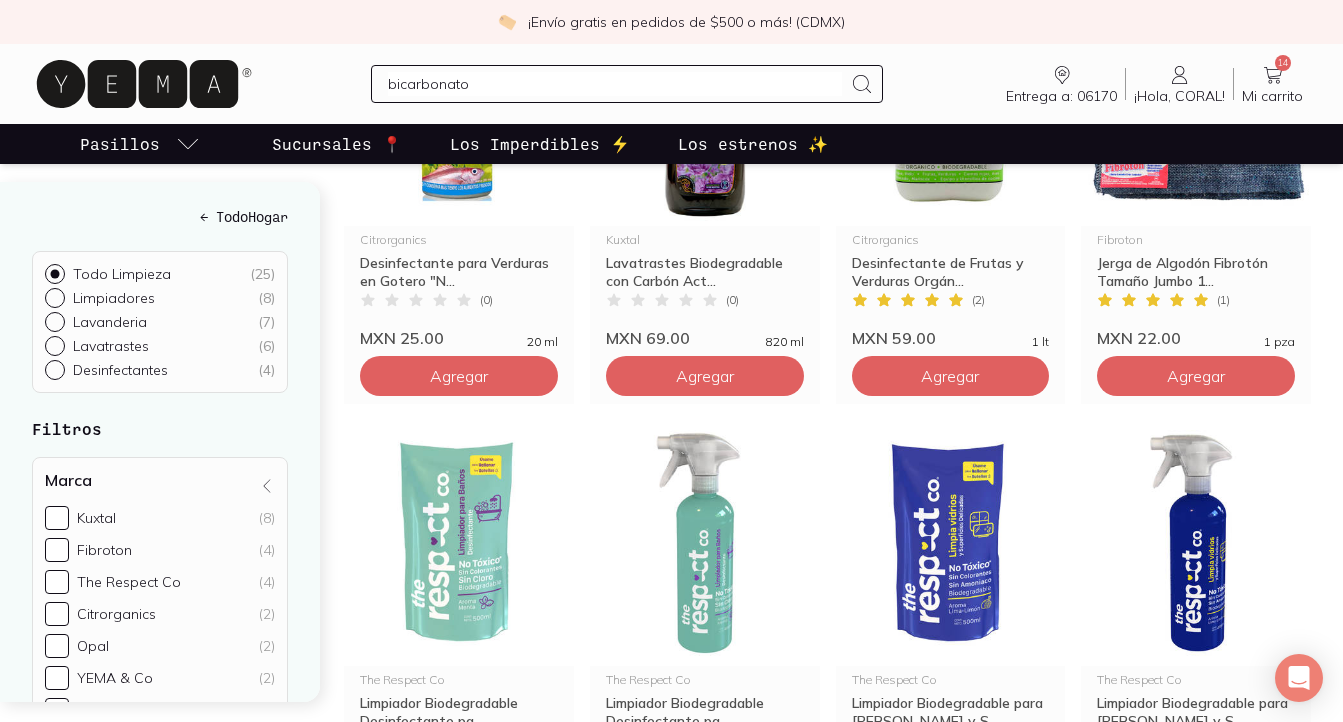 scroll, scrollTop: 1340, scrollLeft: 0, axis: vertical 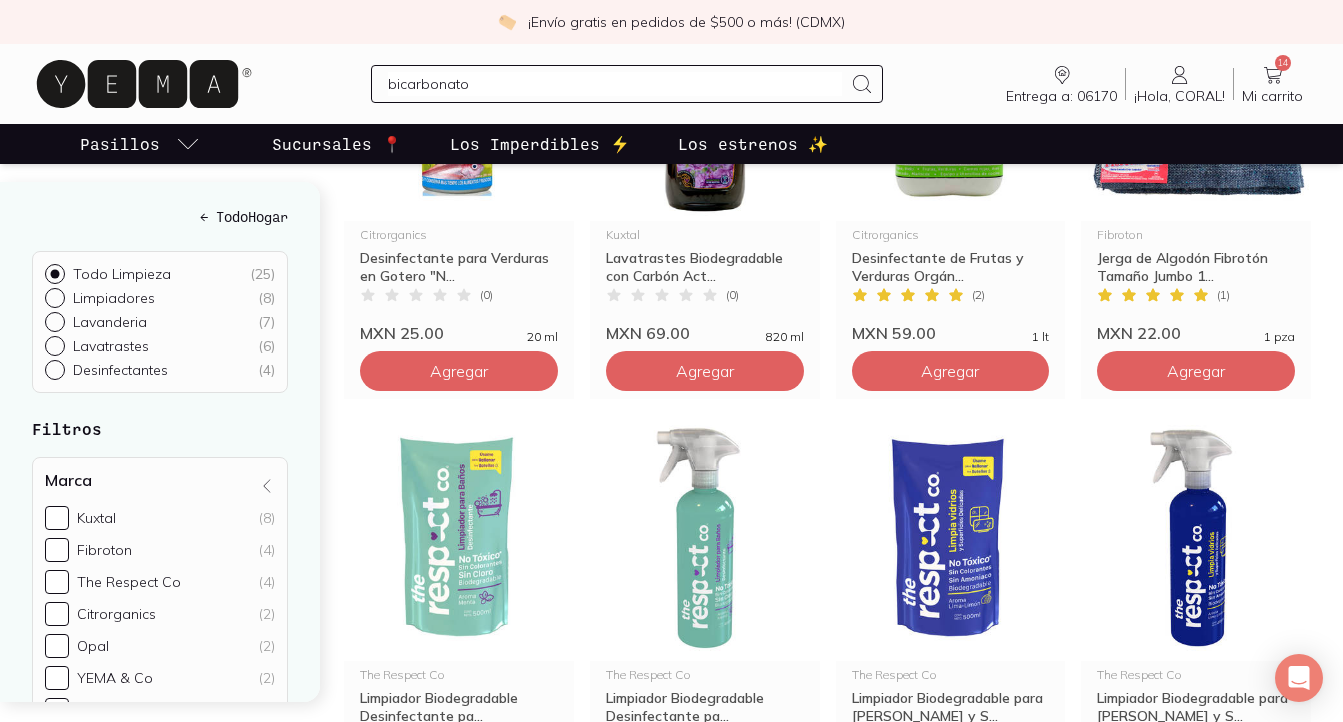 click 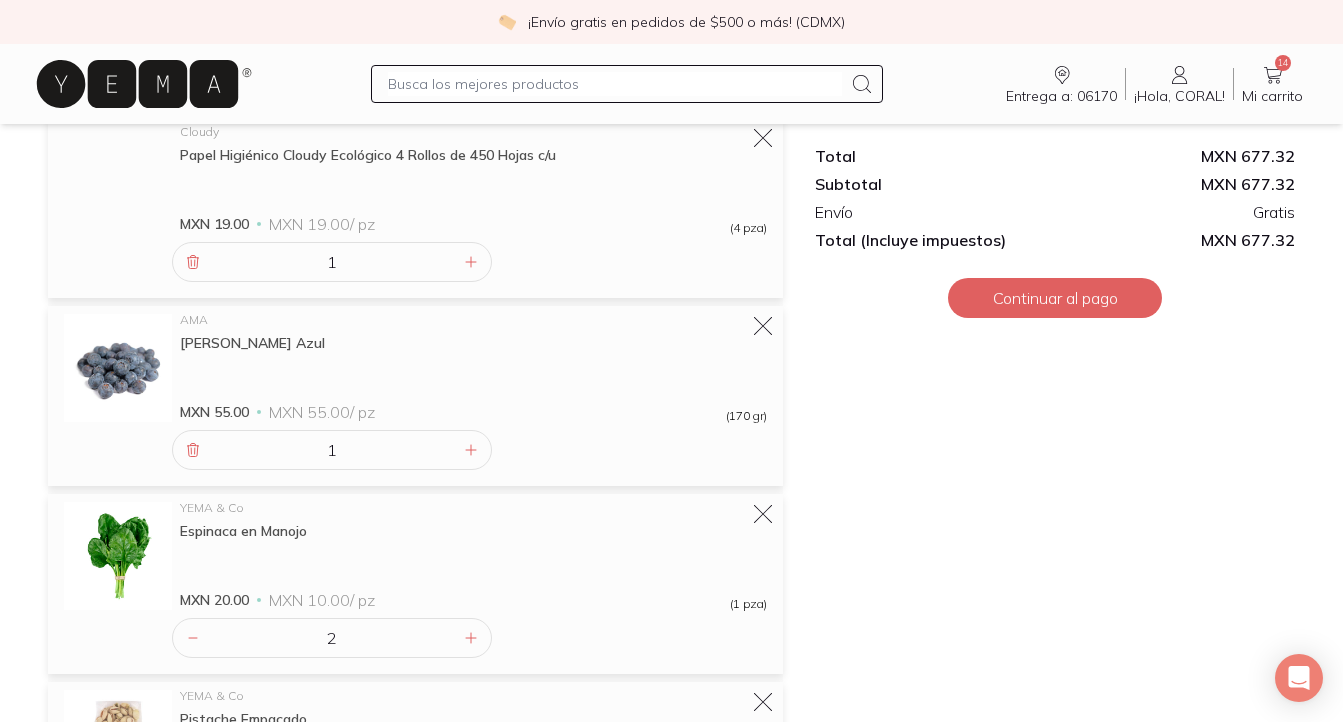 scroll, scrollTop: 0, scrollLeft: 0, axis: both 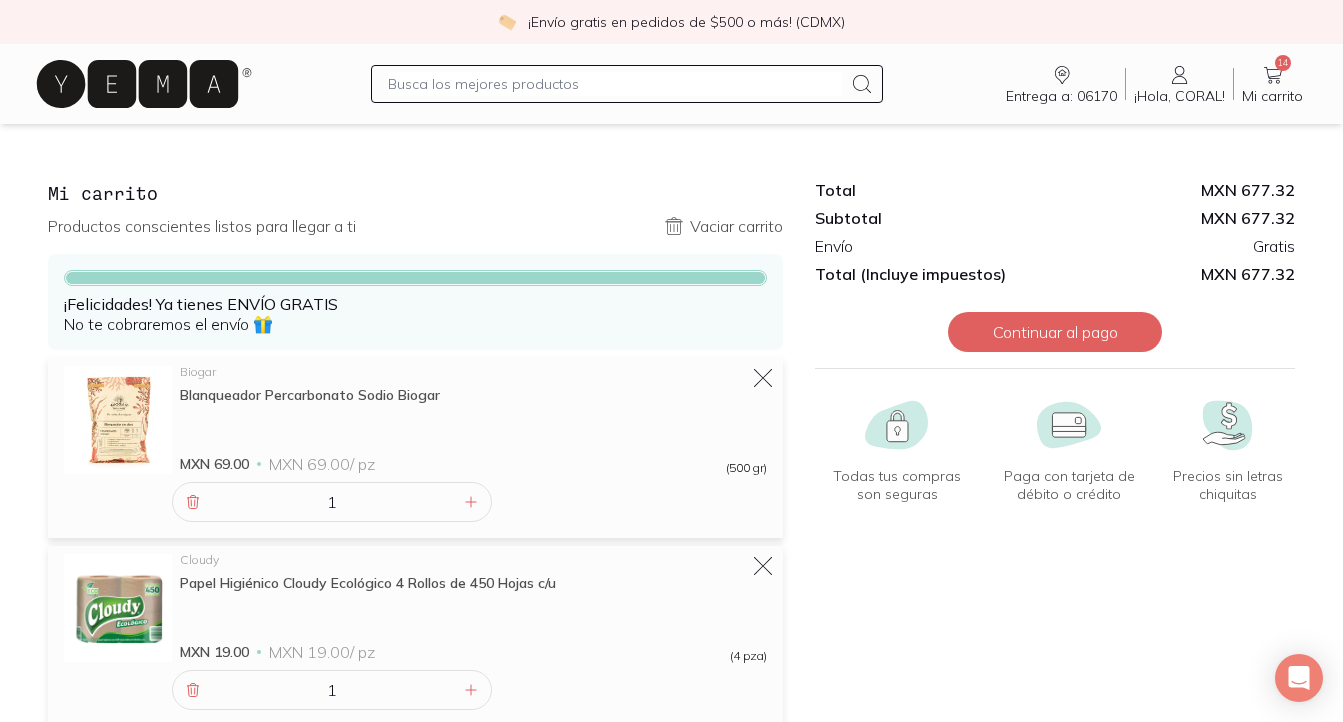 click 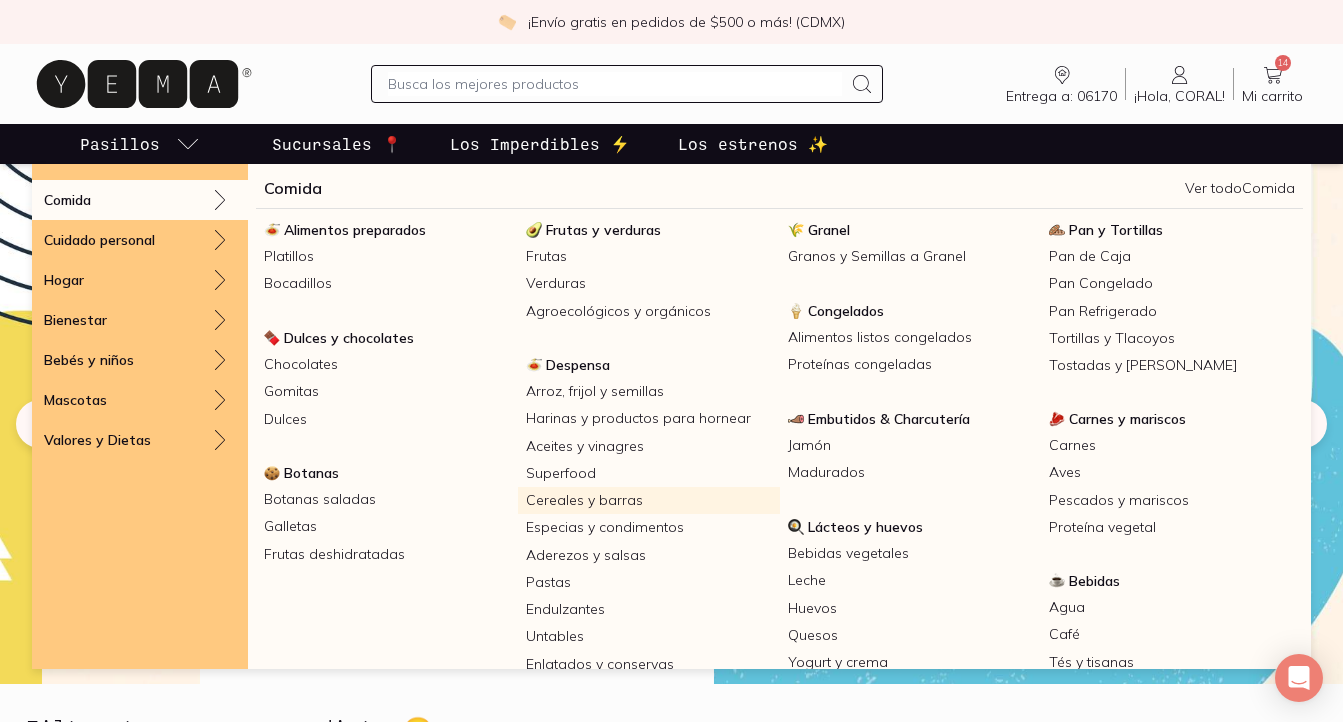 click on "Cereales y barras" at bounding box center (649, 500) 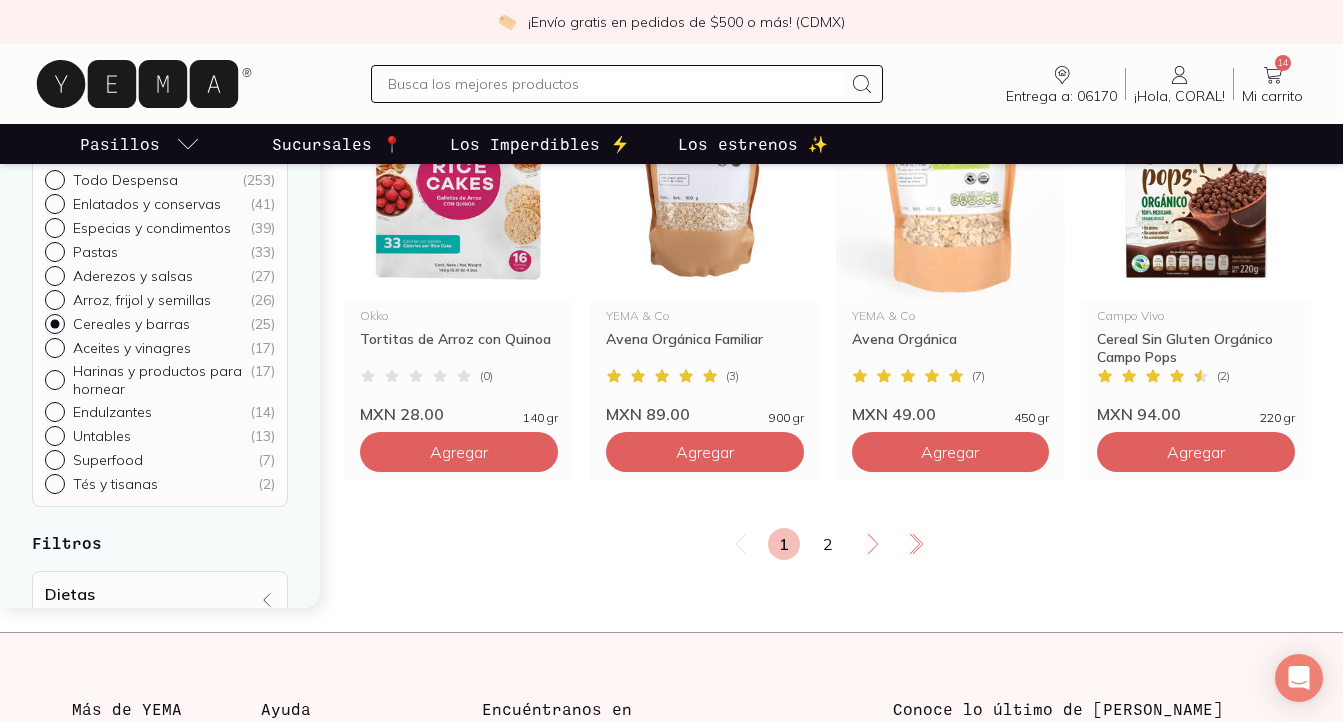 scroll, scrollTop: 2581, scrollLeft: 0, axis: vertical 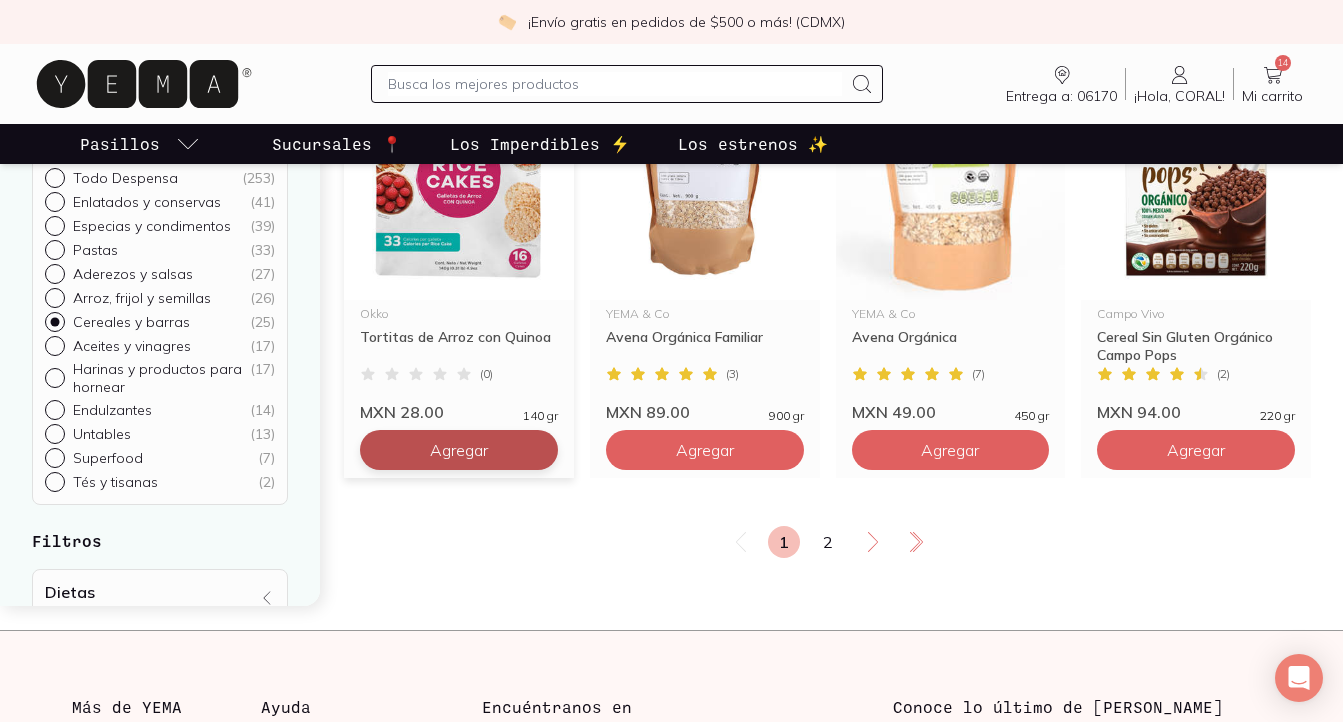 click on "Agregar" at bounding box center (459, -1750) 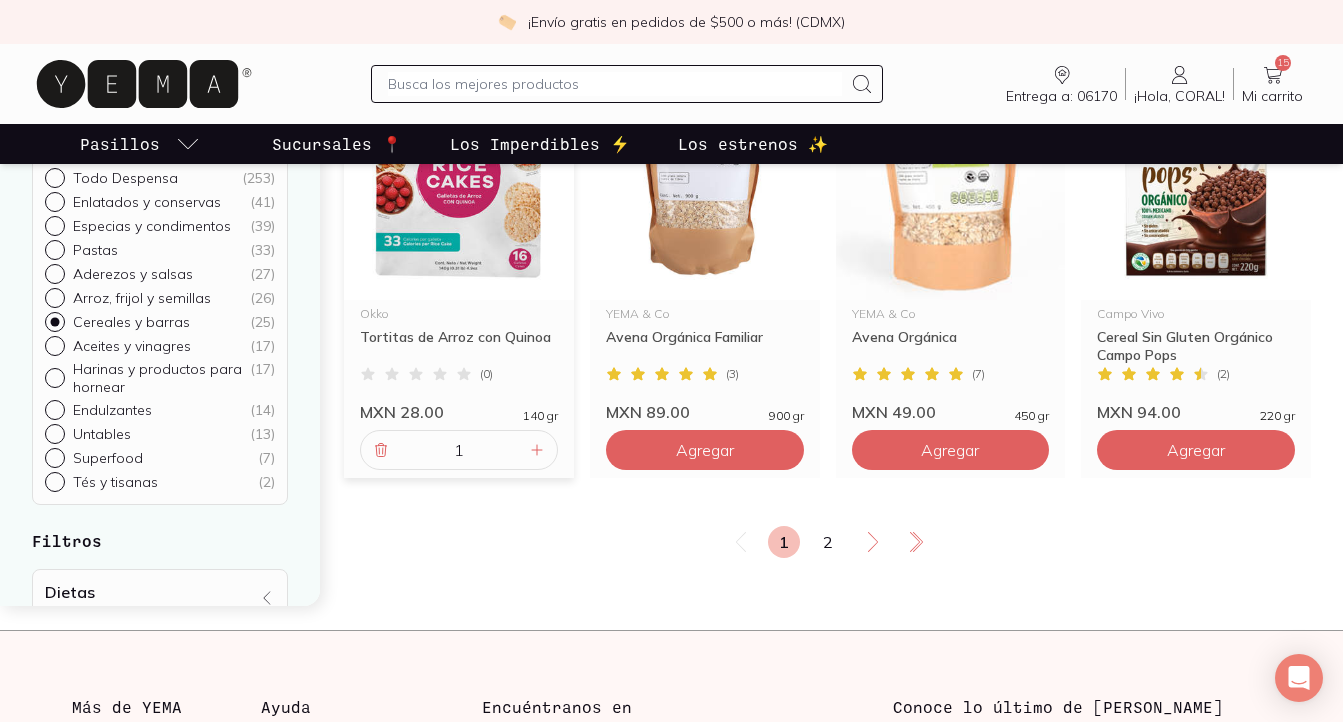 click 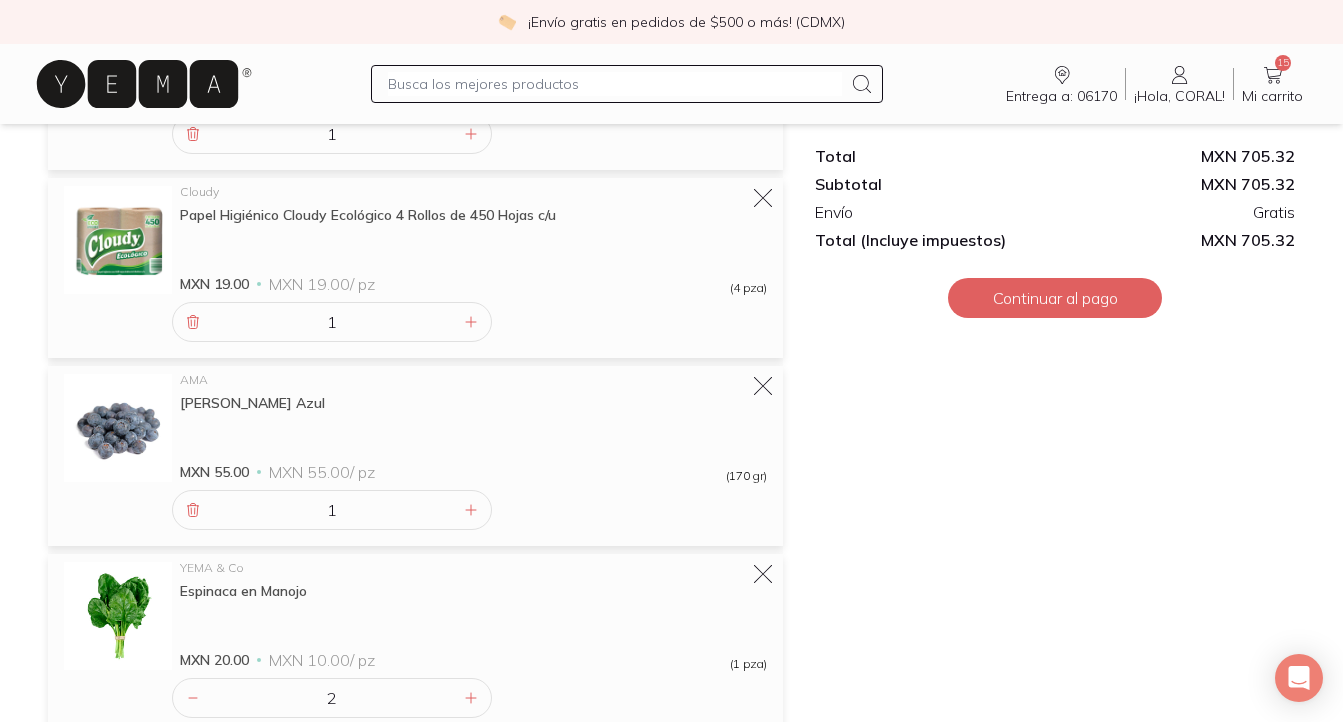 scroll, scrollTop: 0, scrollLeft: 0, axis: both 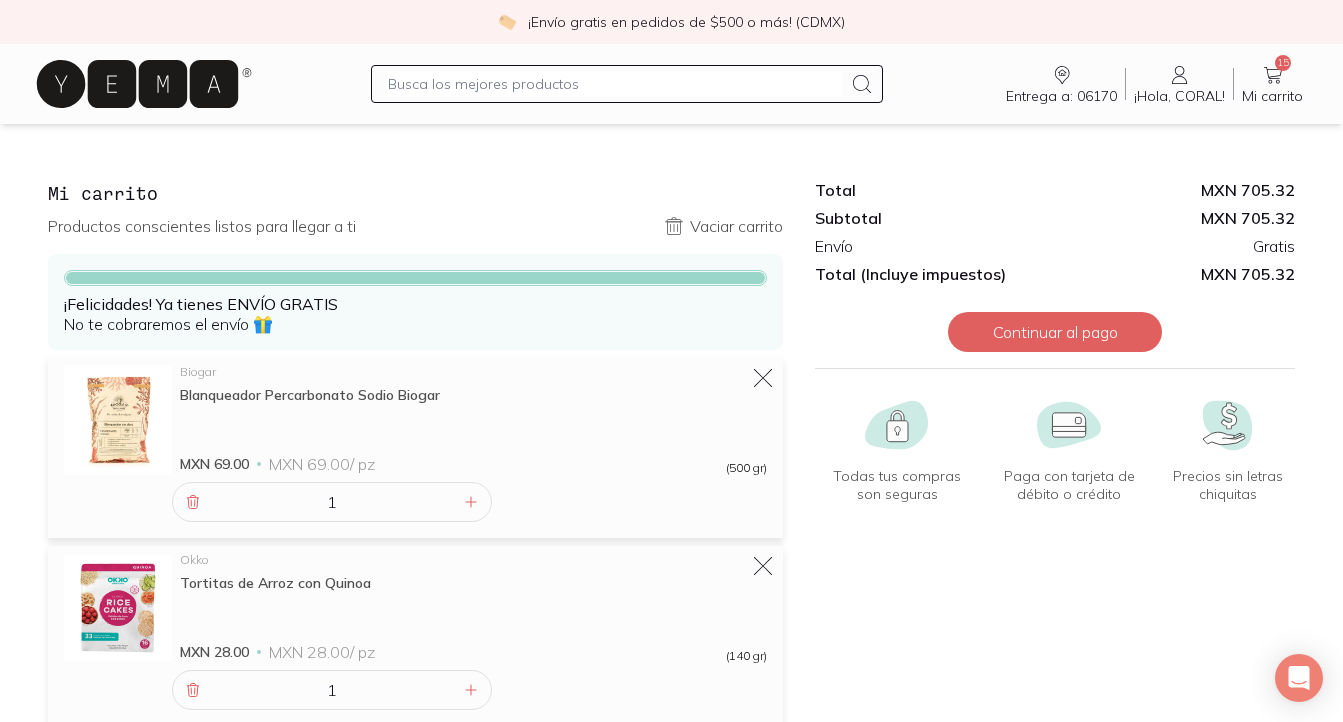 click 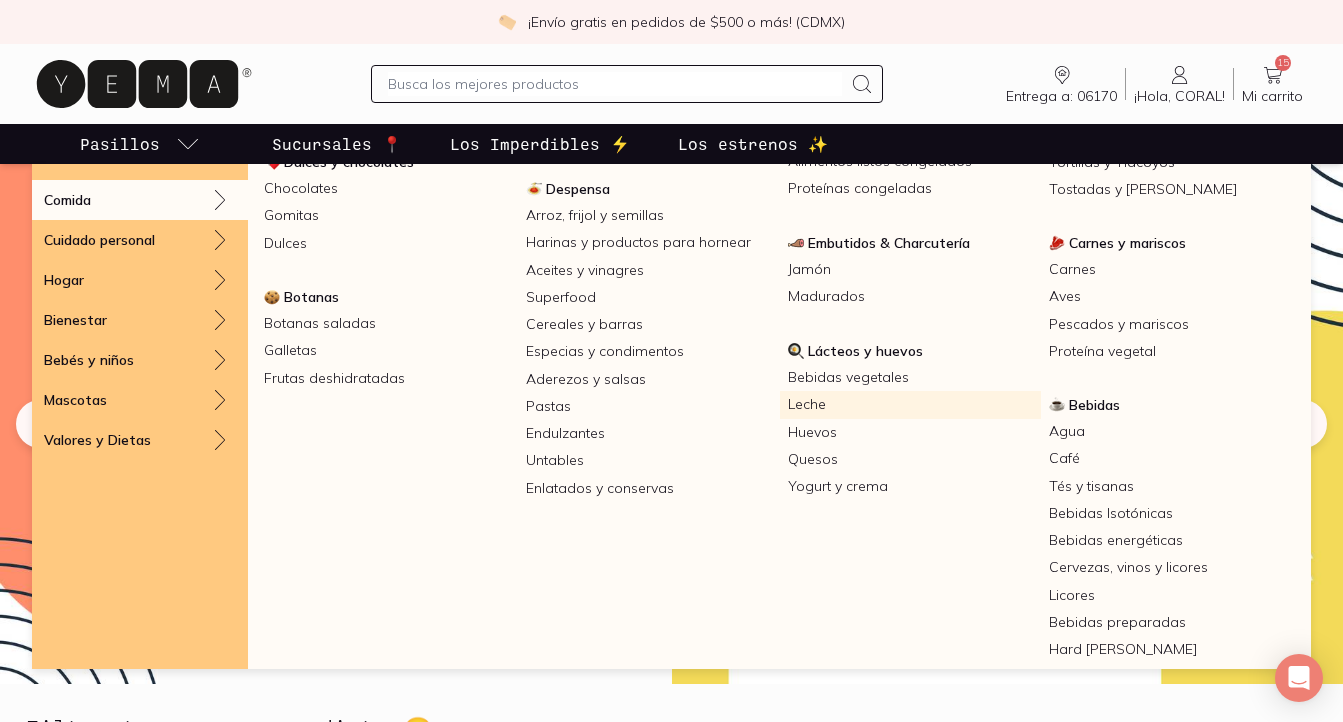 scroll, scrollTop: 222, scrollLeft: 0, axis: vertical 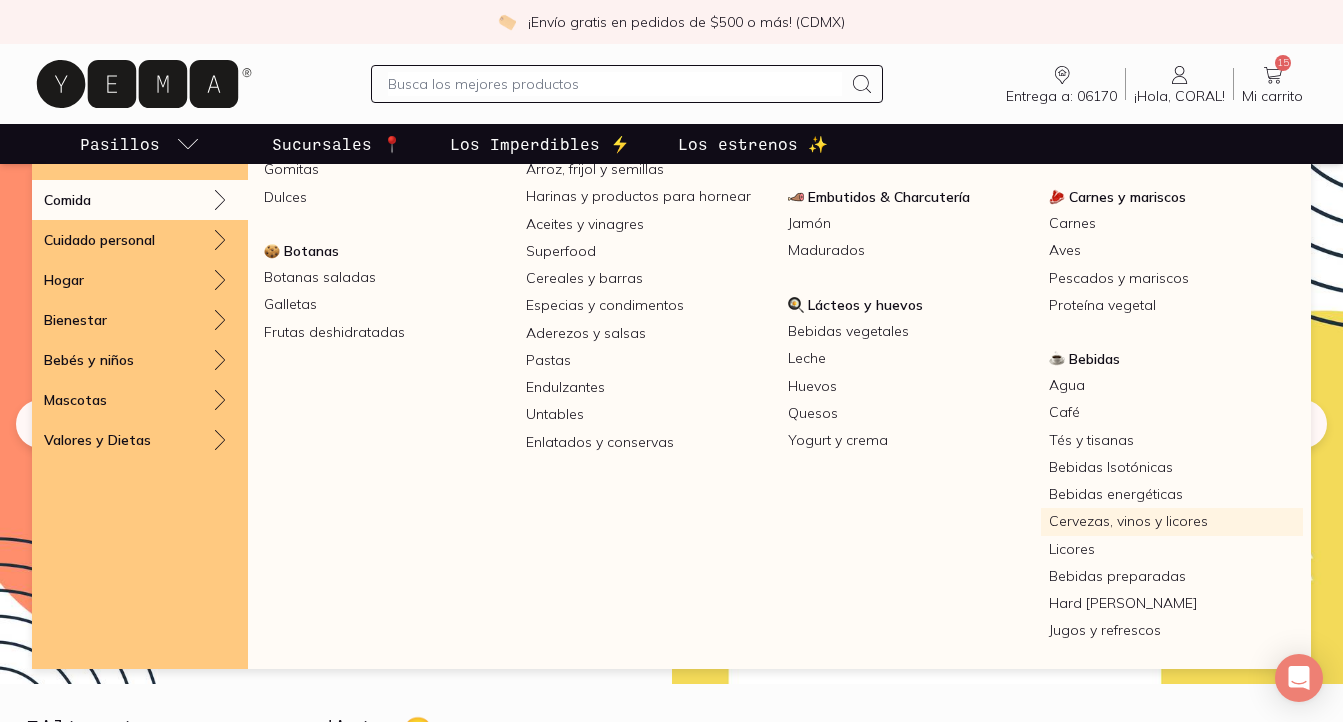 click on "Cervezas, vinos y licores" at bounding box center [1172, 521] 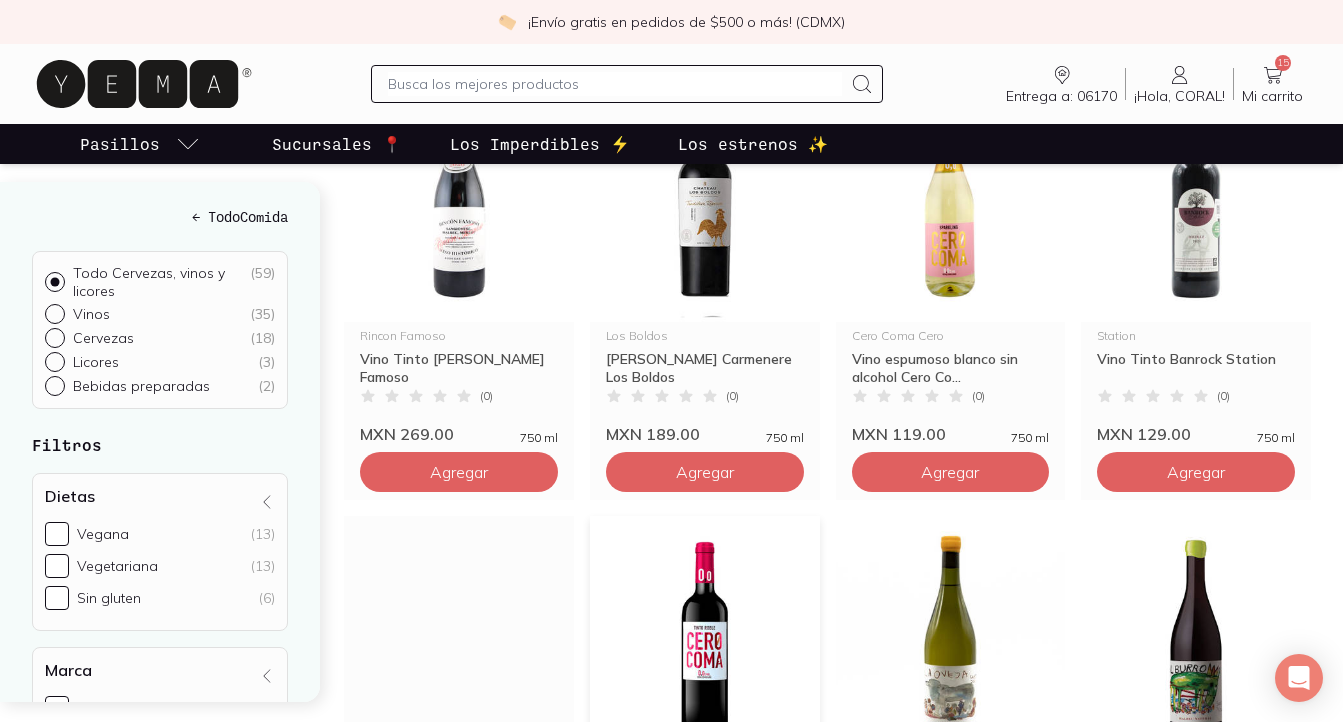 scroll, scrollTop: 1197, scrollLeft: 0, axis: vertical 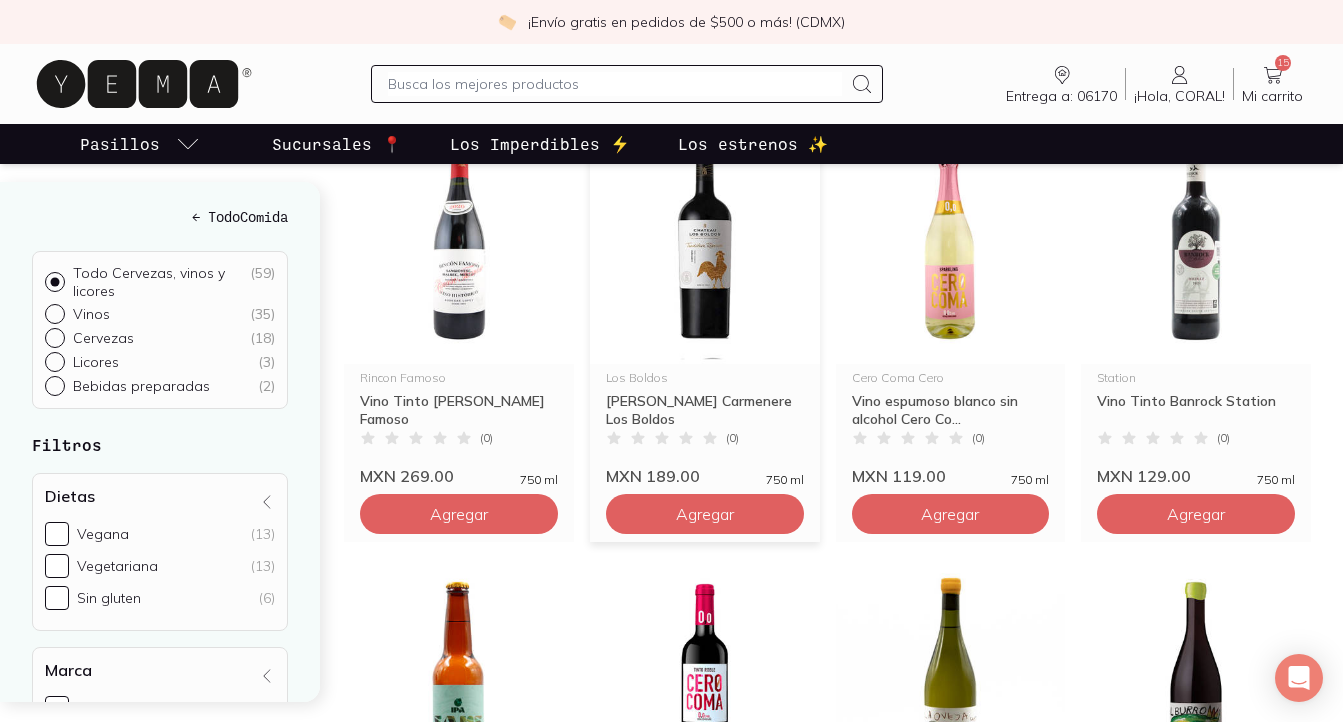 click at bounding box center [705, 241] 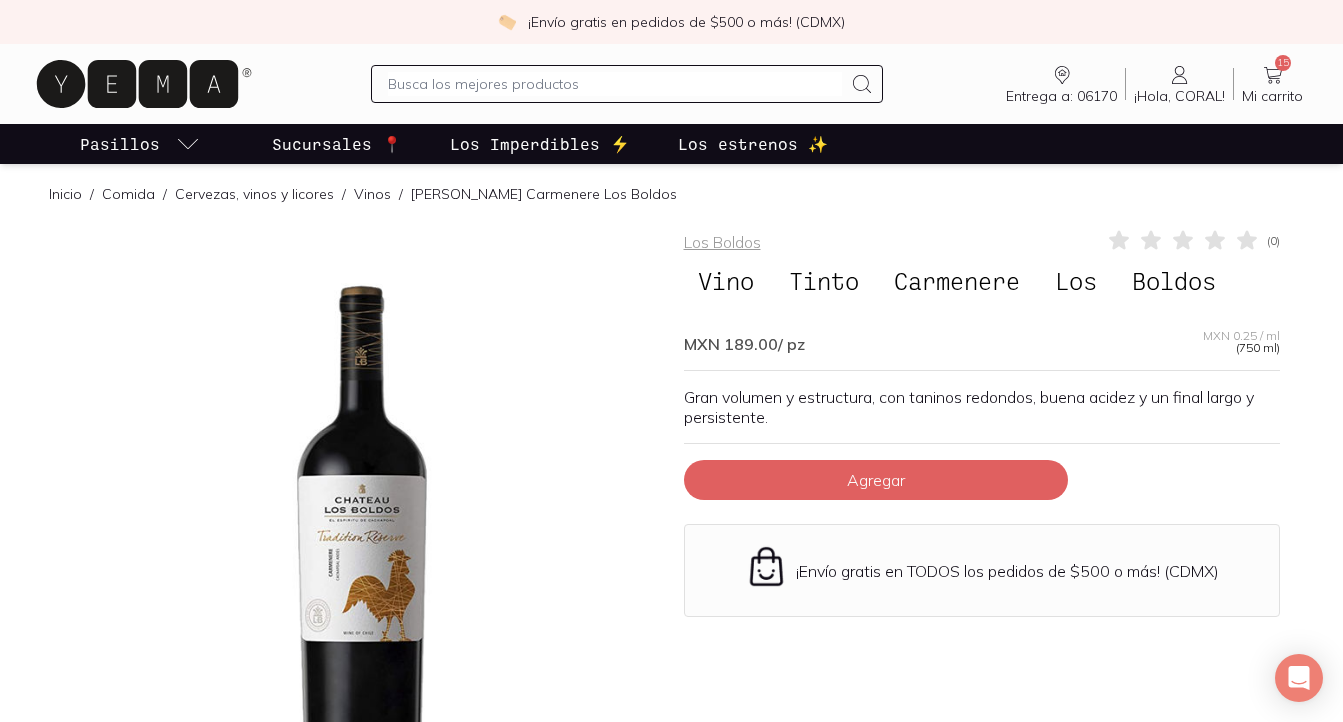 scroll, scrollTop: 0, scrollLeft: 0, axis: both 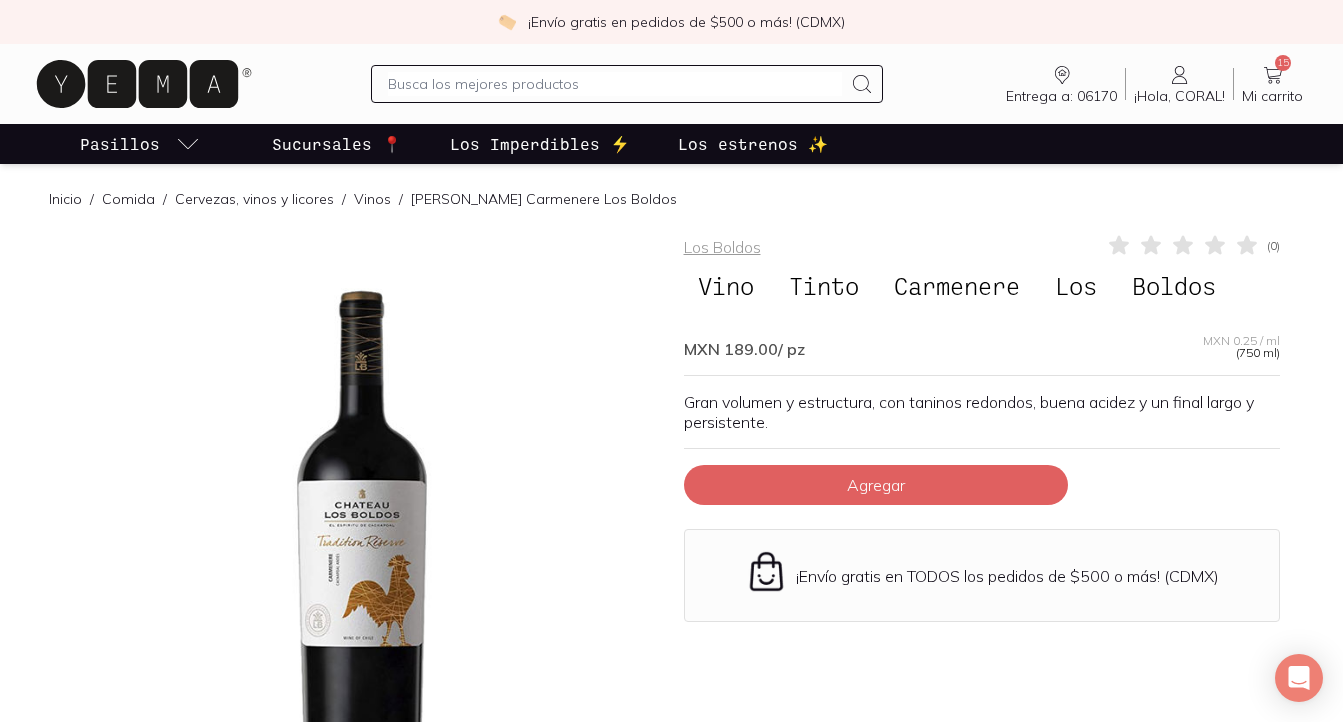 click at bounding box center (362, 531) 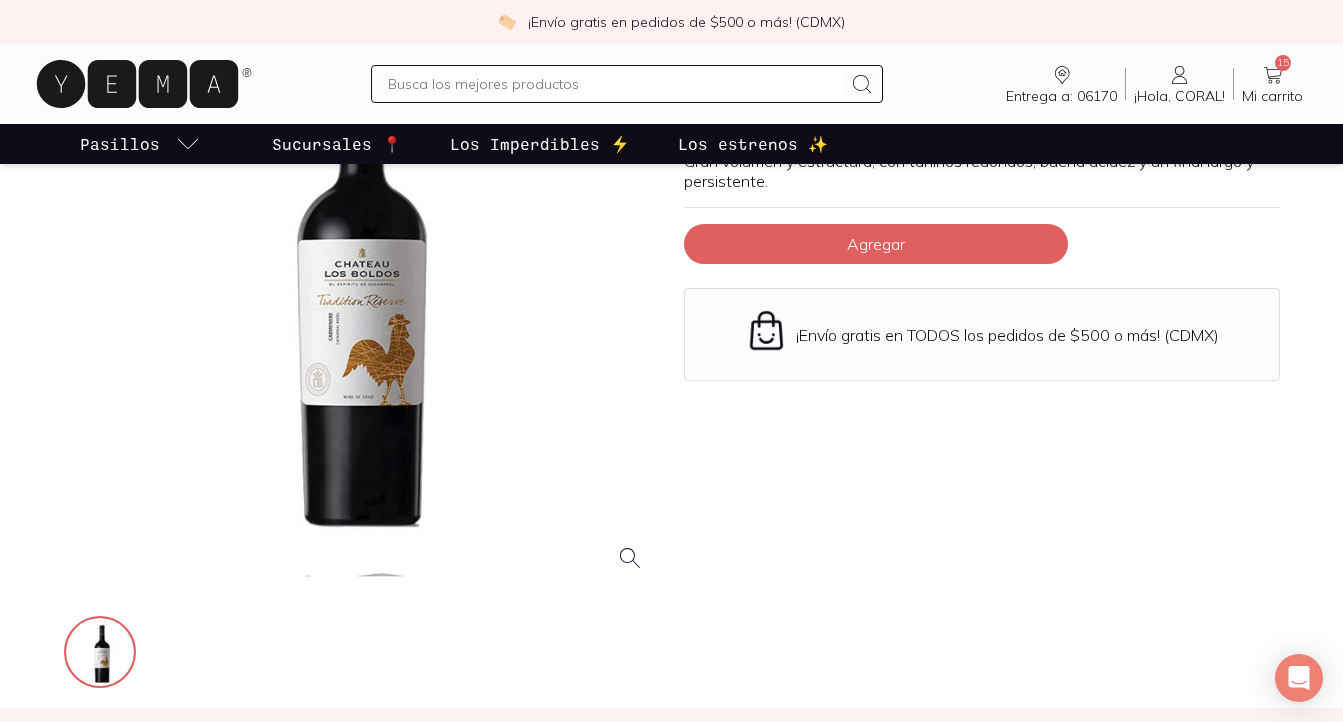 scroll, scrollTop: 230, scrollLeft: 0, axis: vertical 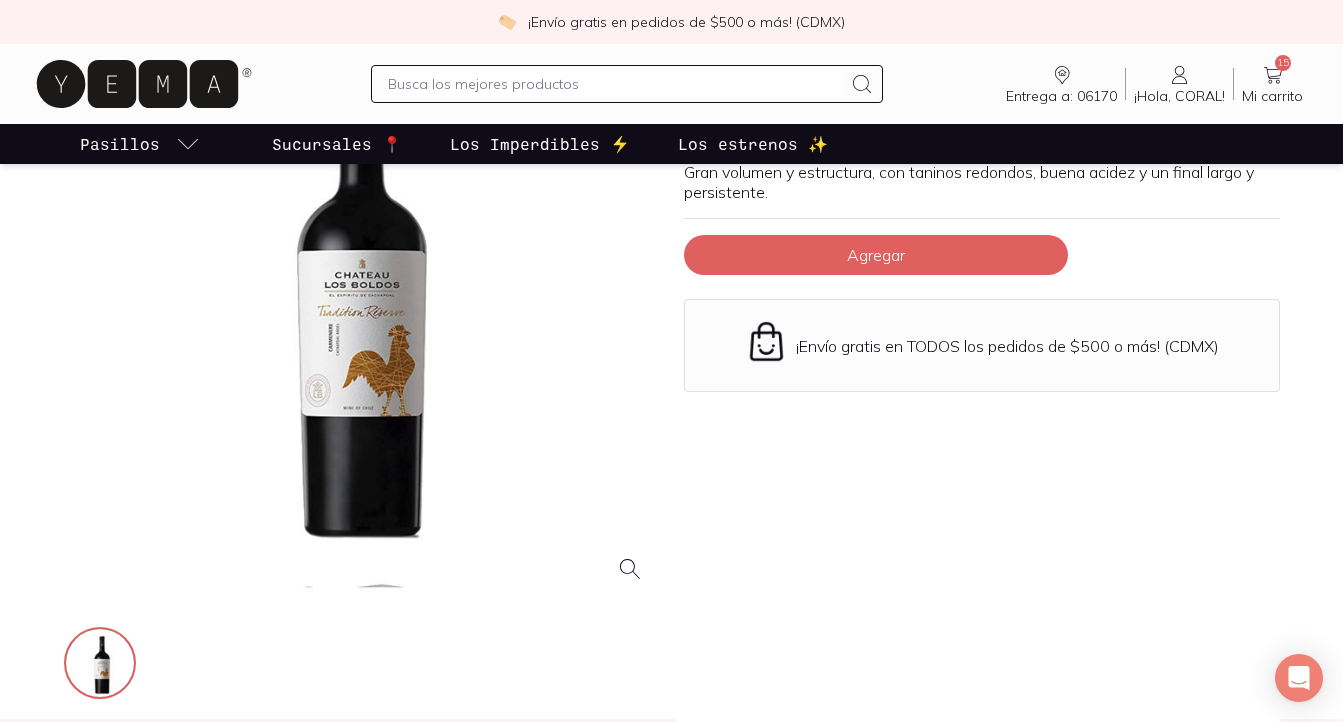 click at bounding box center (362, 301) 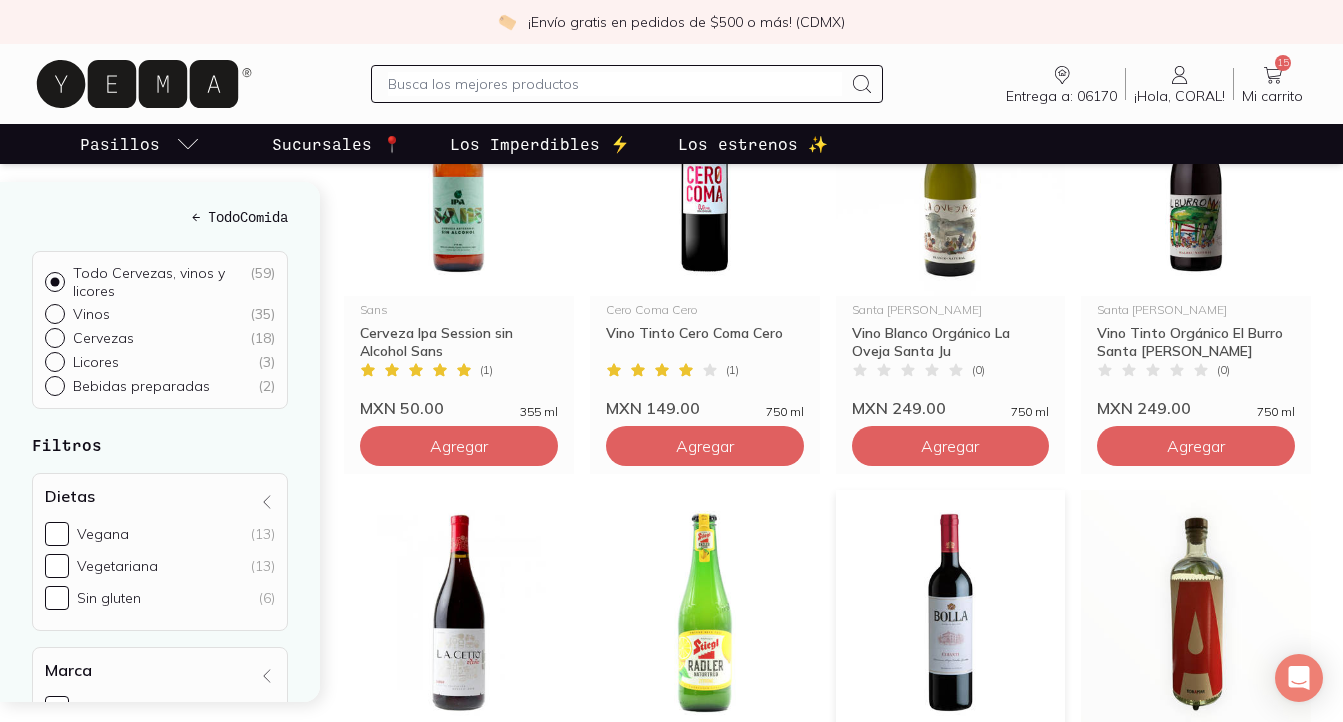scroll, scrollTop: 1701, scrollLeft: 0, axis: vertical 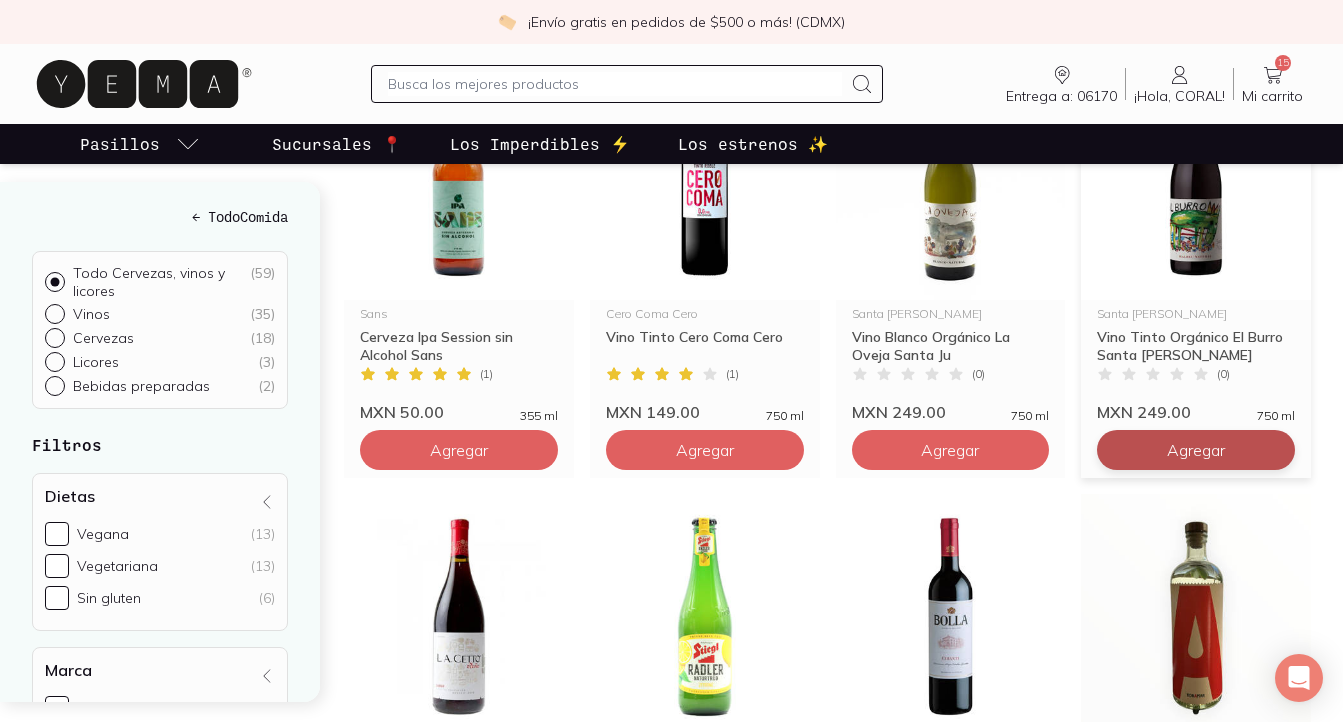 click on "Agregar" at bounding box center [459, -870] 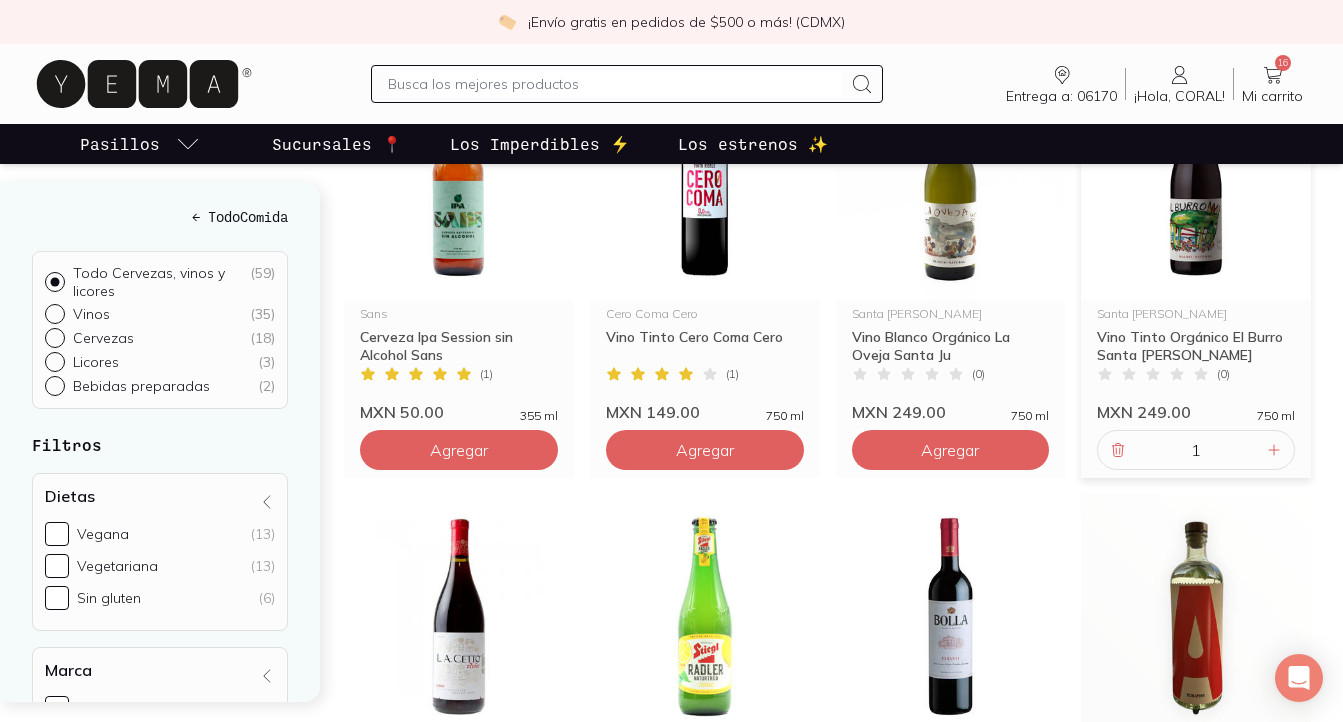 click 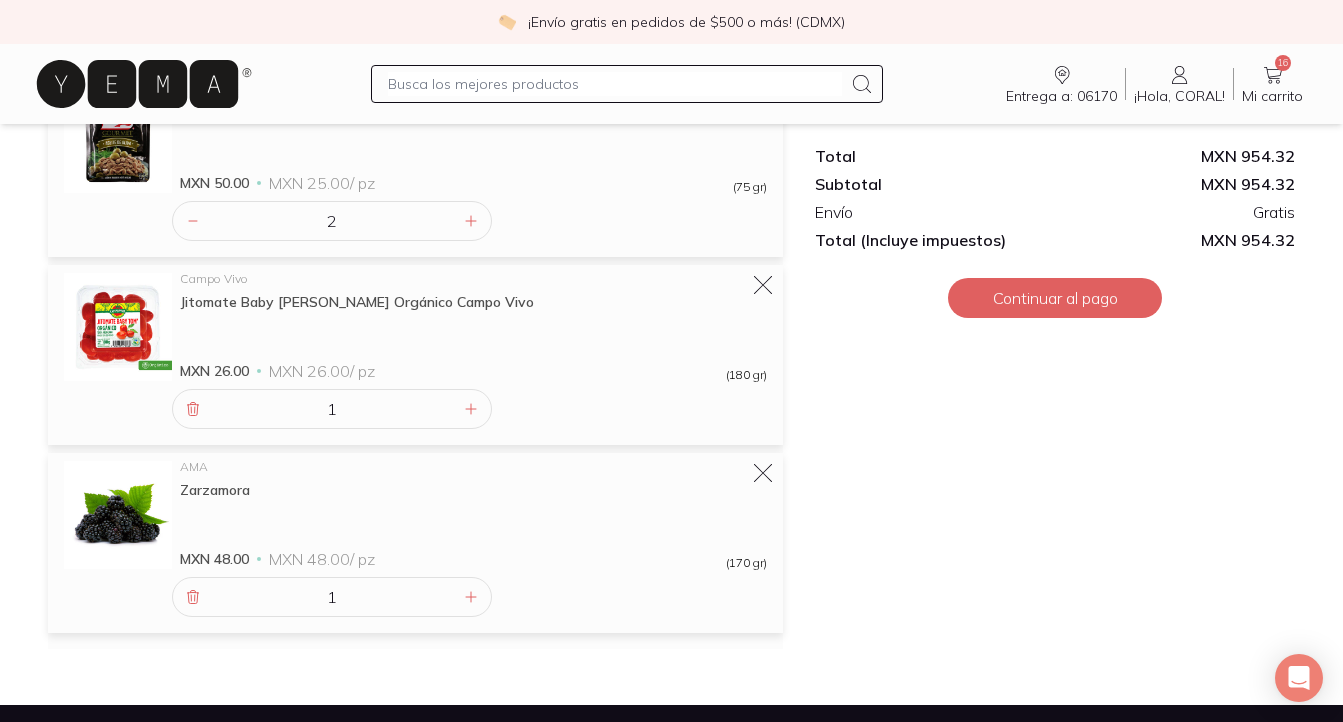 scroll, scrollTop: 2224, scrollLeft: 0, axis: vertical 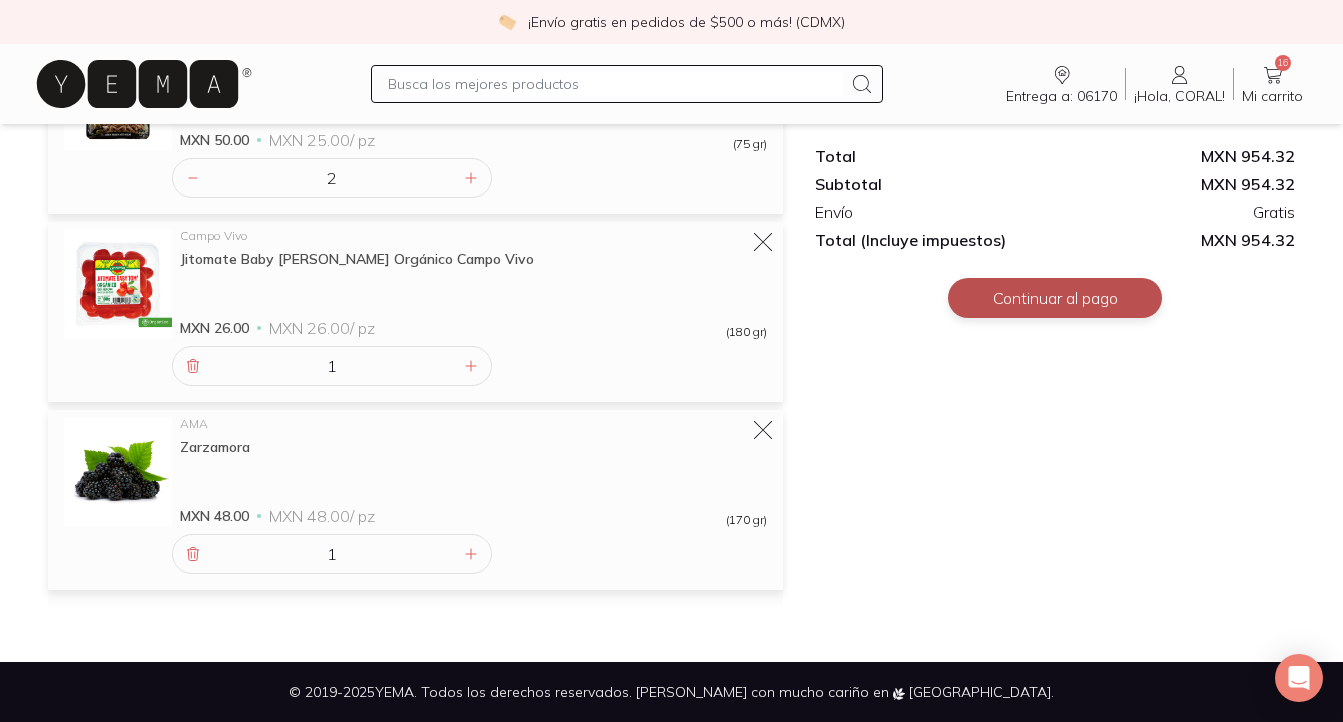 click on "Continuar al pago" at bounding box center (1055, 298) 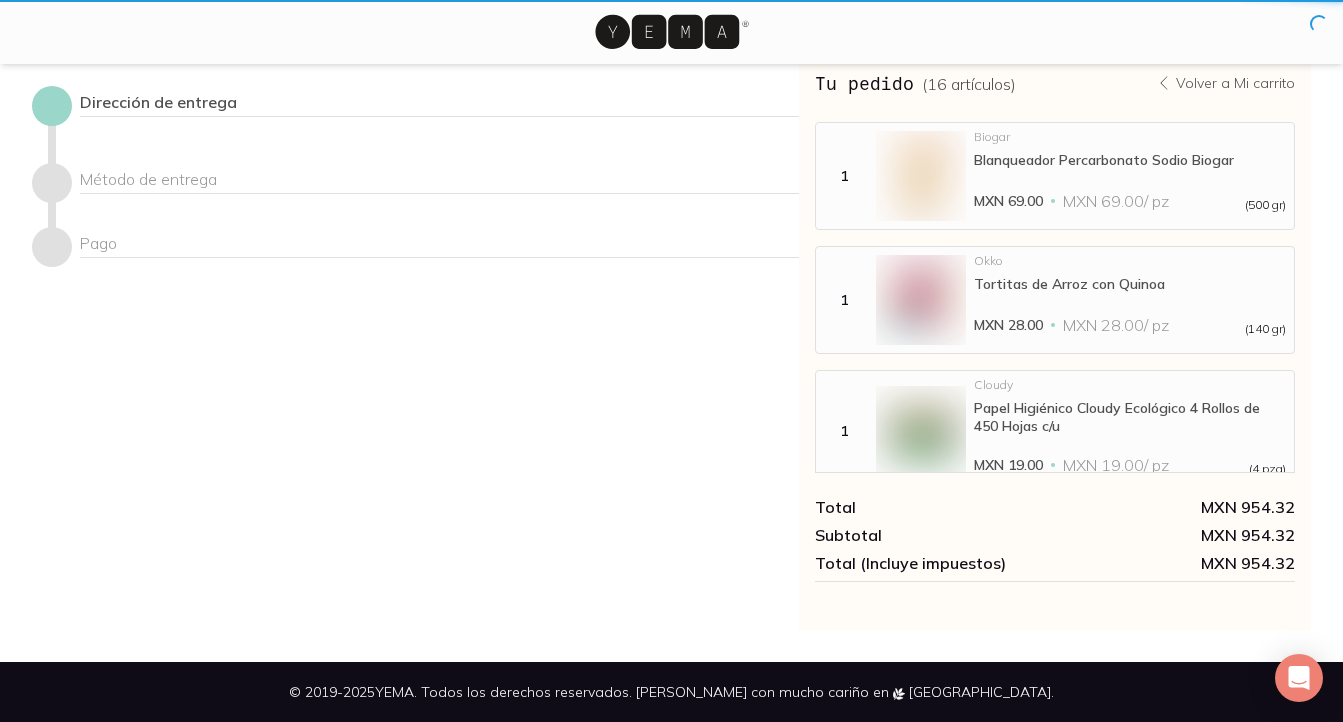 scroll, scrollTop: 0, scrollLeft: 0, axis: both 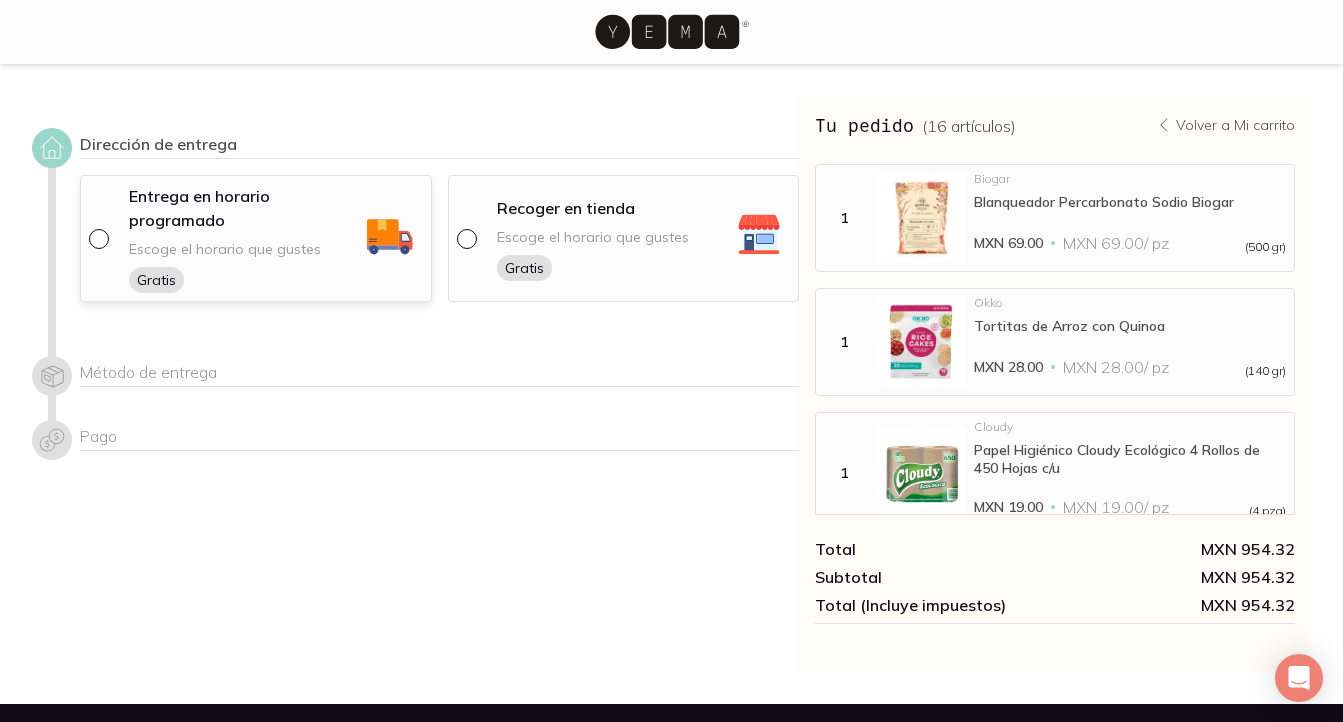 click at bounding box center [97, 237] 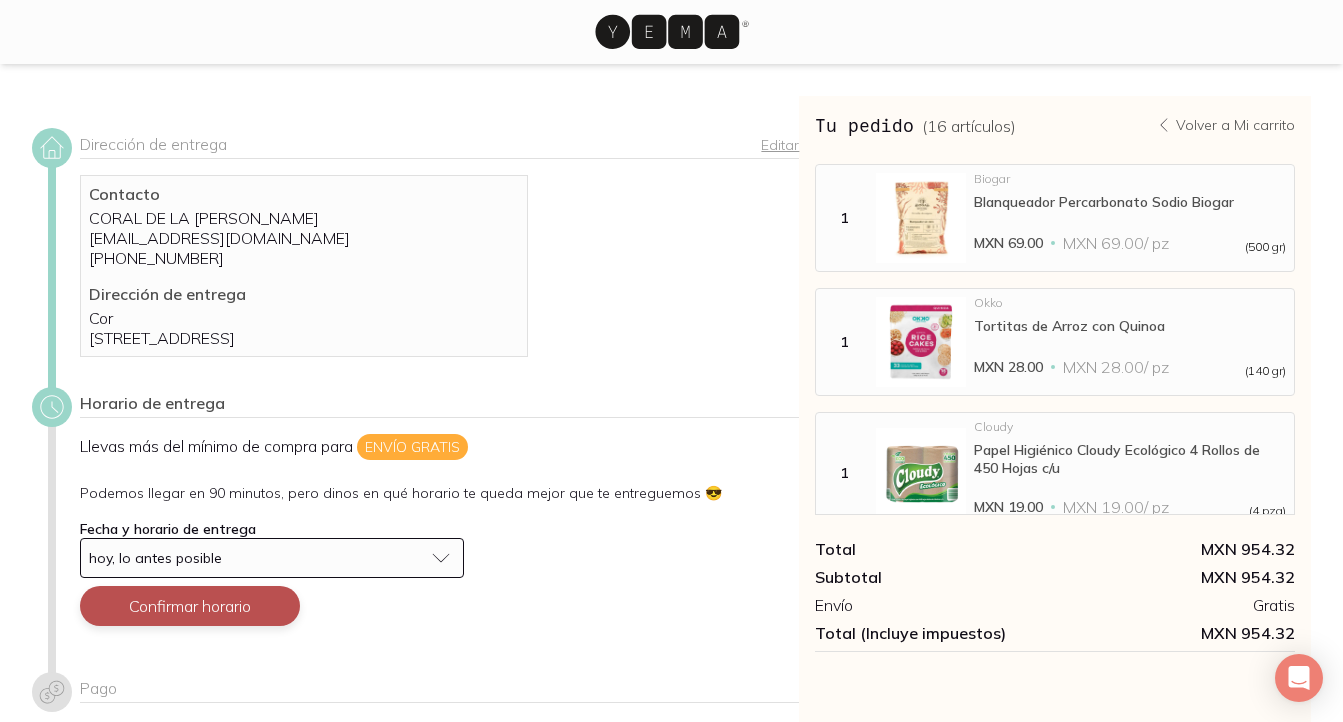 click on "Confirmar horario" at bounding box center (190, 606) 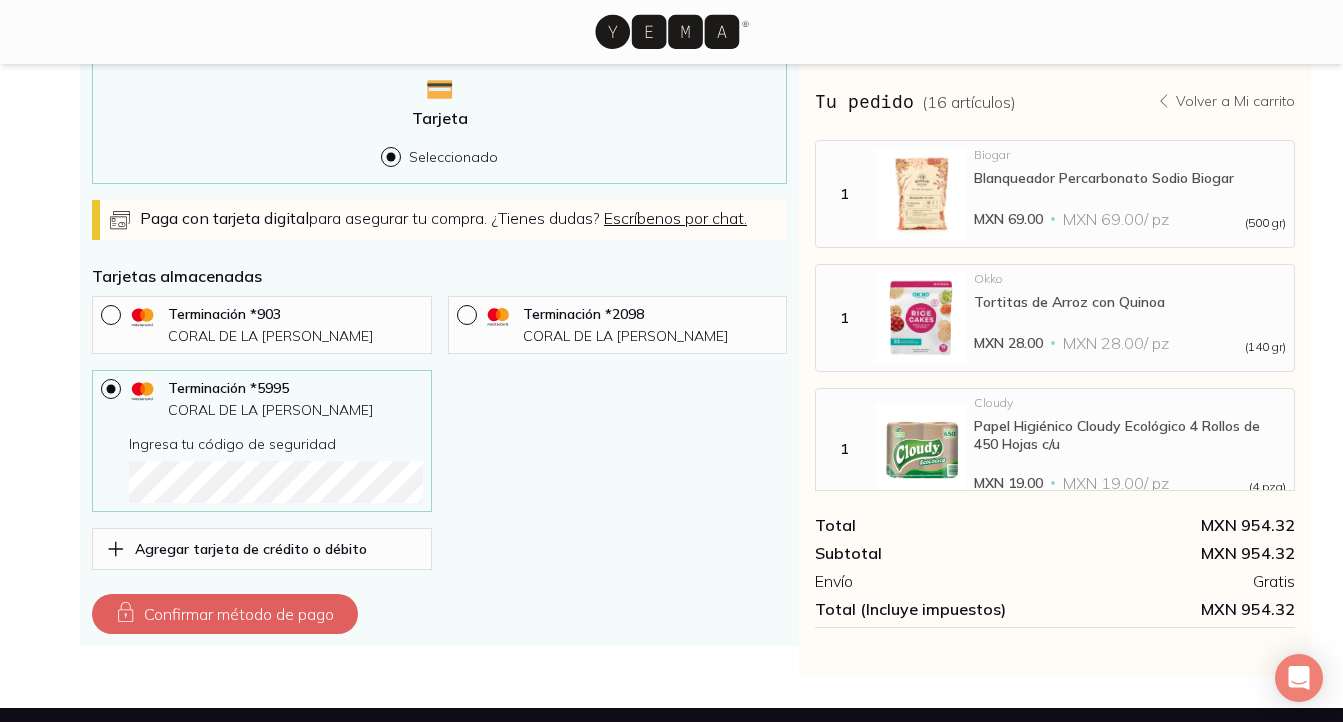 scroll, scrollTop: 815, scrollLeft: 0, axis: vertical 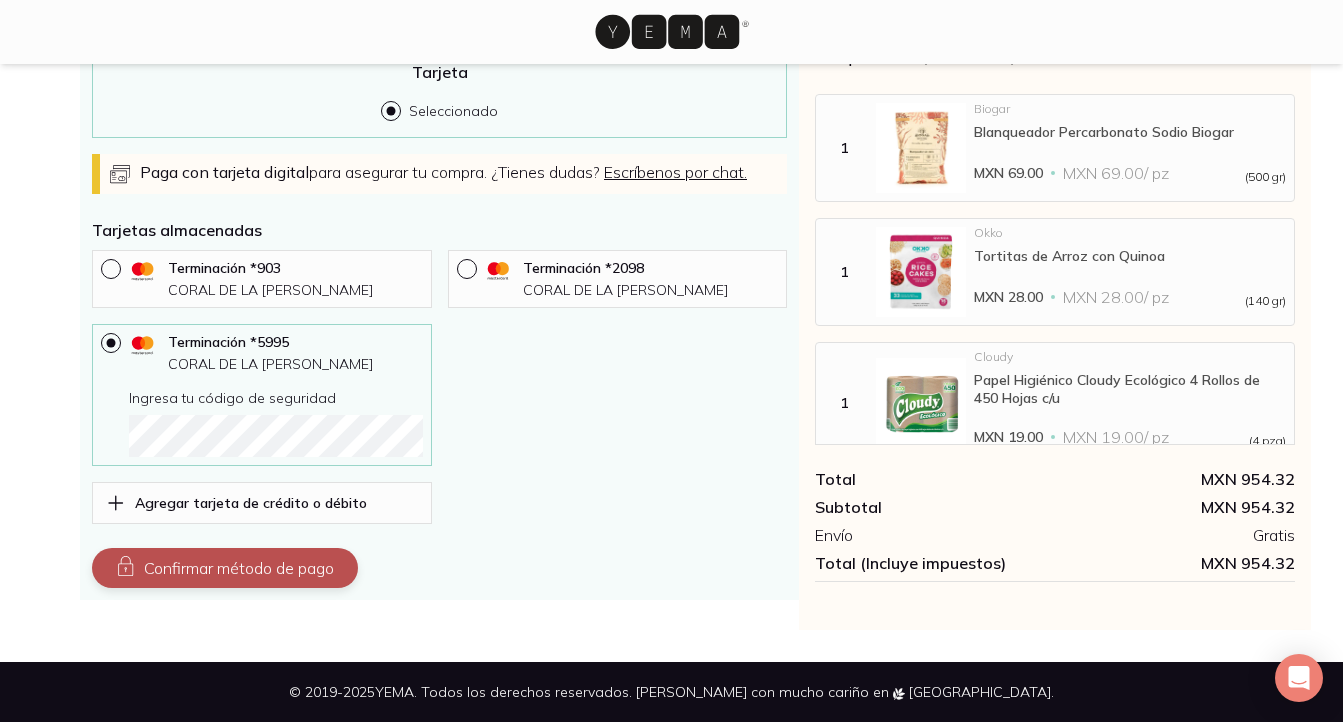 click on "Confirmar método de pago" at bounding box center [225, 568] 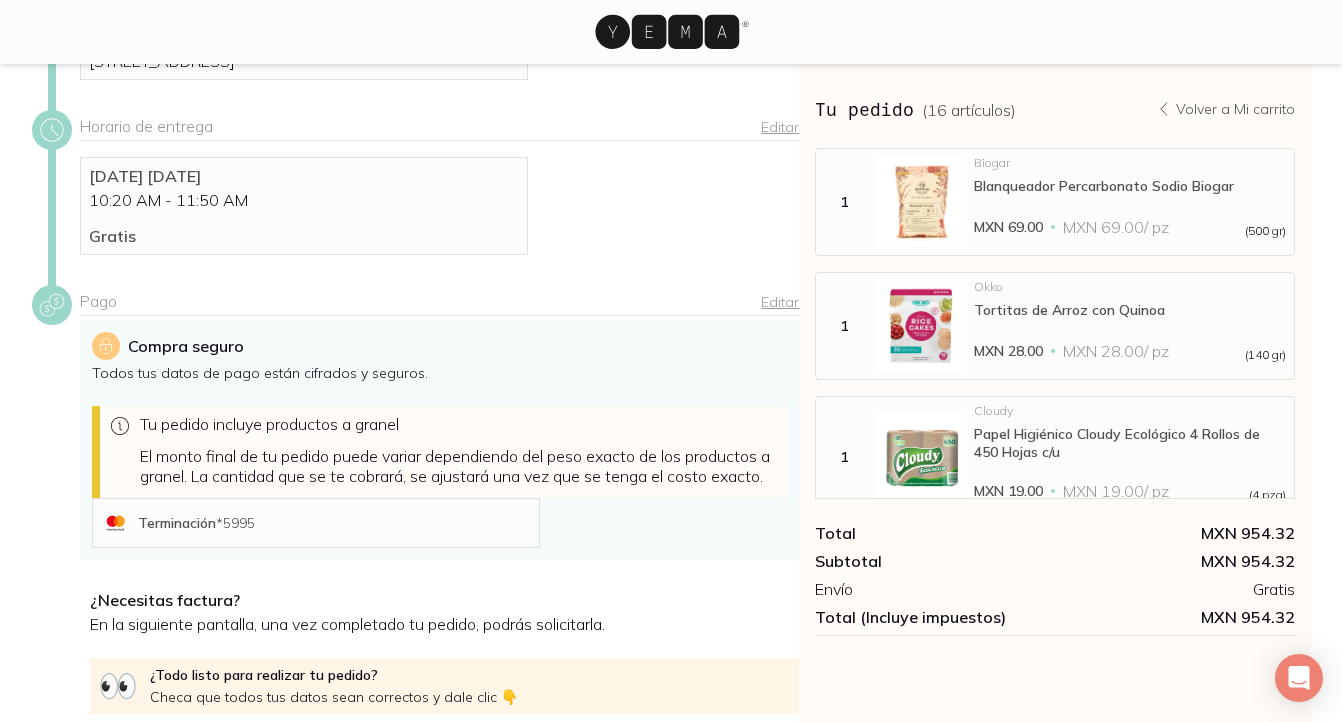 scroll, scrollTop: 497, scrollLeft: 0, axis: vertical 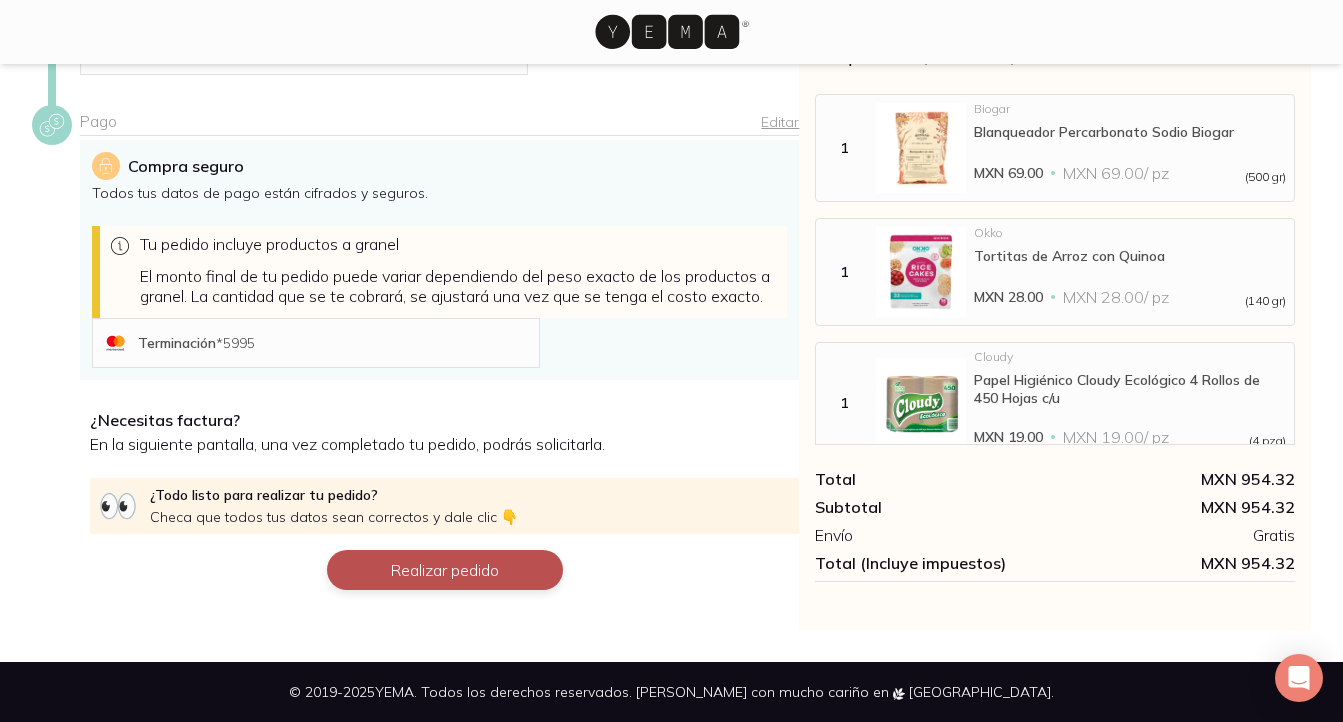 click on "Realizar pedido" at bounding box center (445, 570) 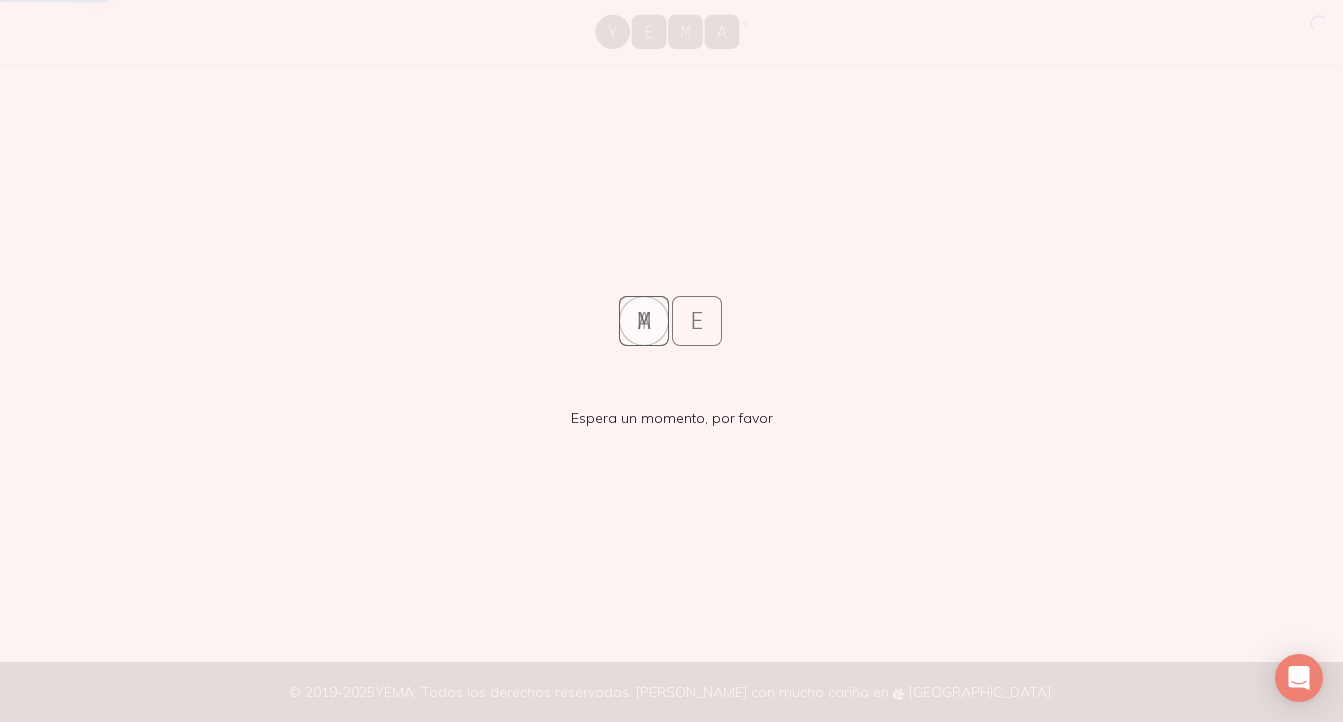 scroll, scrollTop: 0, scrollLeft: 0, axis: both 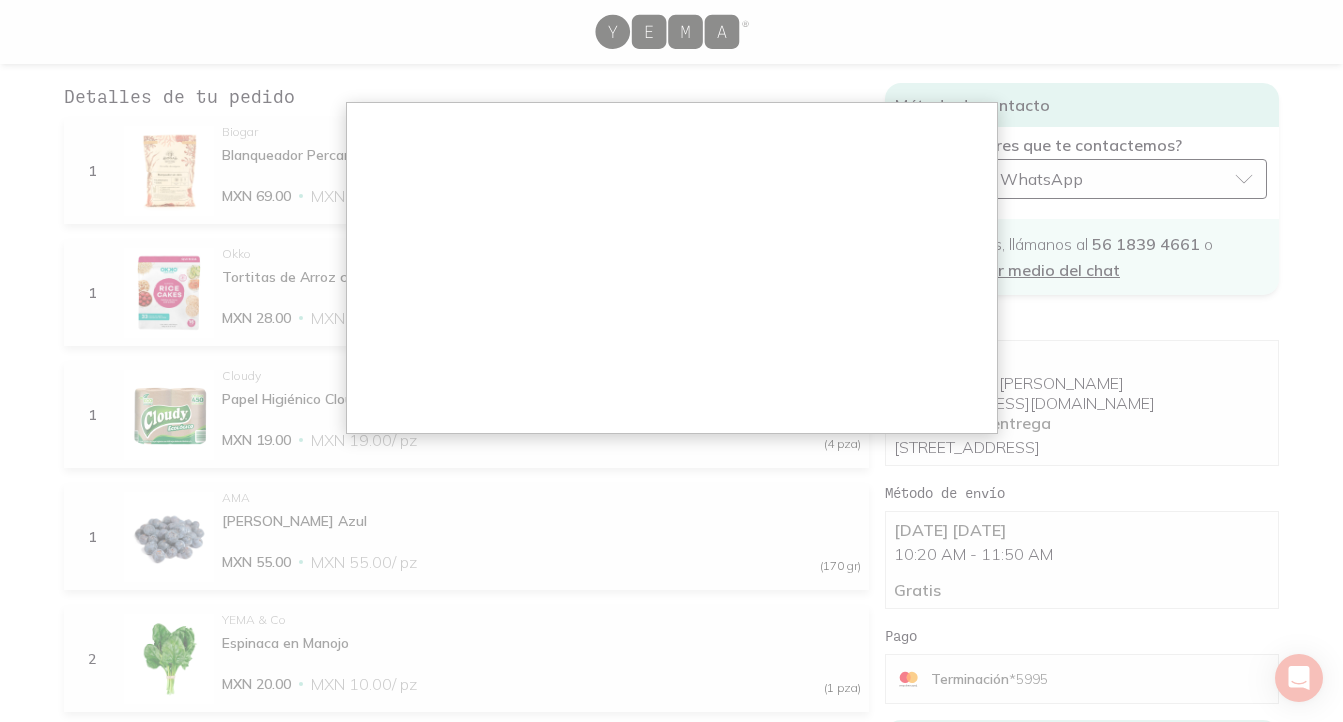 click at bounding box center [671, 942] 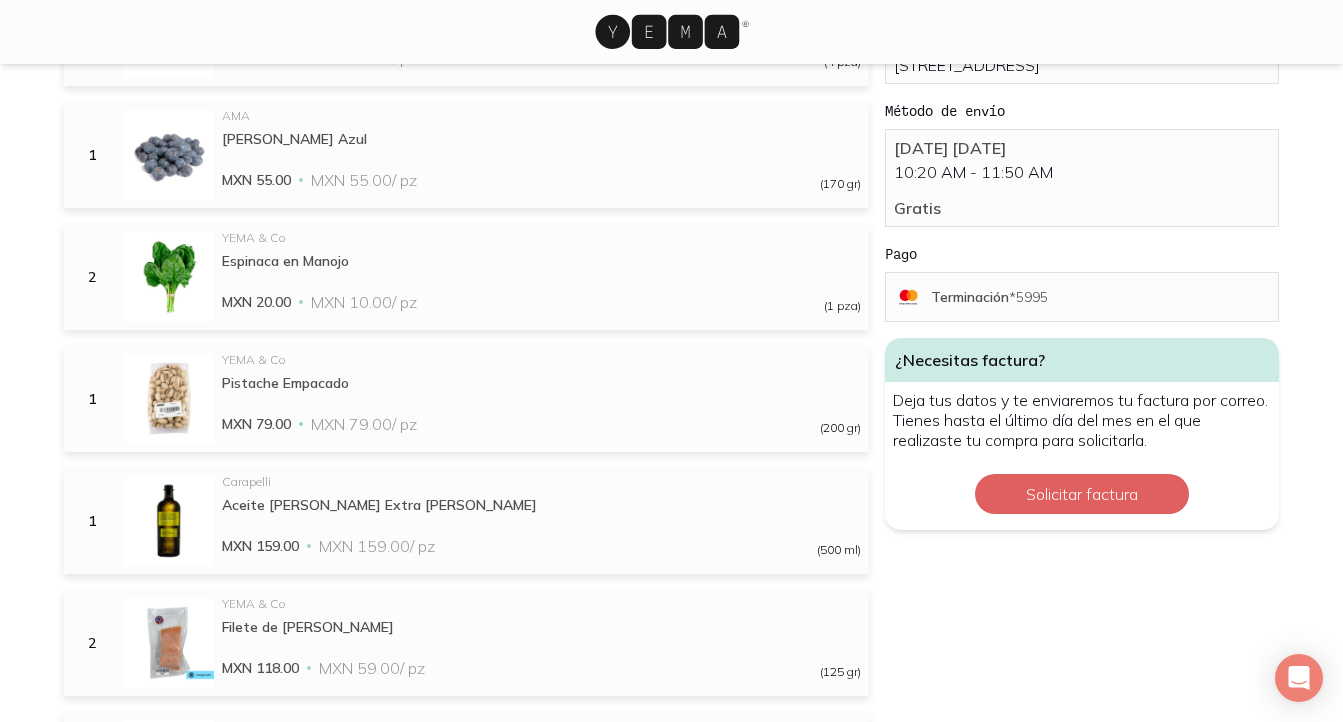 scroll, scrollTop: 606, scrollLeft: 0, axis: vertical 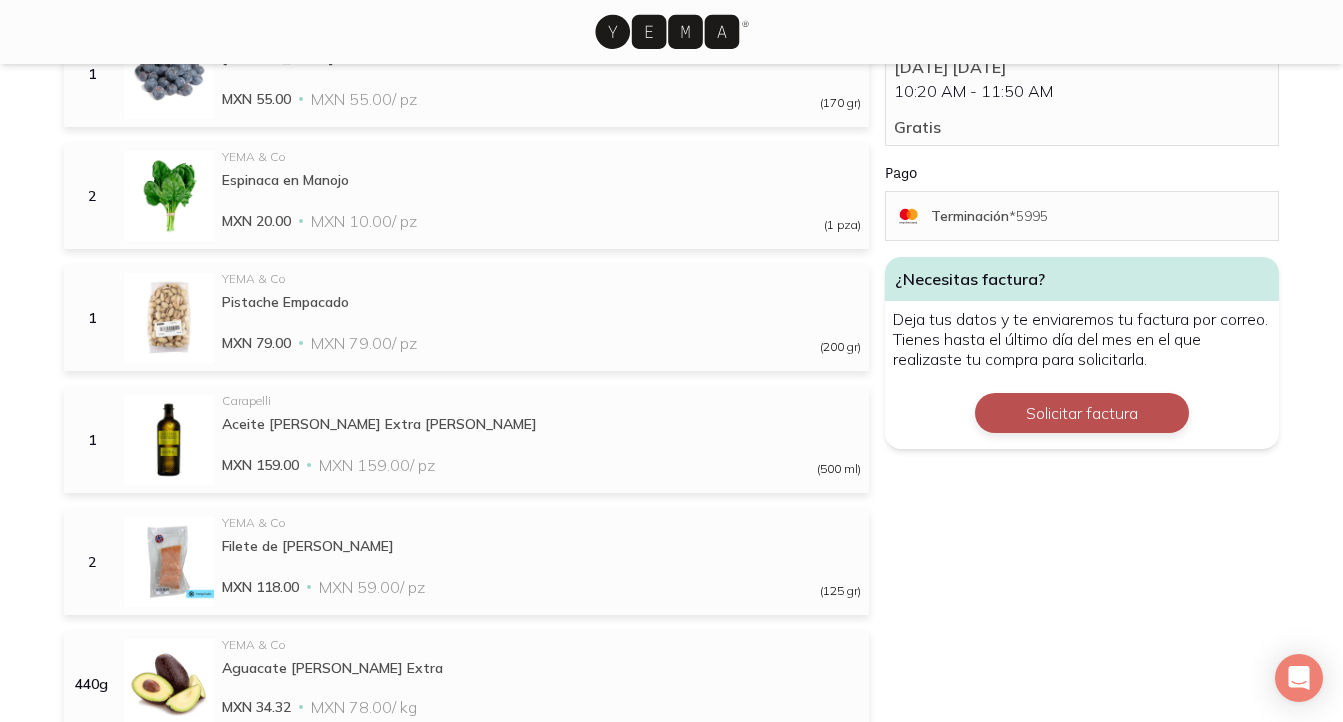 click on "Solicitar factura" at bounding box center (1082, 413) 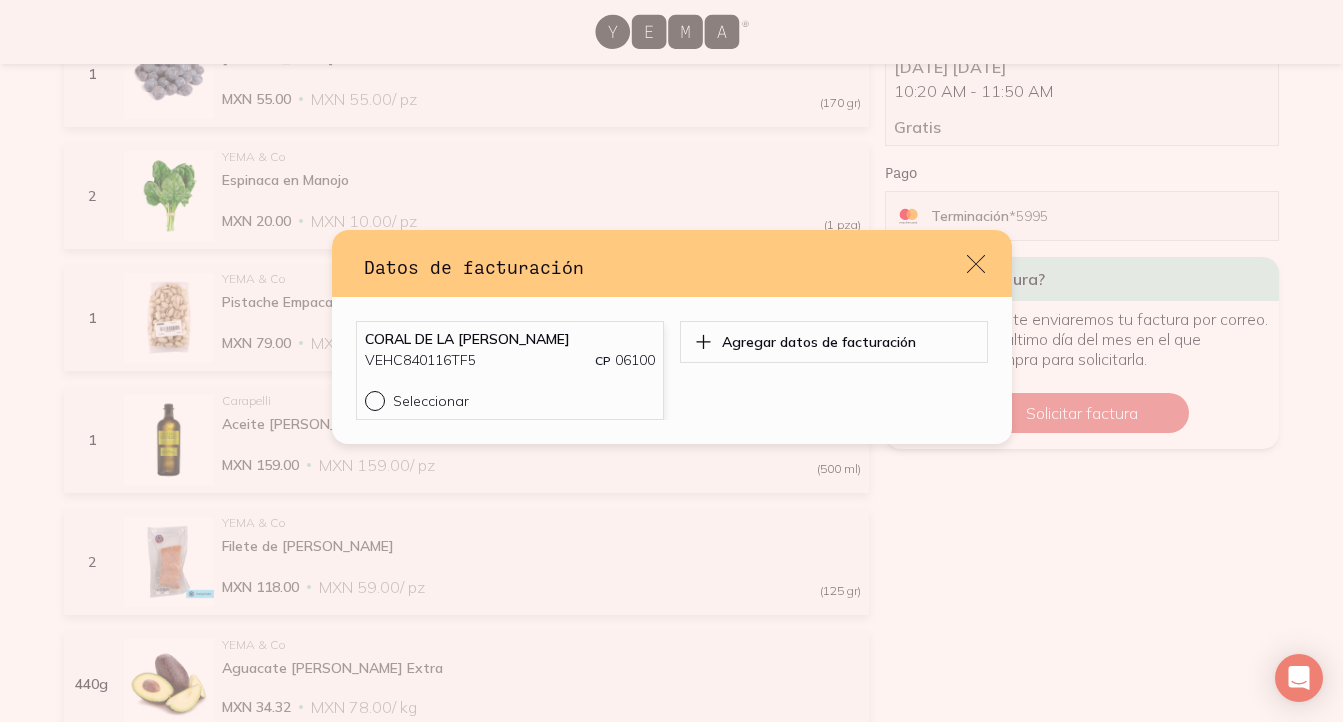click on "Seleccionar" at bounding box center (373, 399) 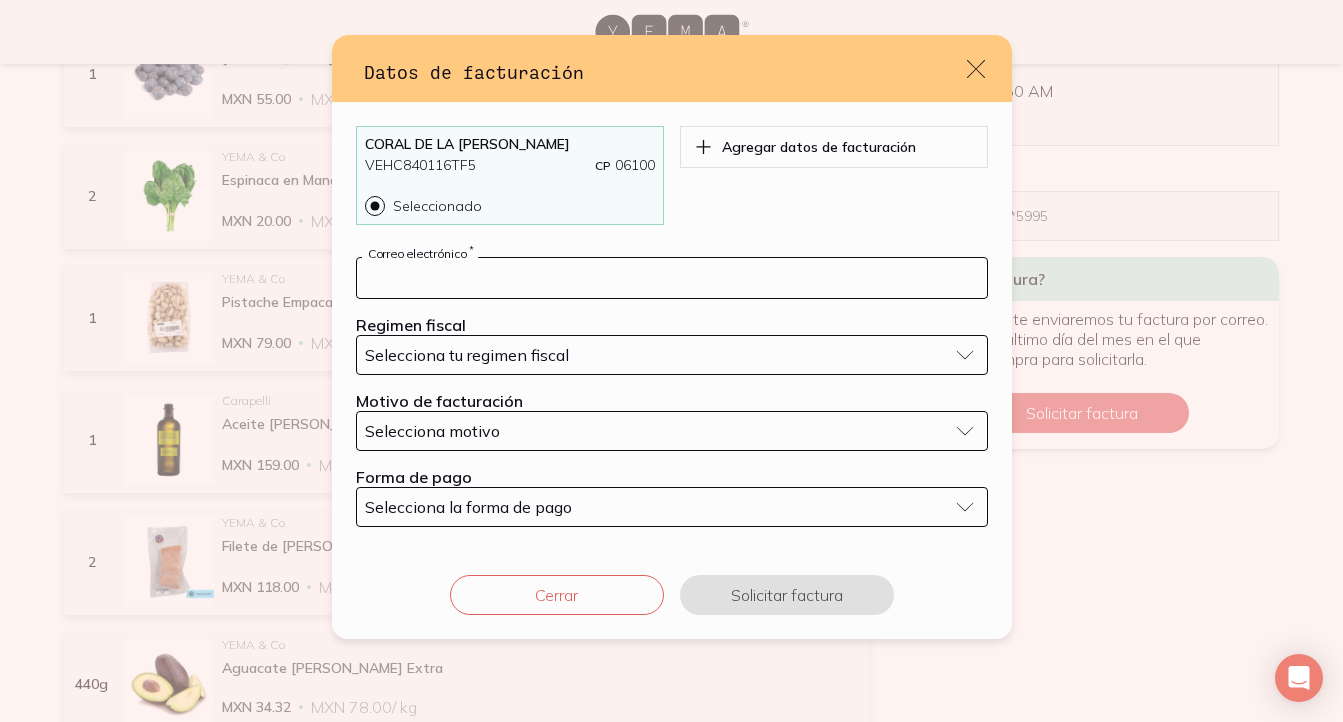 click at bounding box center [672, 278] 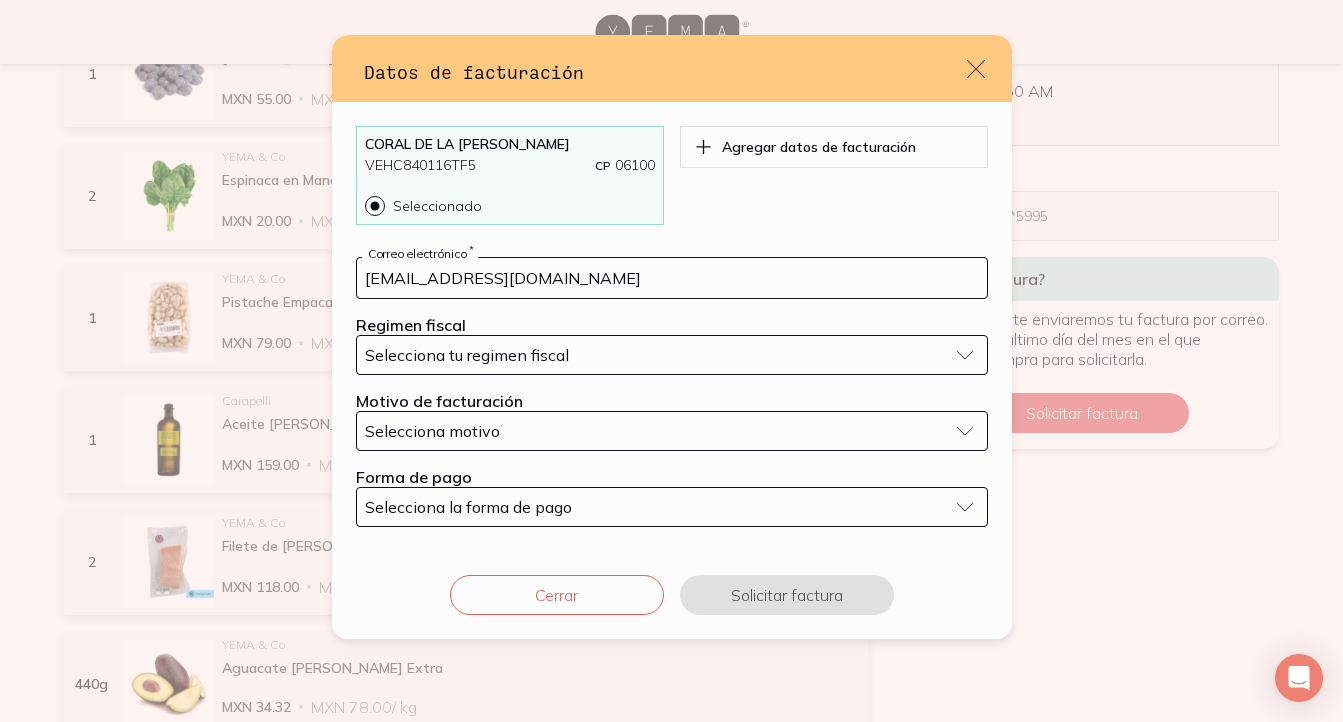 click on "Selecciona tu regimen fiscal" at bounding box center [467, 355] 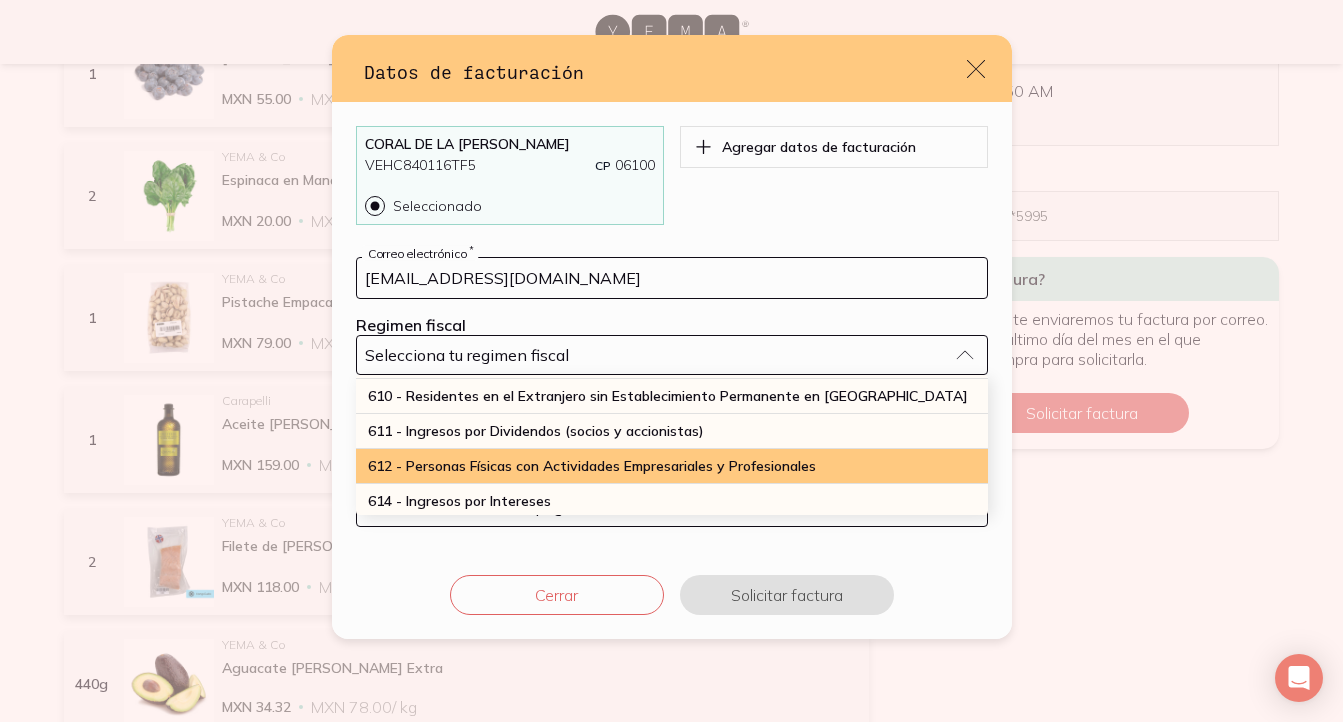 scroll, scrollTop: 204, scrollLeft: 0, axis: vertical 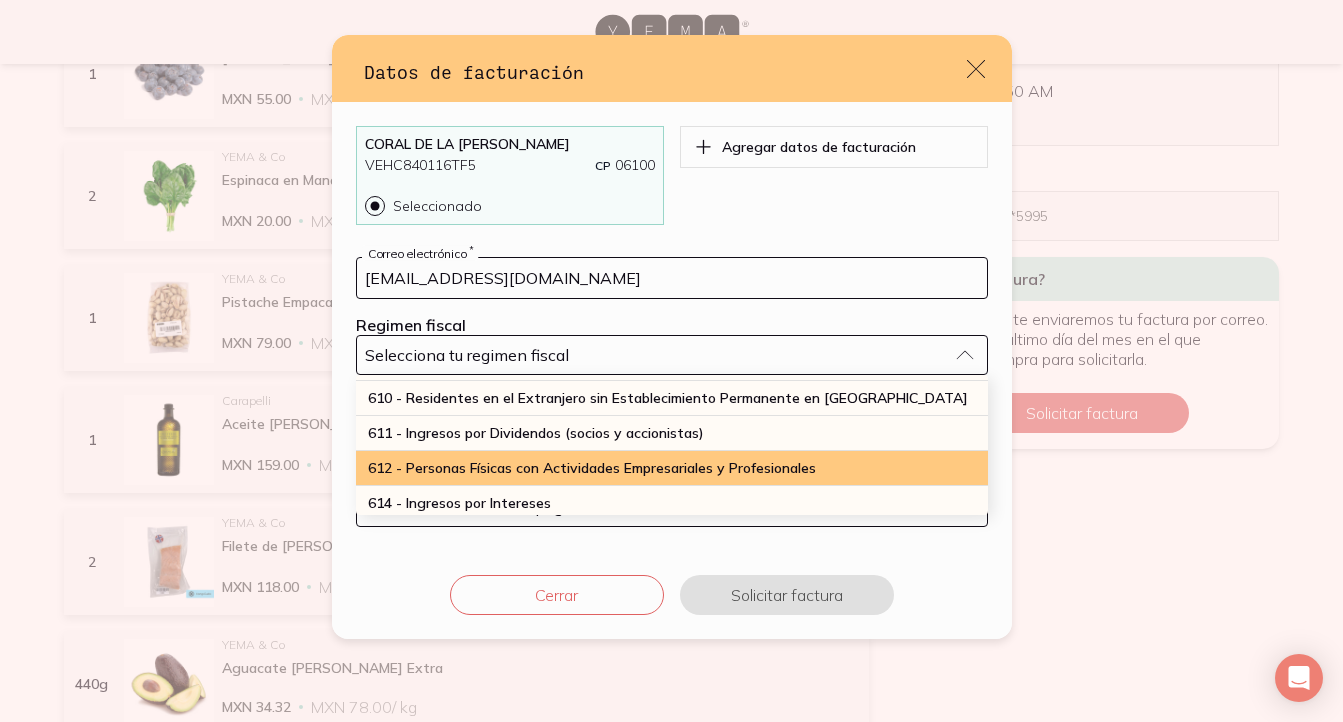 click on "612 - Personas Físicas con Actividades Empresariales y Profesionales" at bounding box center [592, 468] 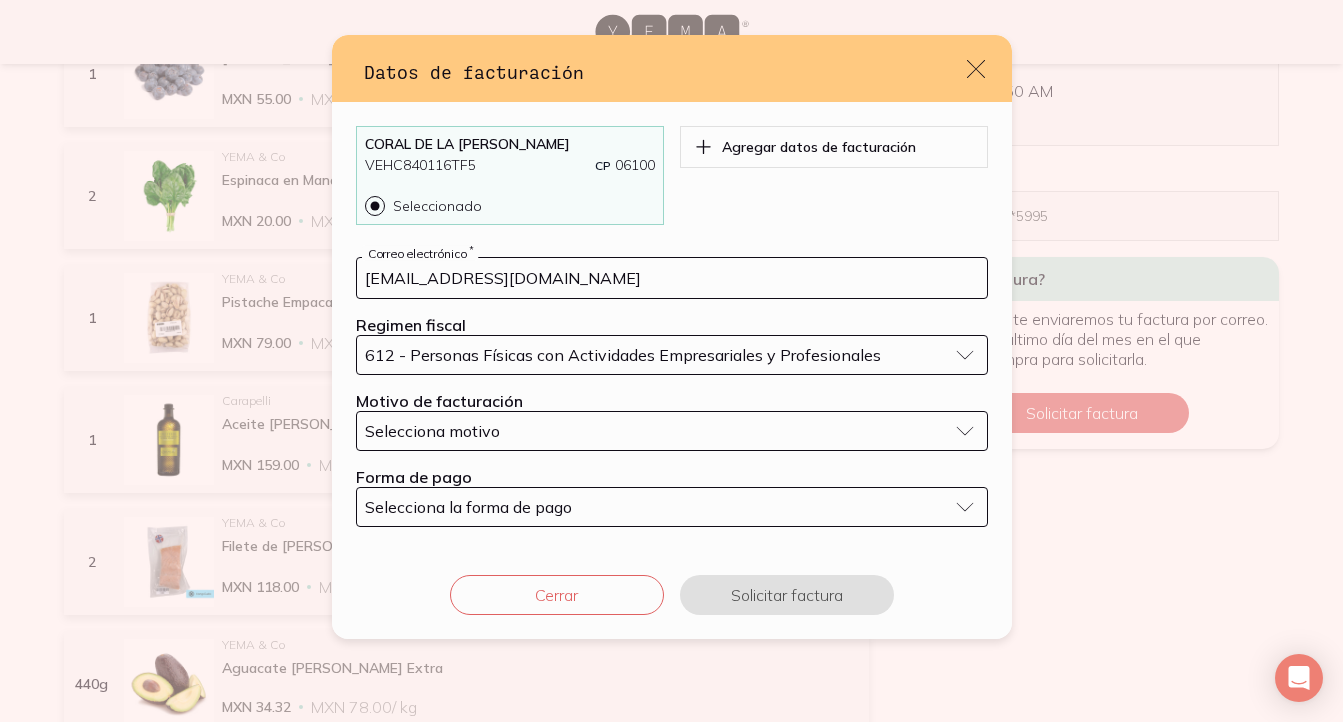 click on "Selecciona motivo" at bounding box center (432, 431) 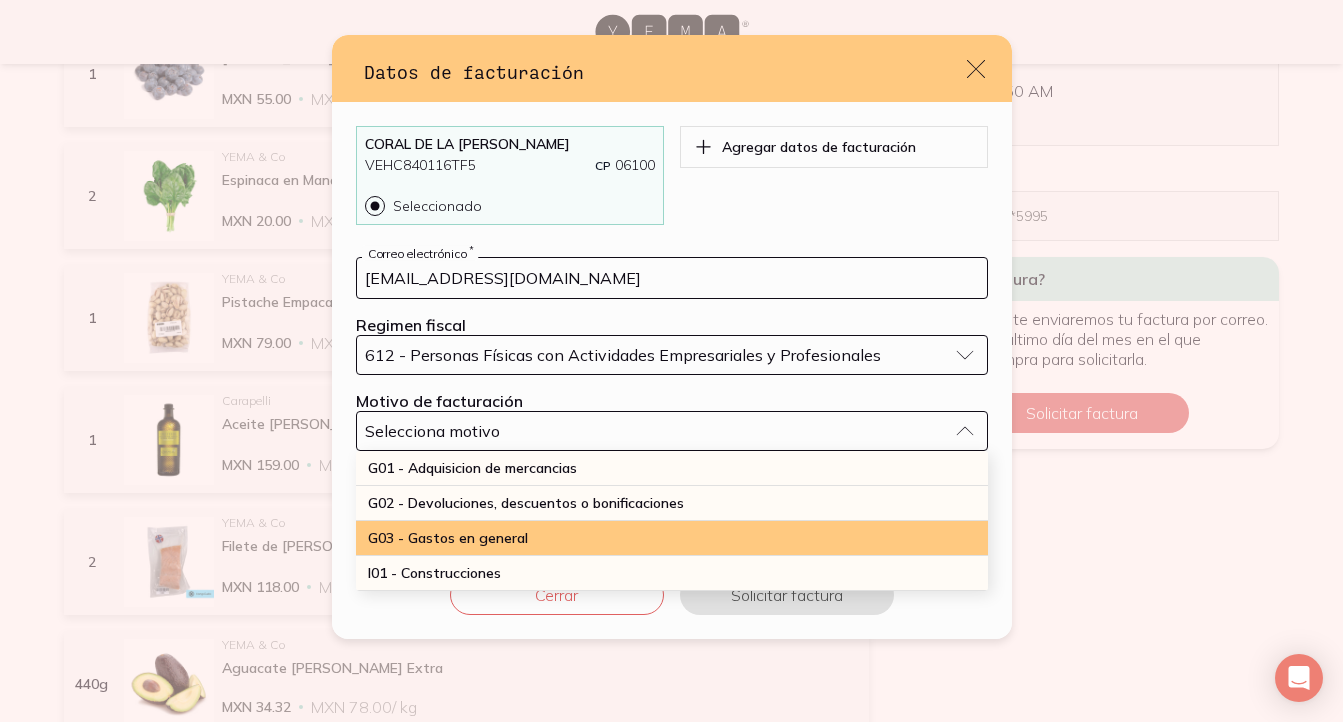 click on "G03 - Gastos en general" at bounding box center (448, 538) 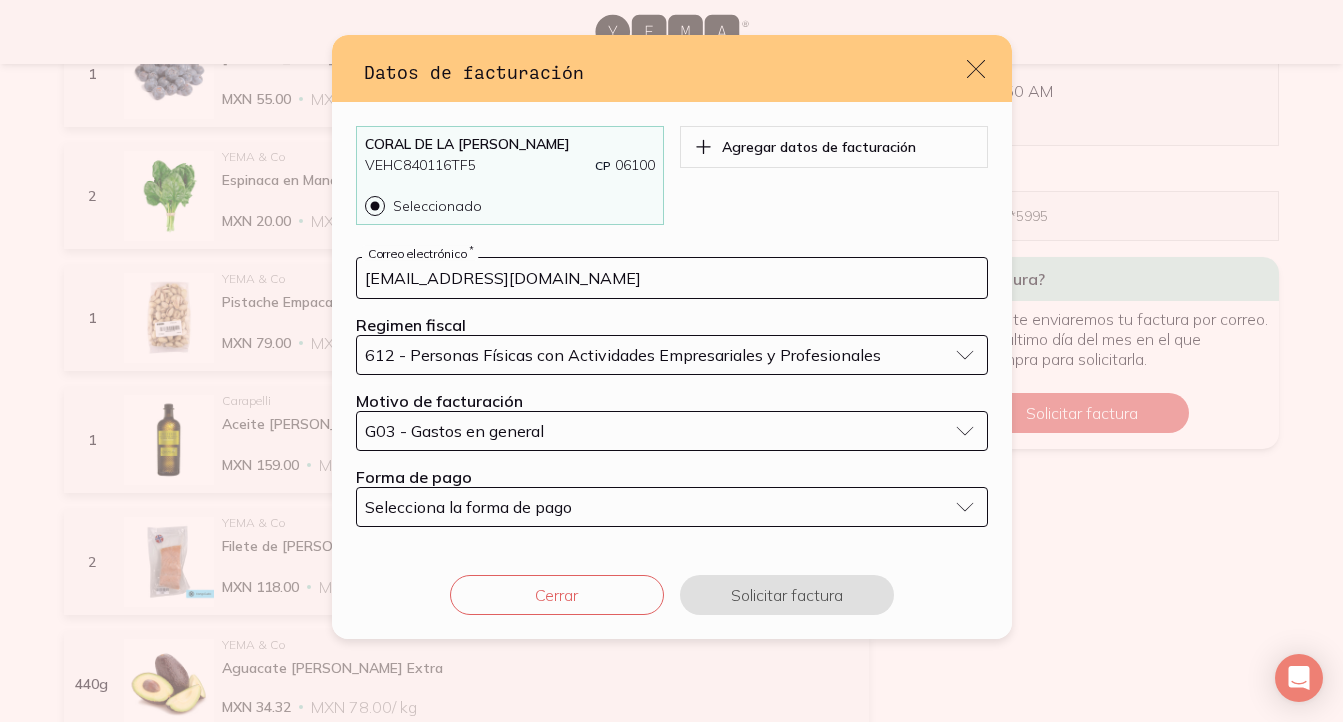 click on "Selecciona la forma de pago" at bounding box center (468, 507) 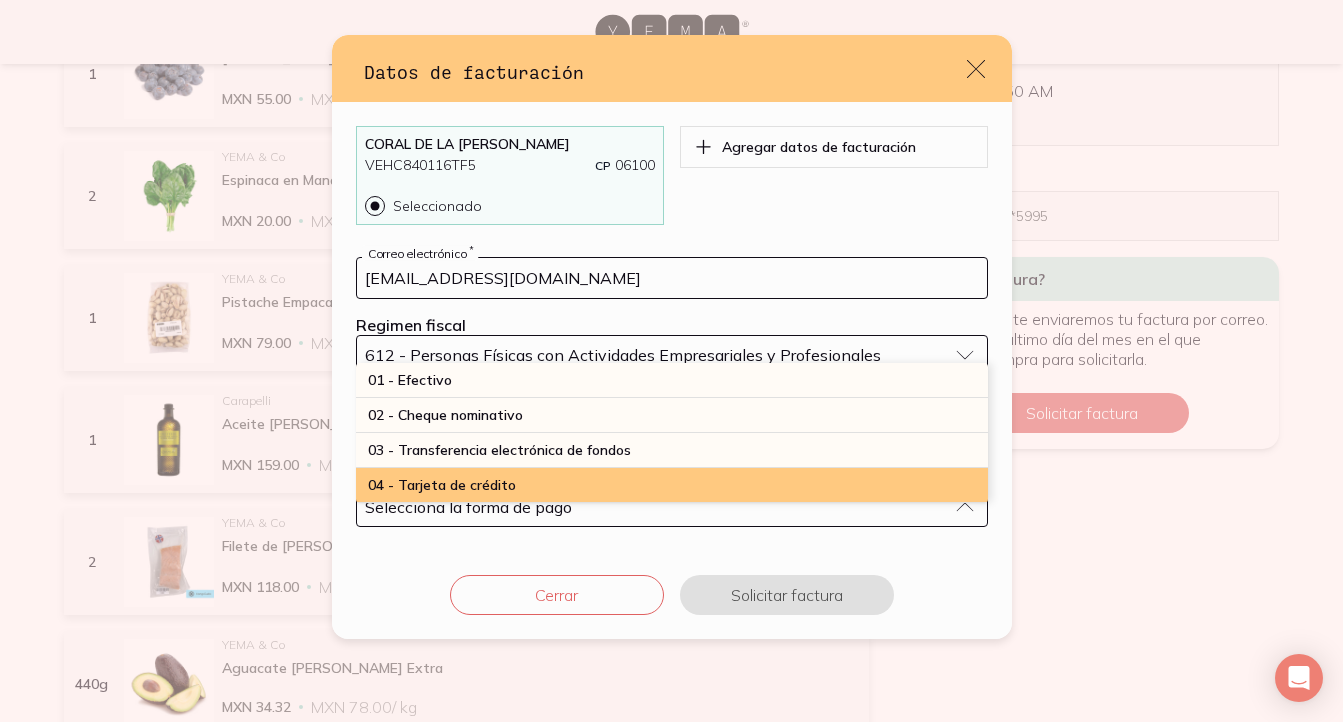 click on "04 - Tarjeta de crédito" at bounding box center (442, 485) 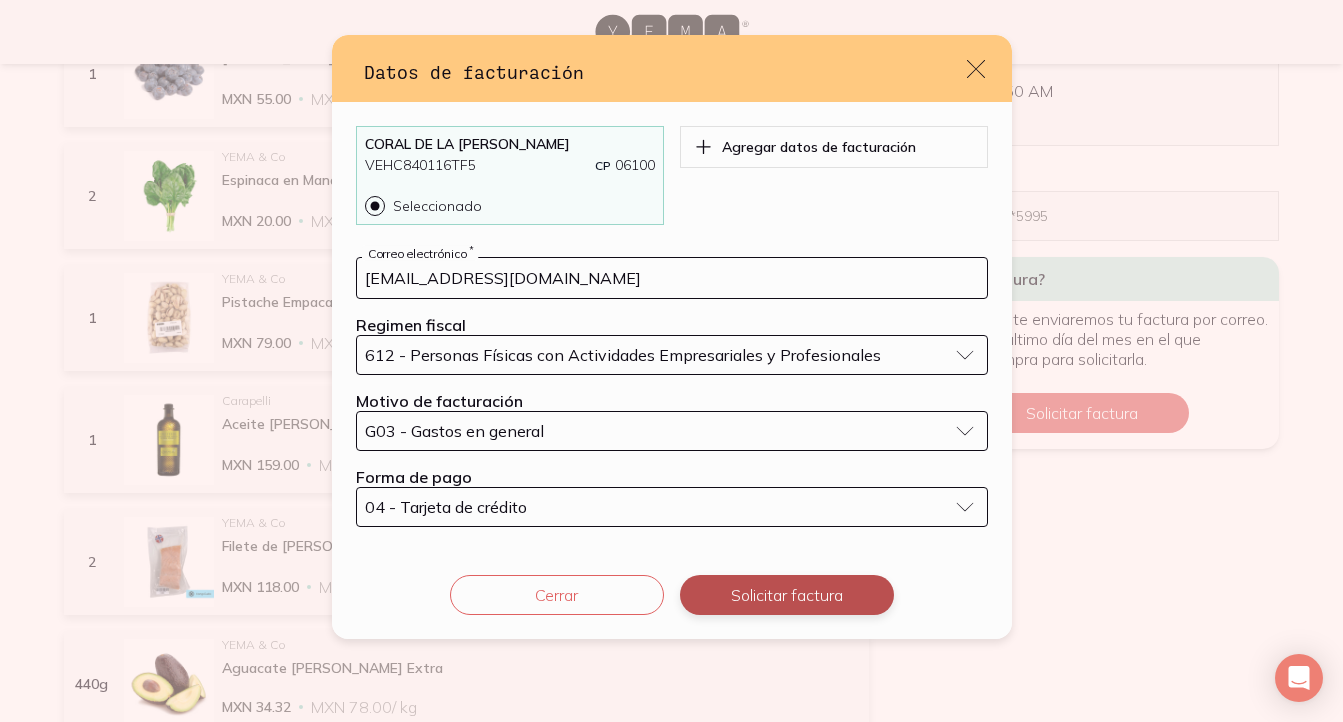 click on "Solicitar factura" at bounding box center (787, 595) 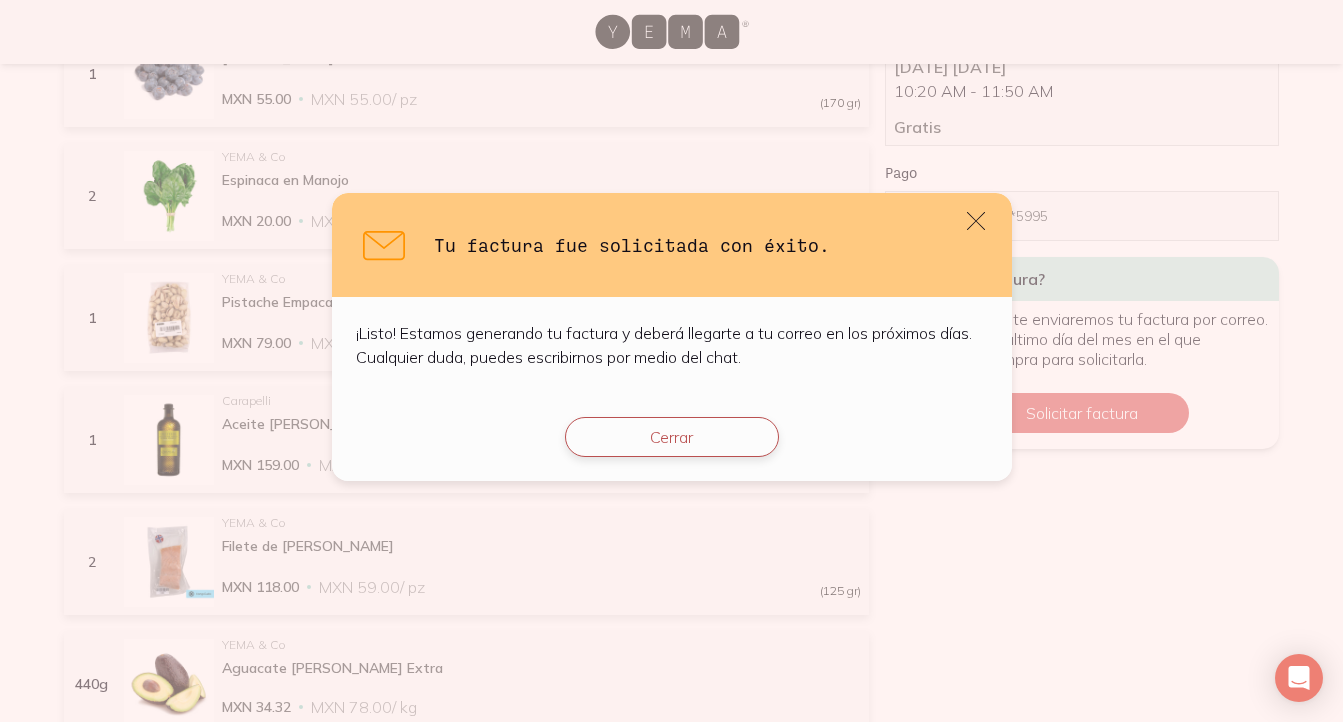 click on "Cerrar" at bounding box center (672, 437) 